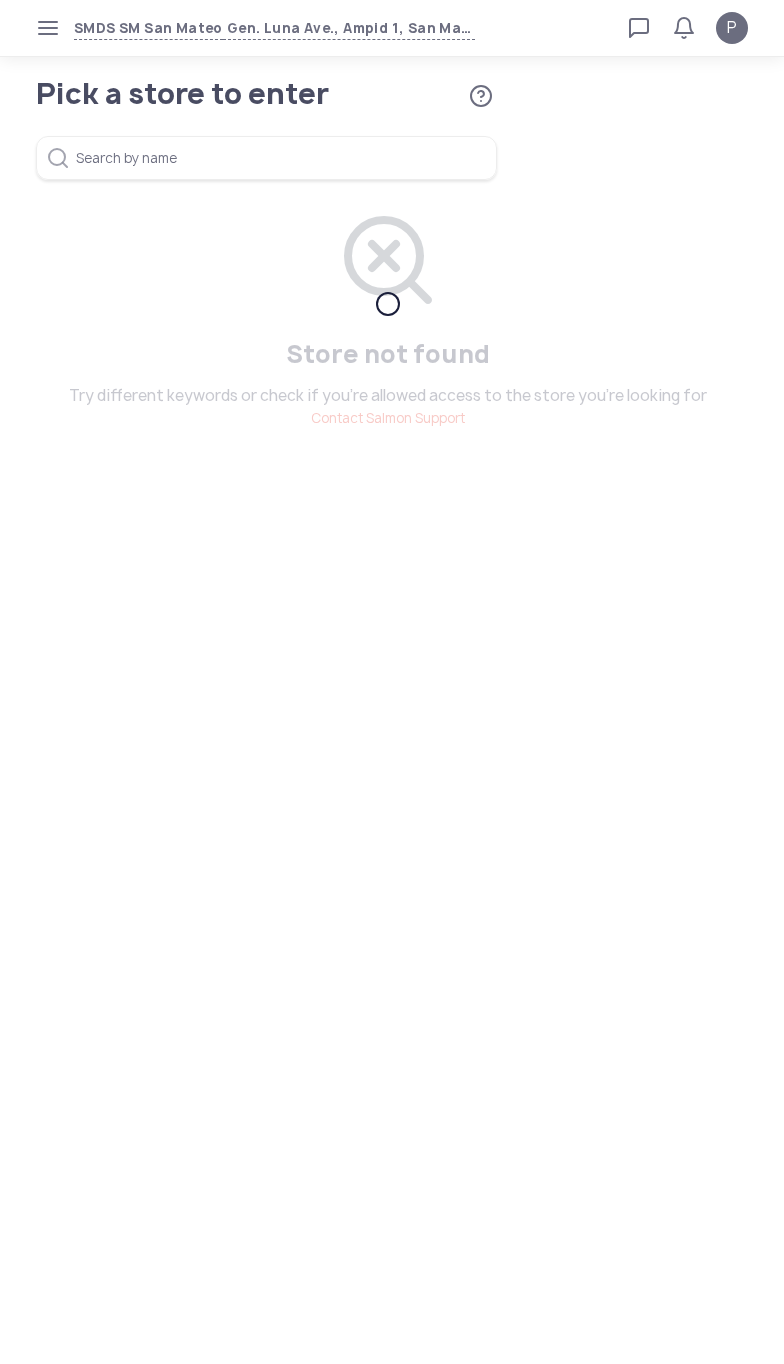 scroll, scrollTop: 0, scrollLeft: 0, axis: both 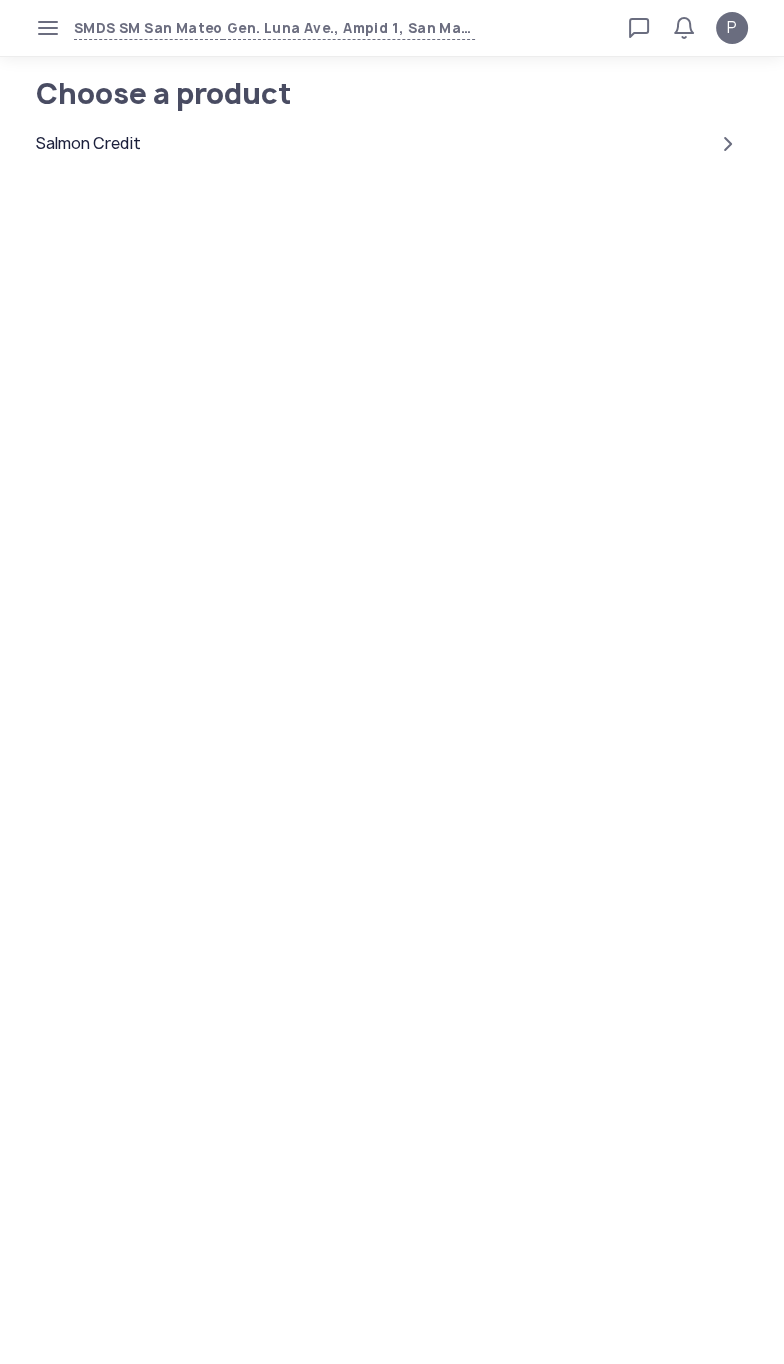 click on "Salmon Credit" 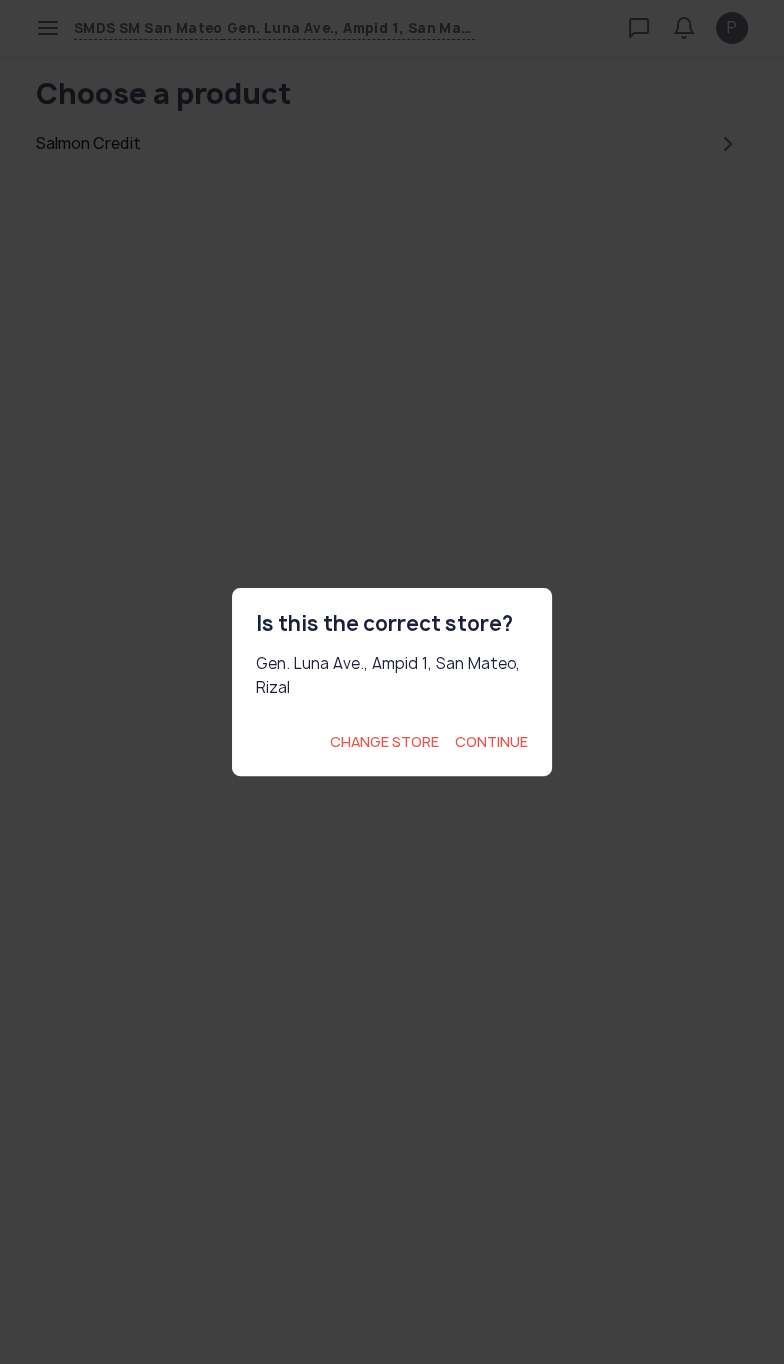 click on "Continue" 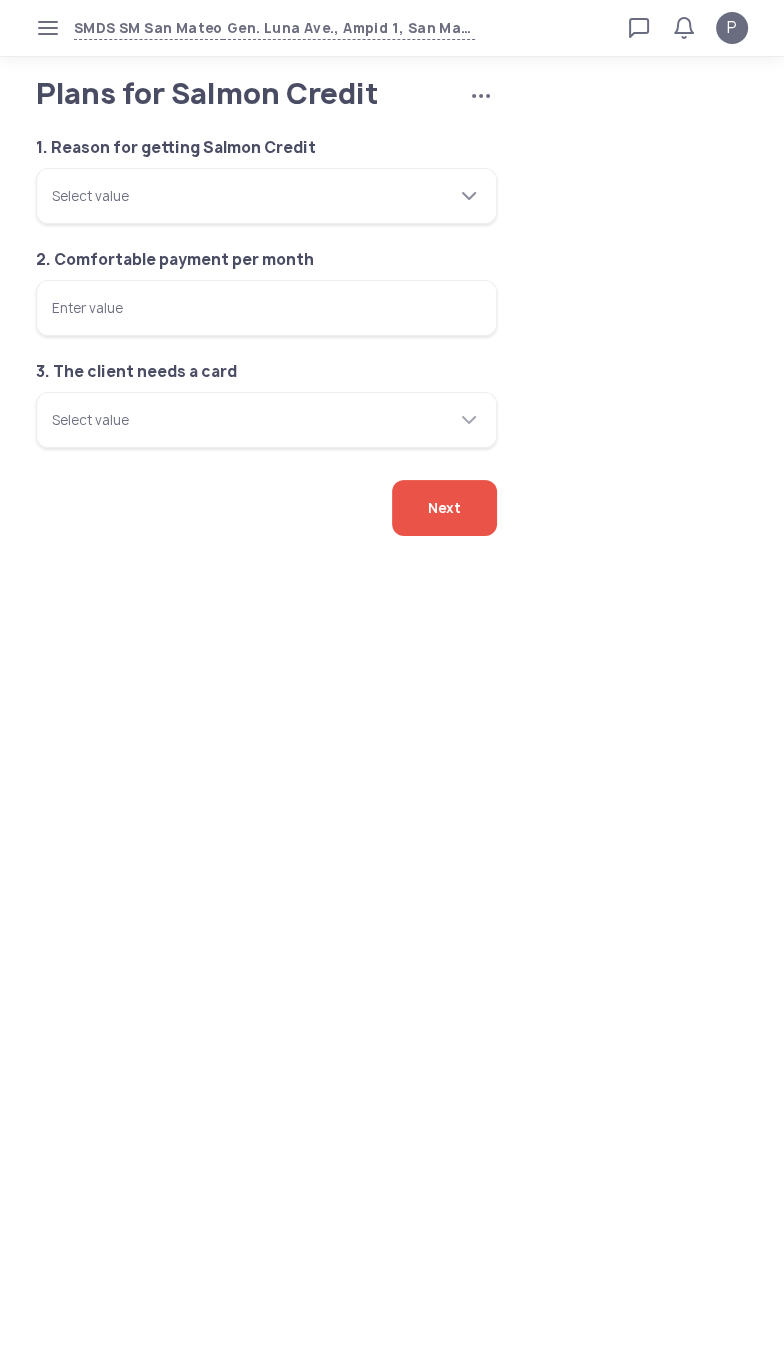 click on "Select value" 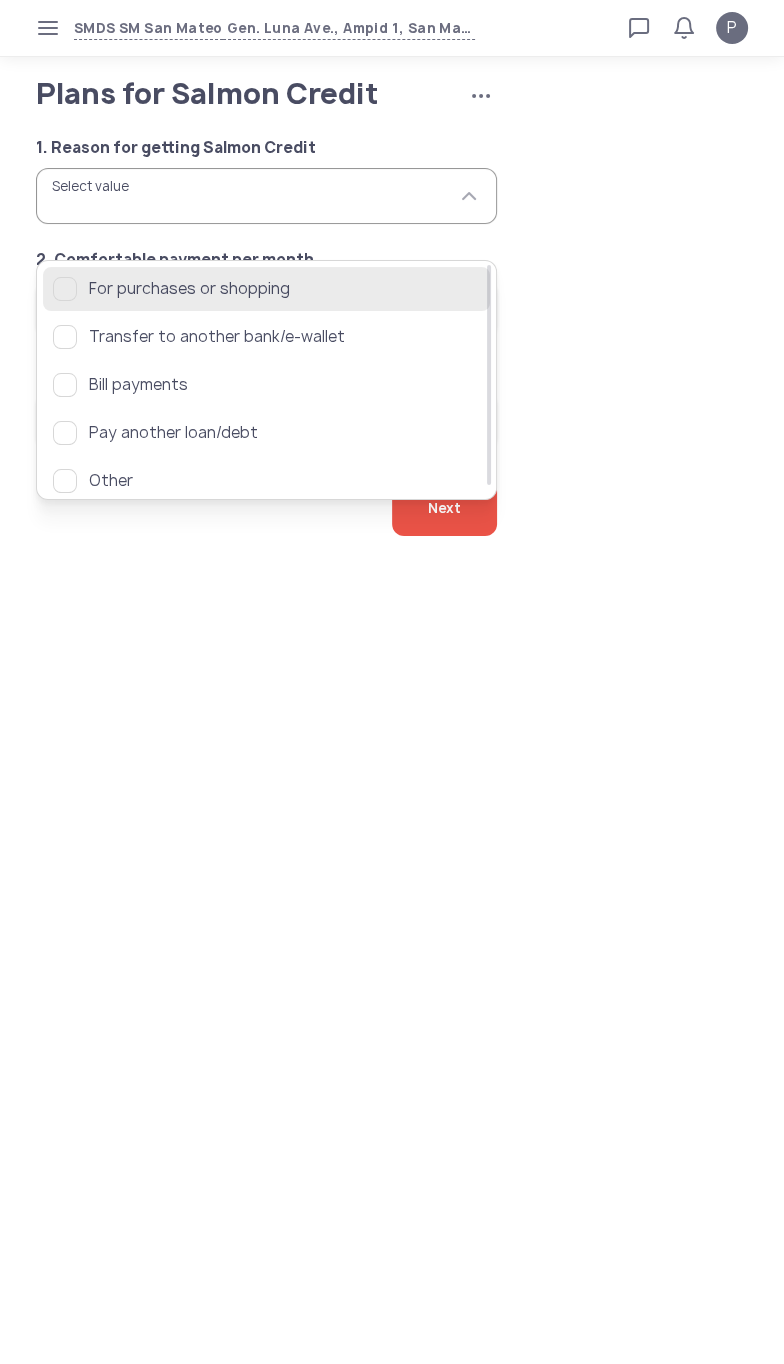 click on "For purchases or shopping" 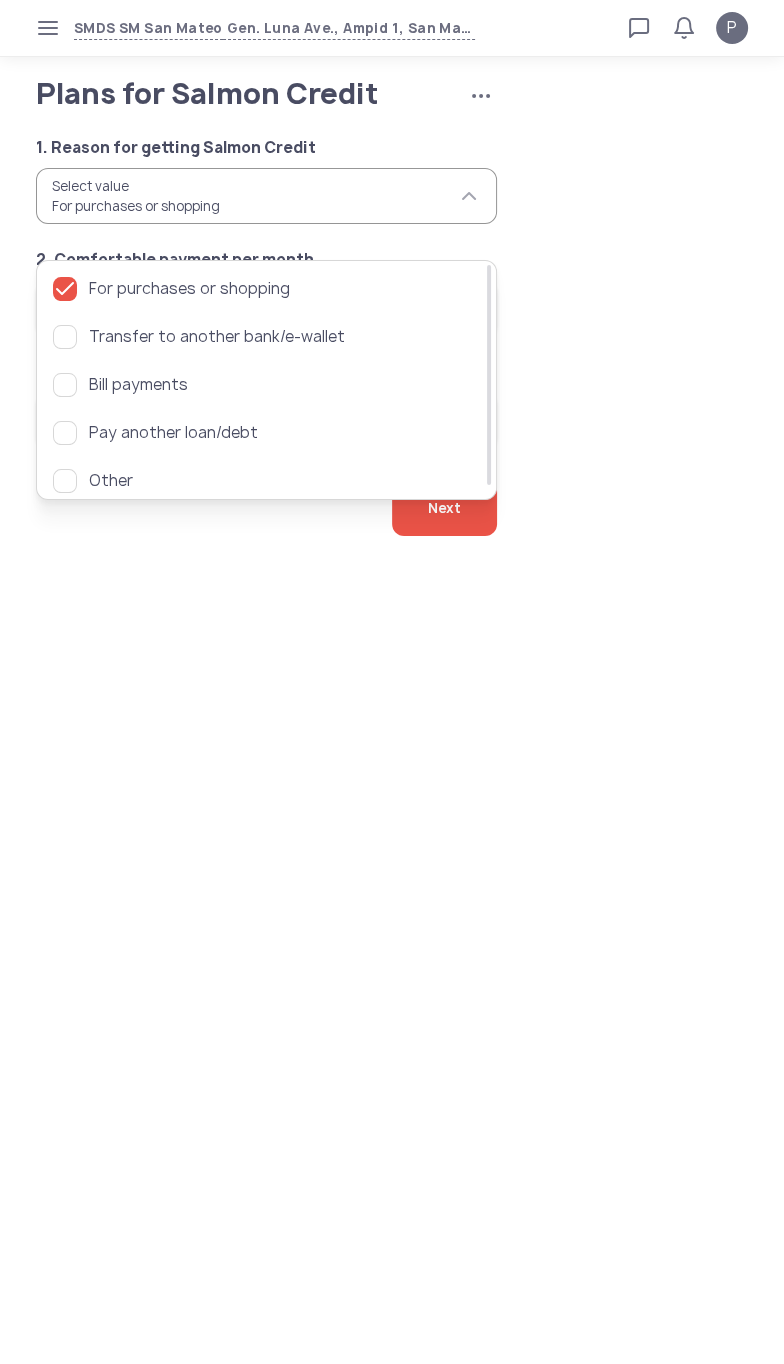 click on "SMDS SM [CITY], [CITY] [REGION], [CITY], [REGION] Loan calculator Loan applications FAQs Refund P Plans for Salmon Credit Cancel application P Verified agent Full name Ma.Kristina Perez Telephone number [PHONE] E-mail m.perez@[DOMAIN] Log out Plans for Salmon Credit Cancel application 1. Reason for getting Salmon Credit Select value For purchases or shopping 2. Comfortable payment per month Enter value 3. The client needs a card Select value Next For purchases or shopping Transfer to another bank/e-wallet Bill payments Pay another loan/debt Other" at bounding box center [392, 682] 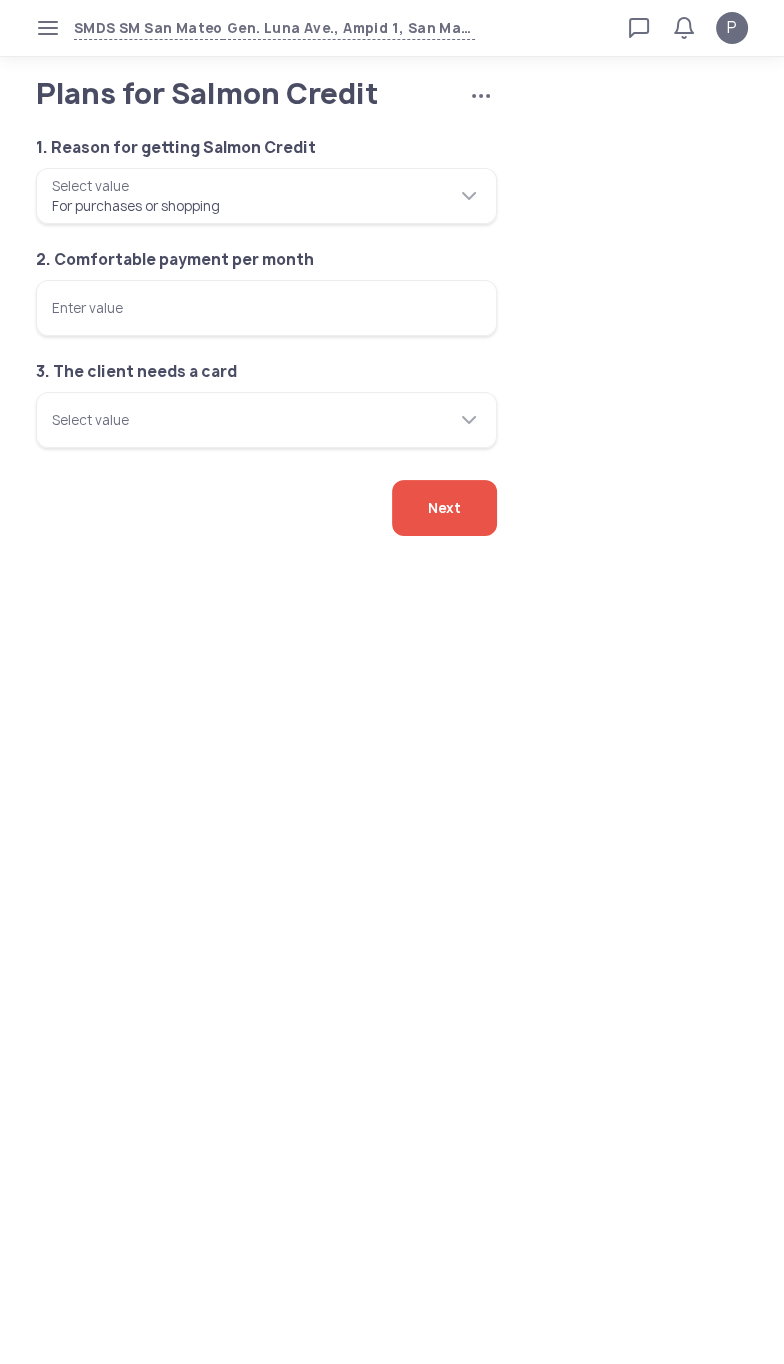 click on "Enter value" at bounding box center (266, 308) 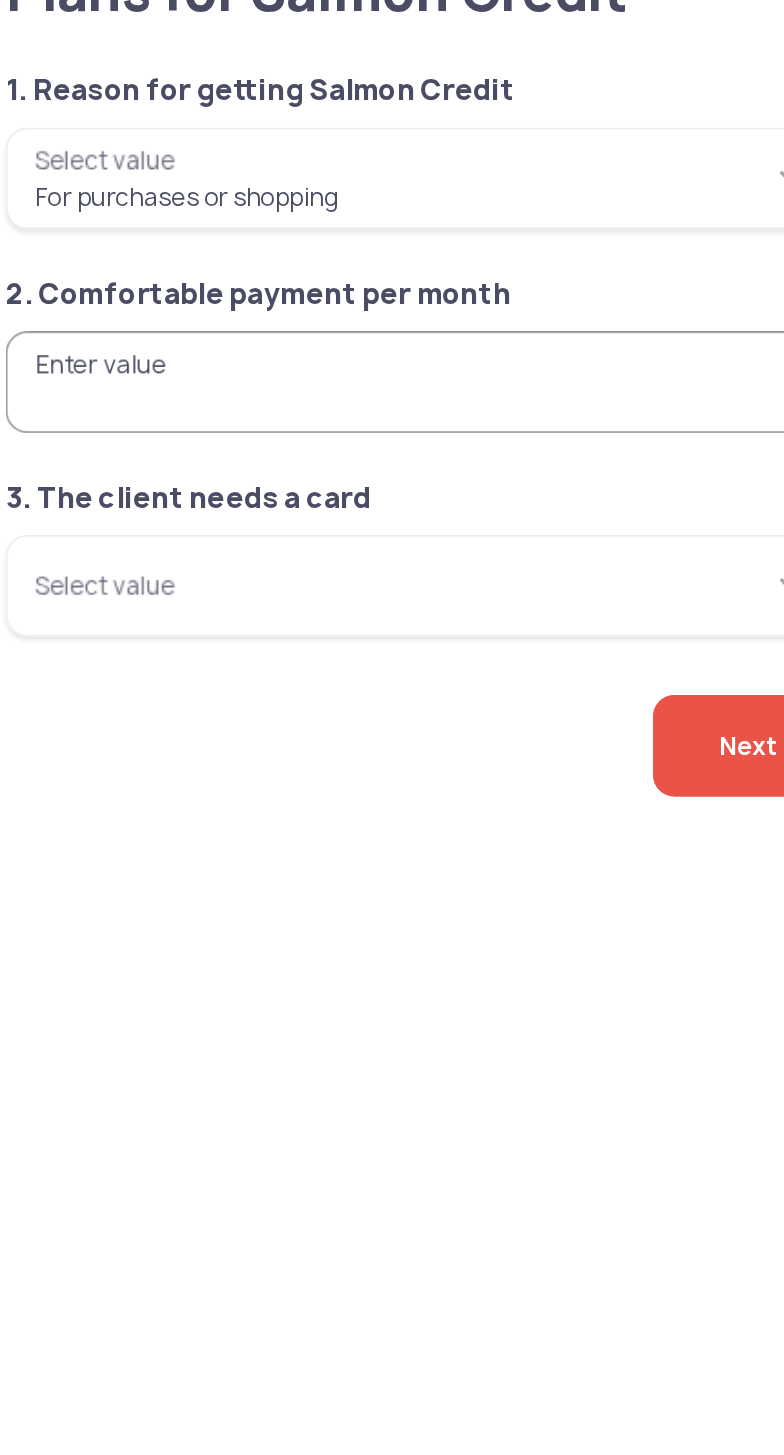 click on "Enter value" at bounding box center [266, 308] 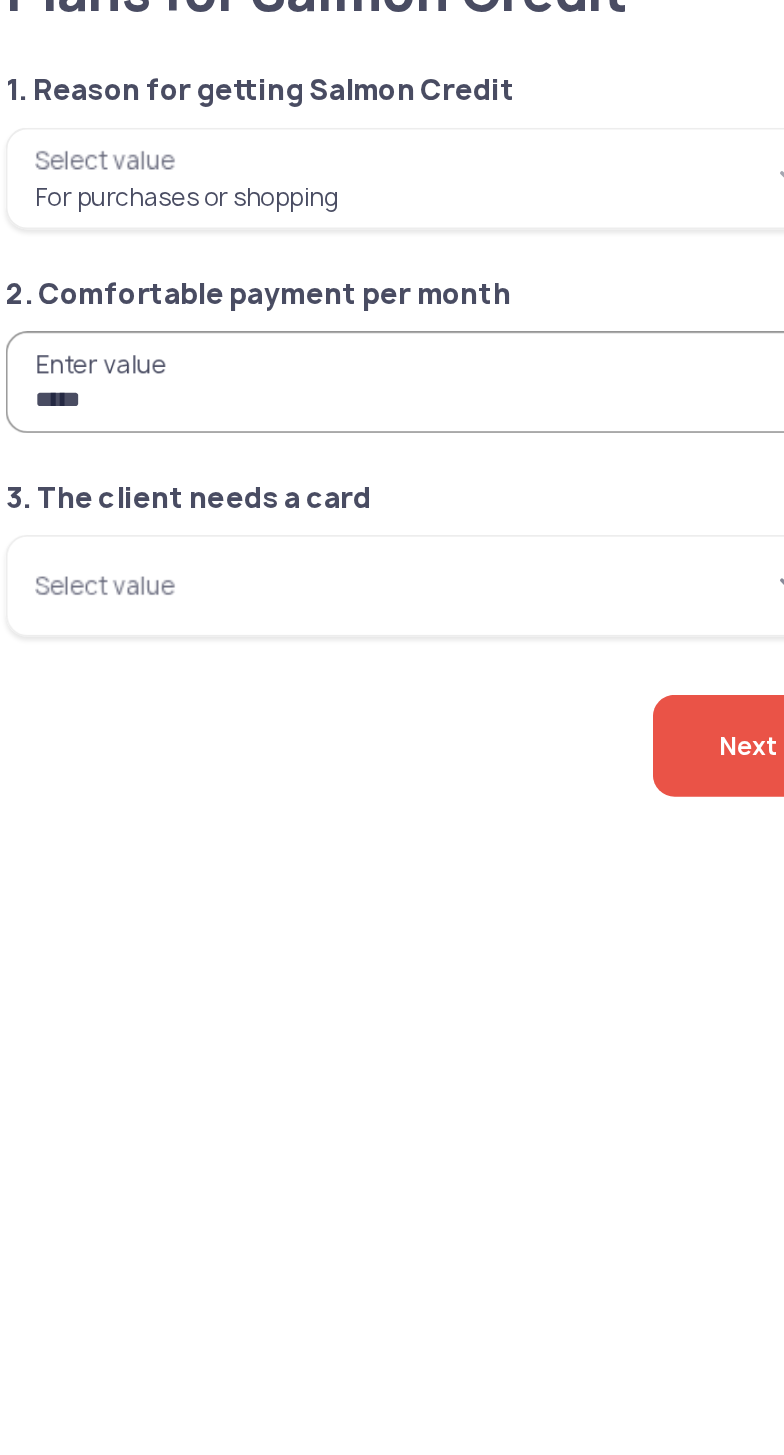 type on "*****" 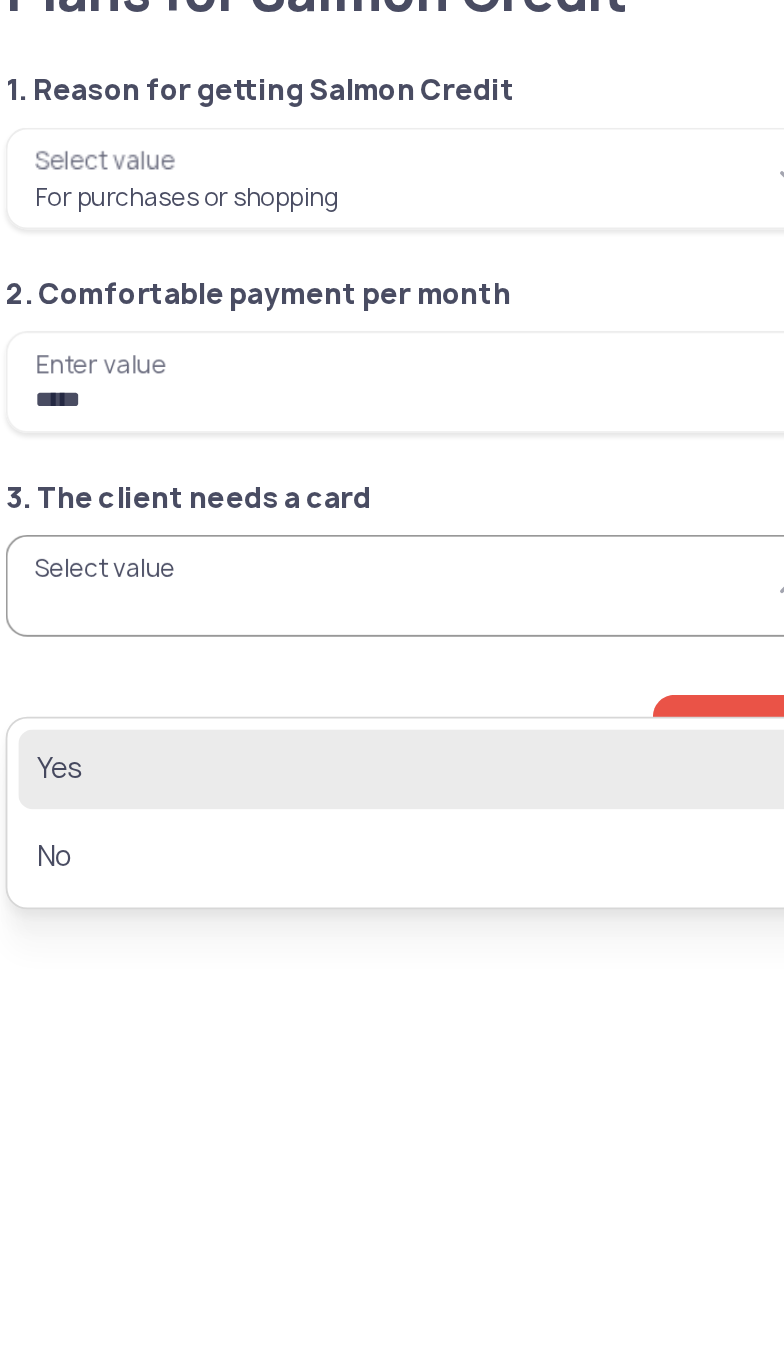 click on "Yes" 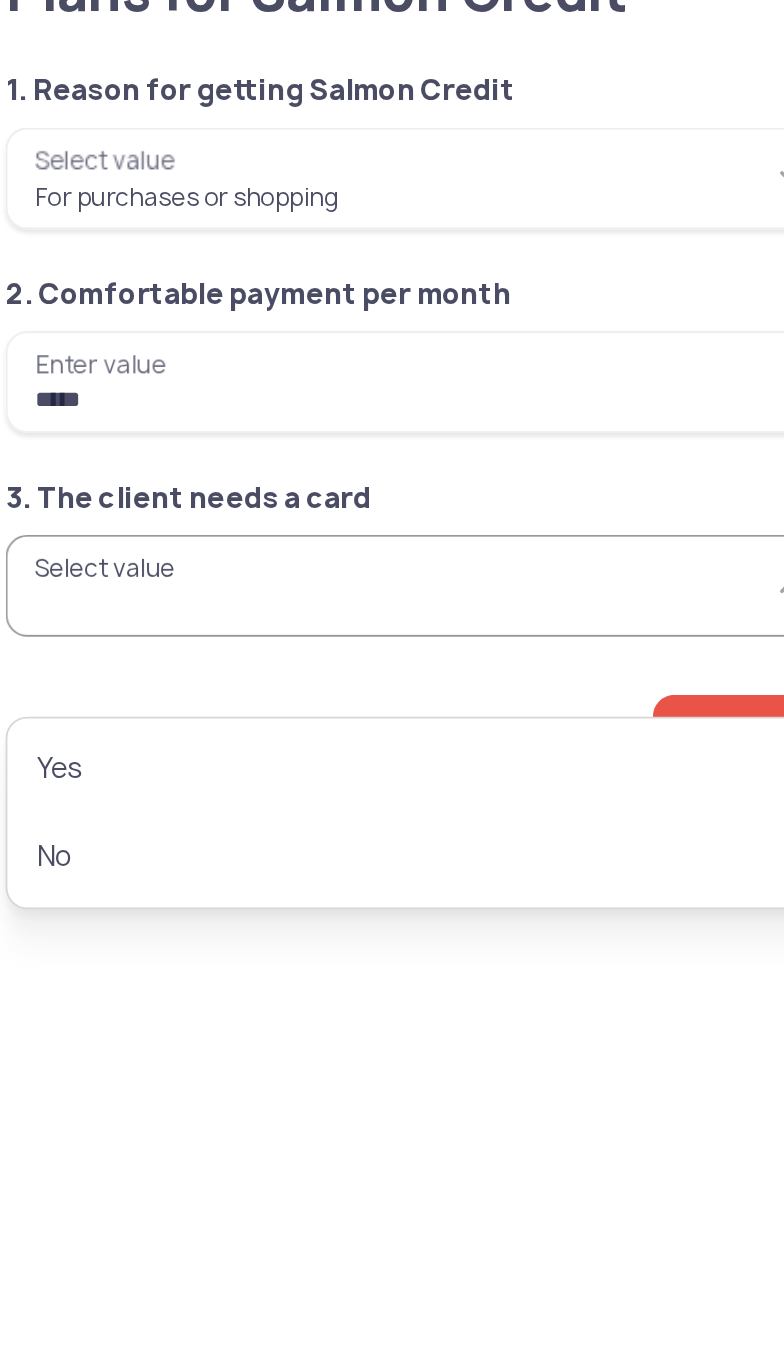 type on "***" 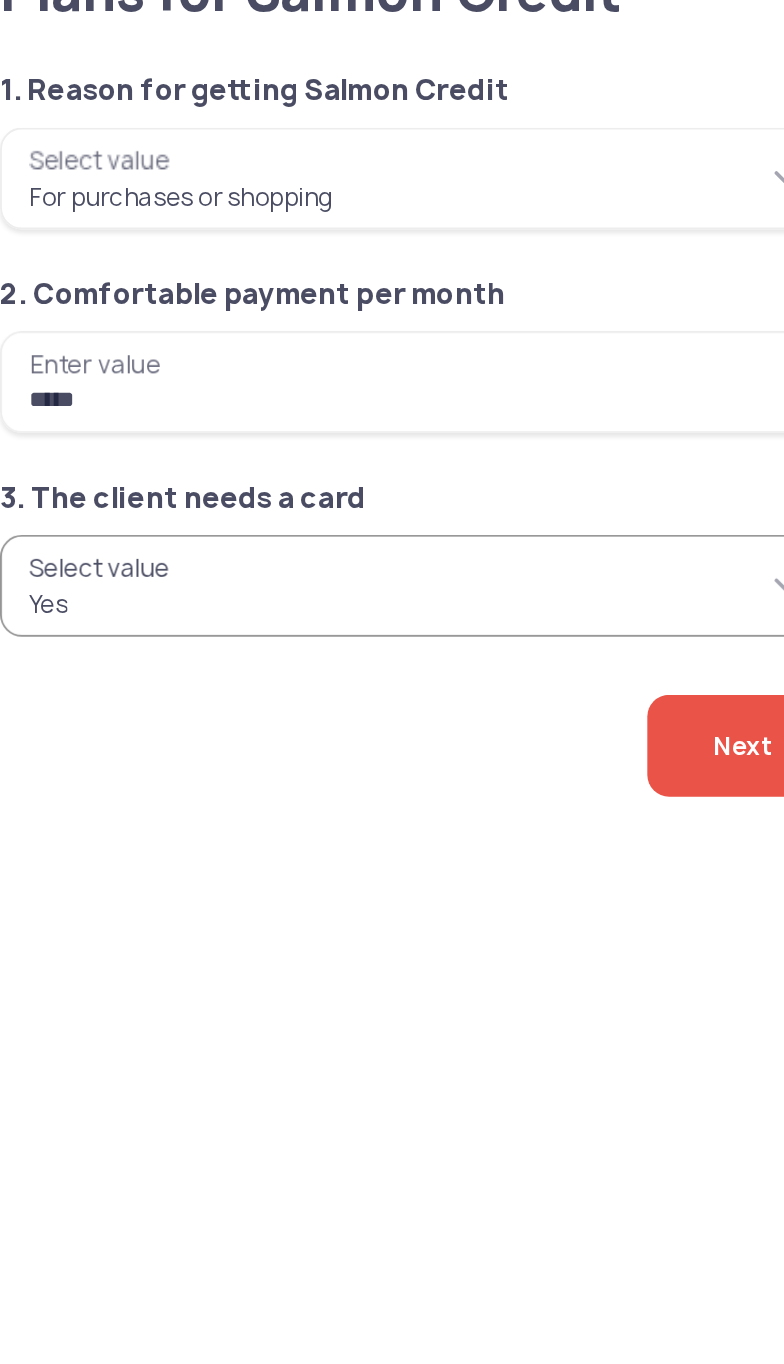 click on "Next" 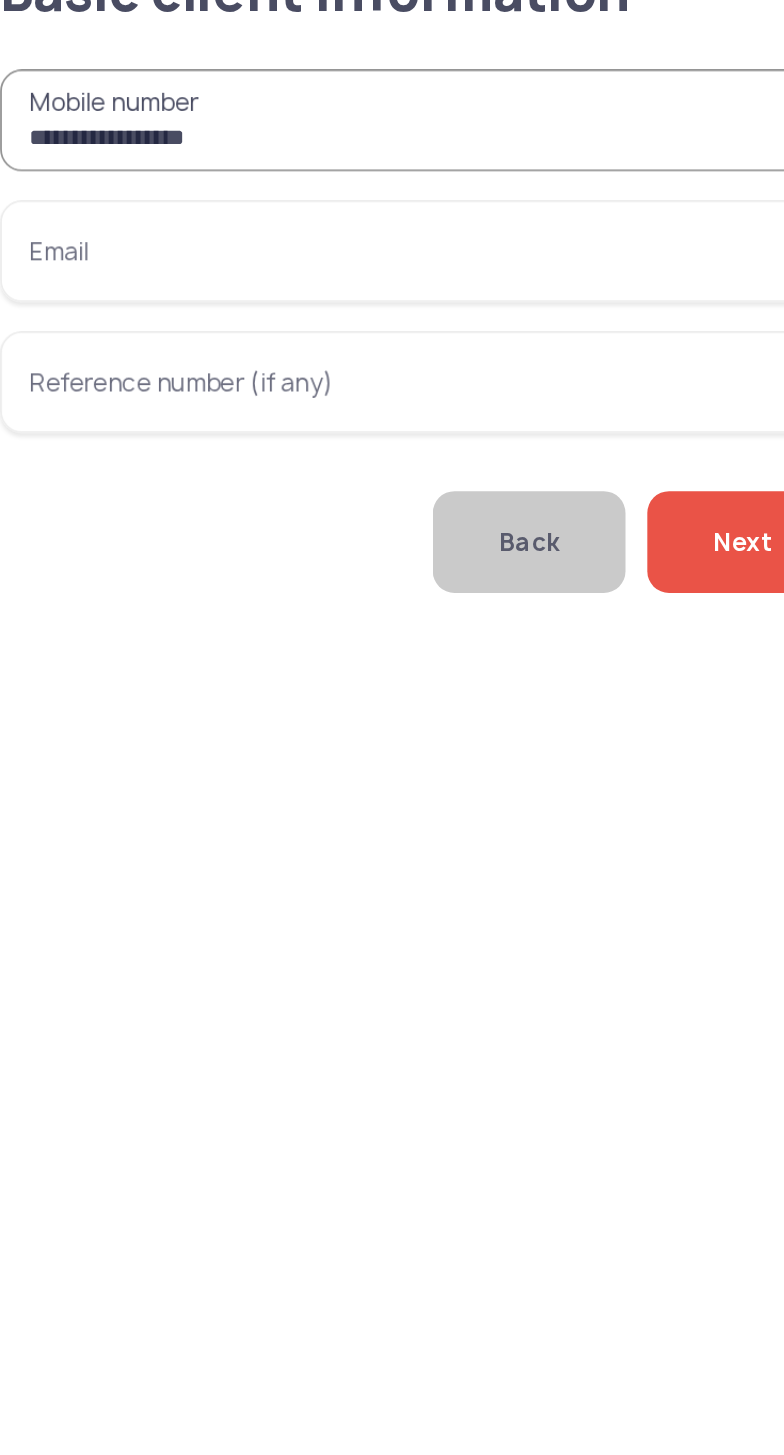 type on "**********" 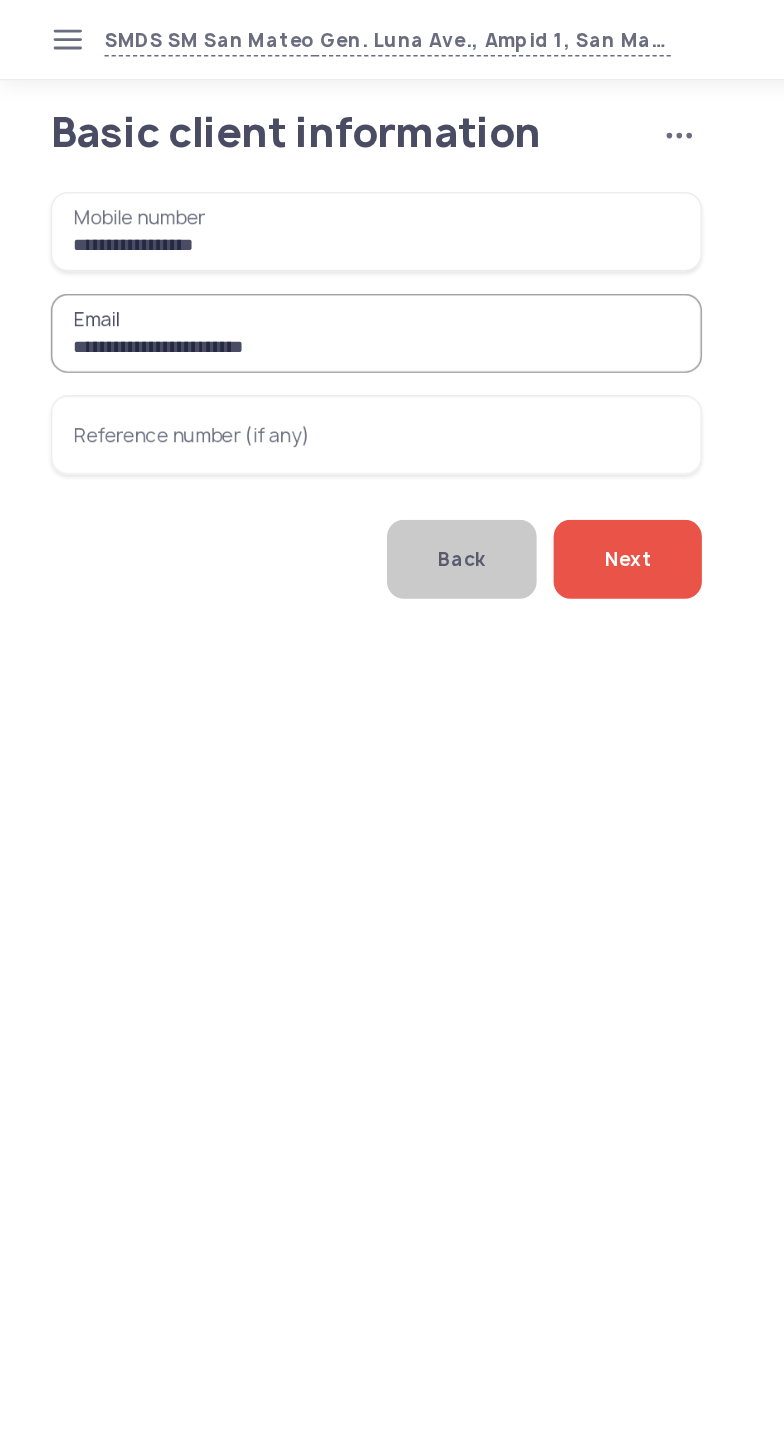 type on "**********" 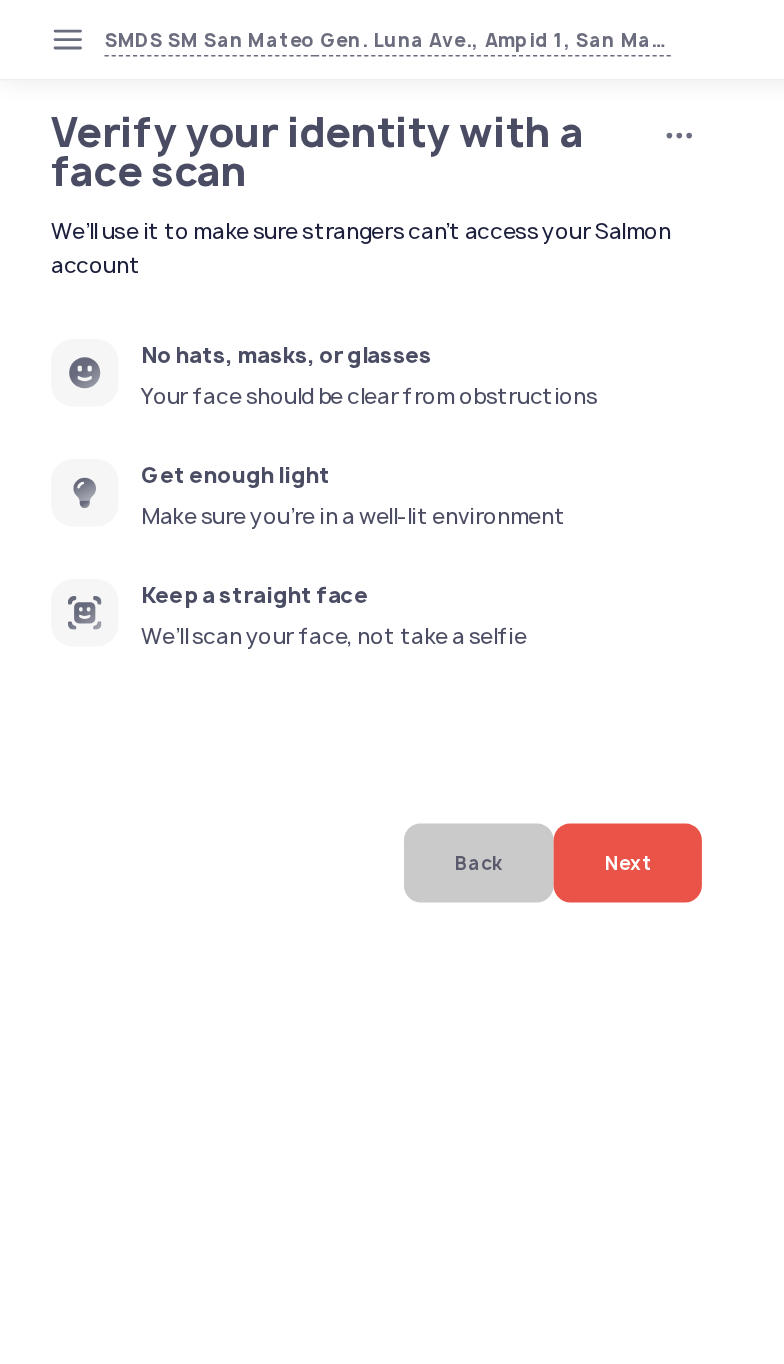 click on "Next" 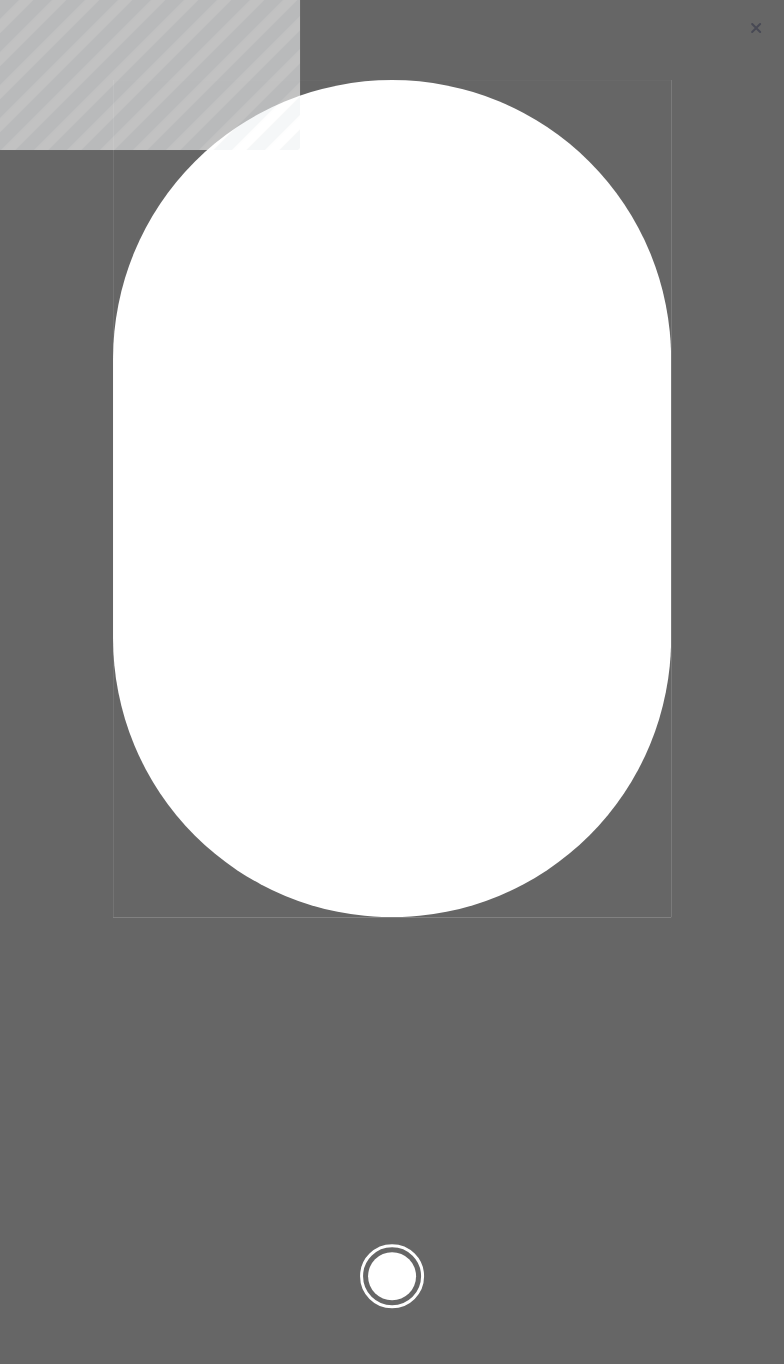 click 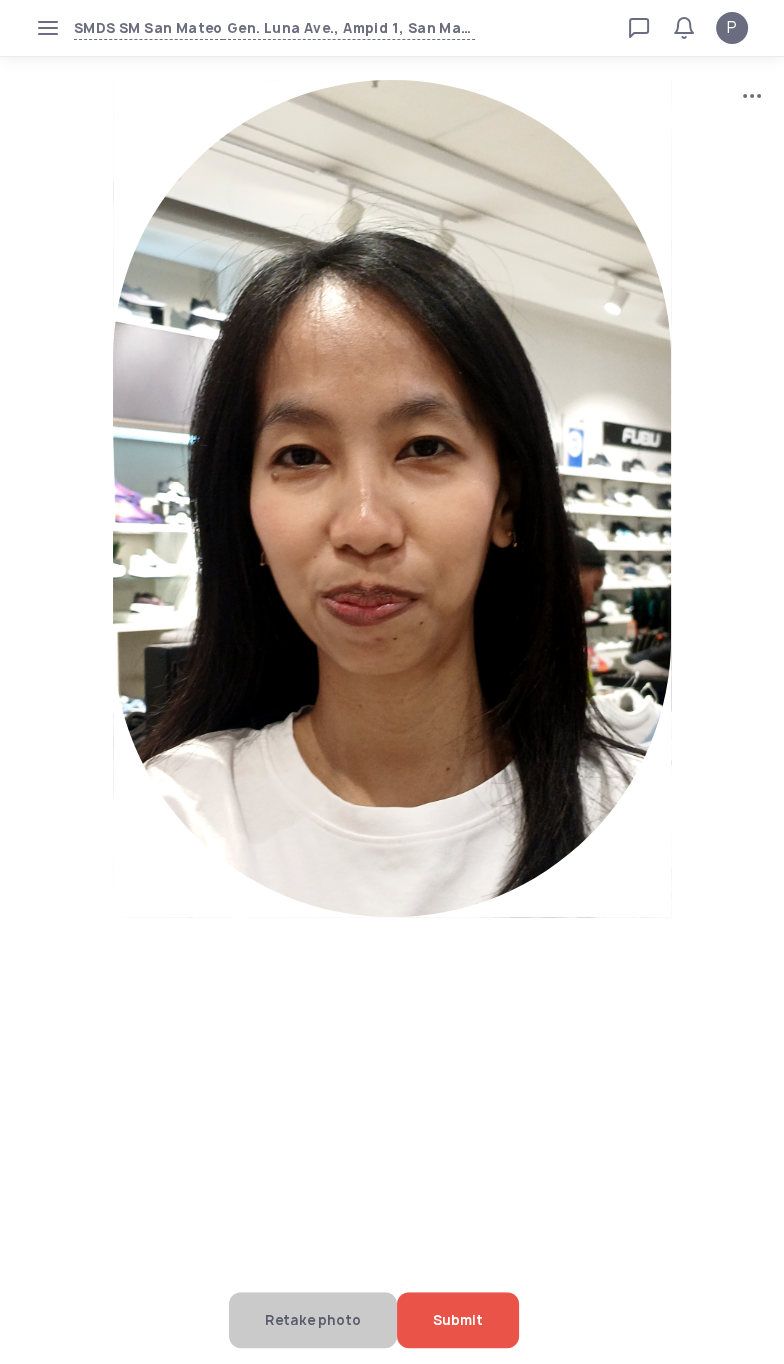 click on "Submit" 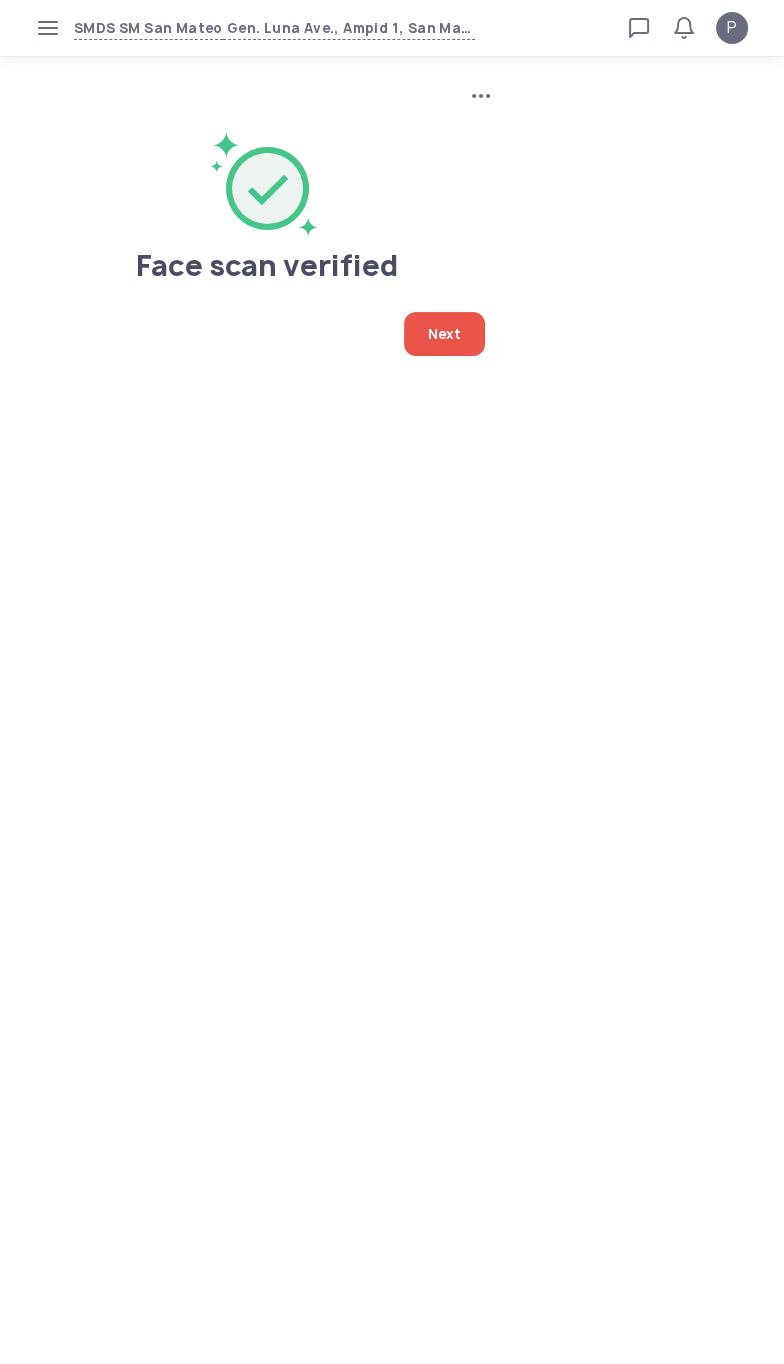 click on "Next" 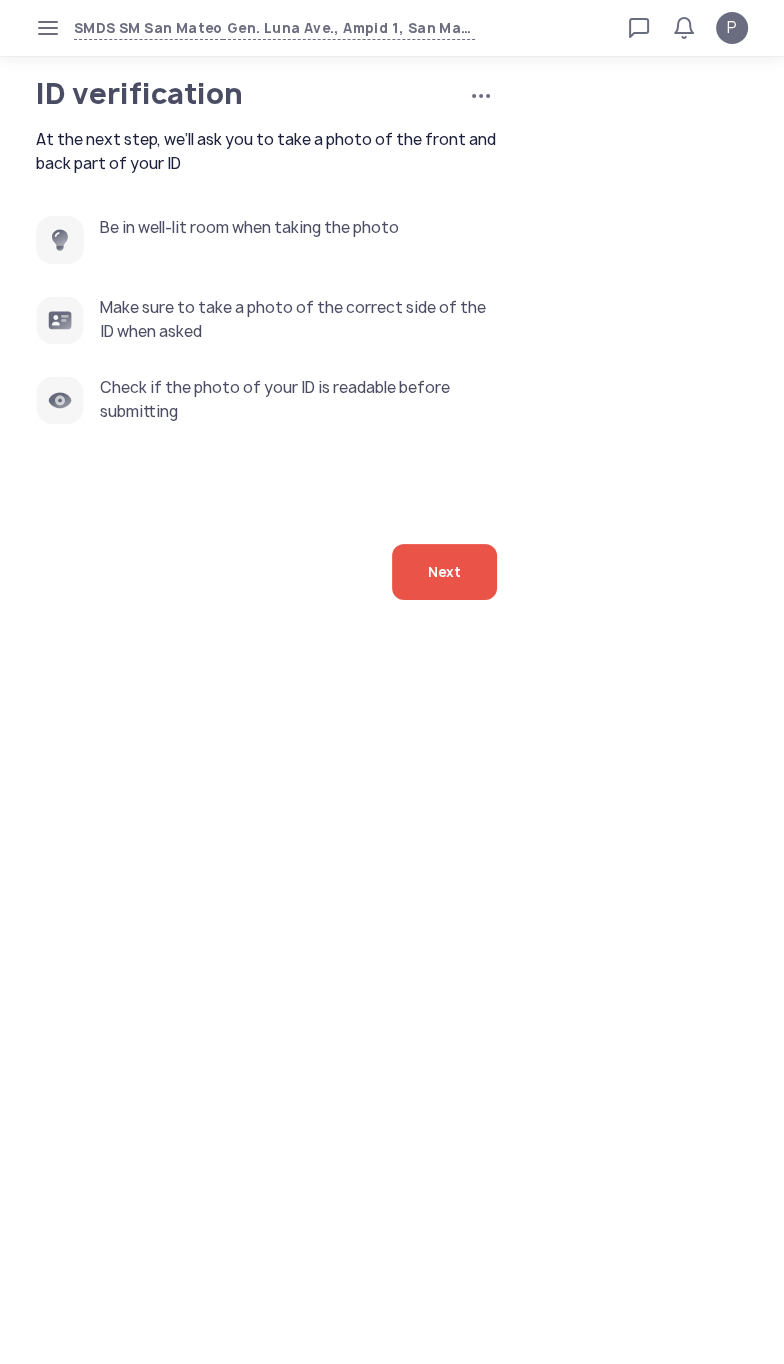 click on "Next" 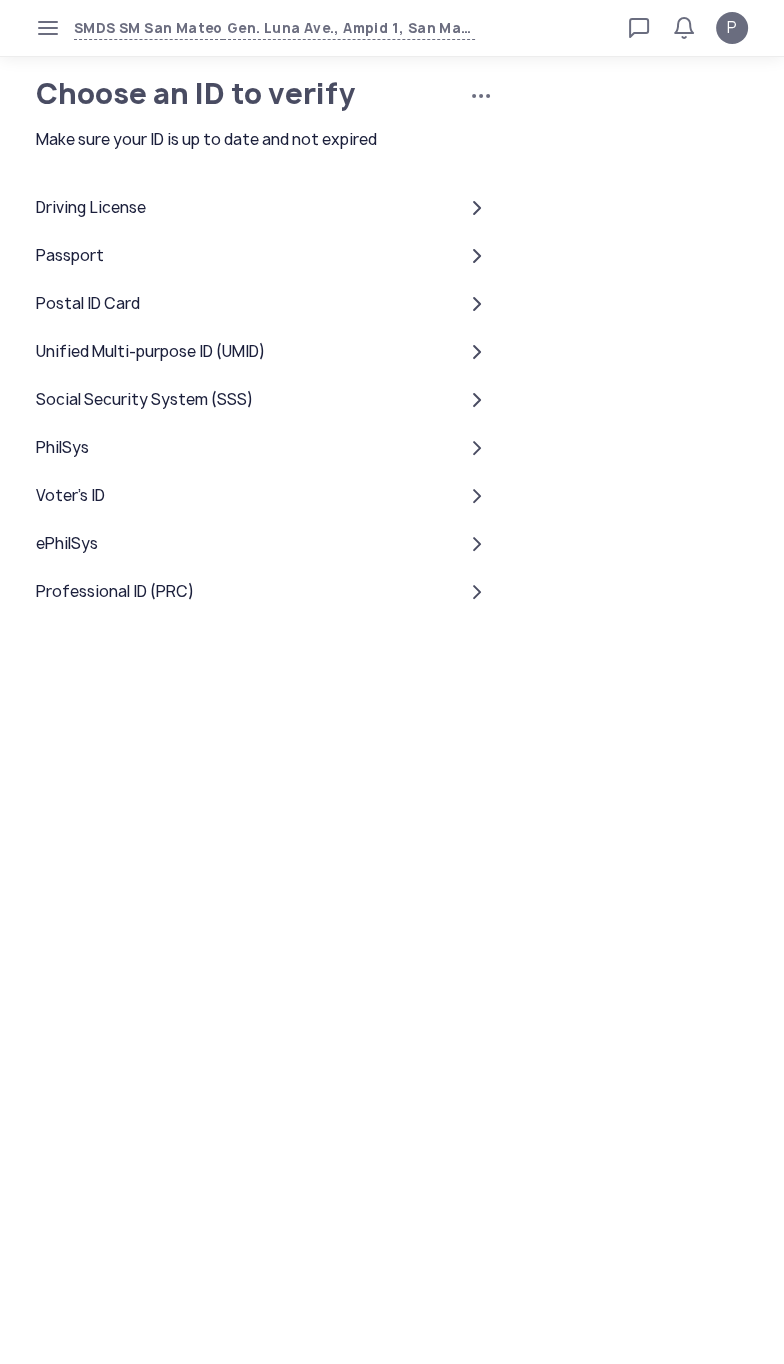 click on "Driving License" 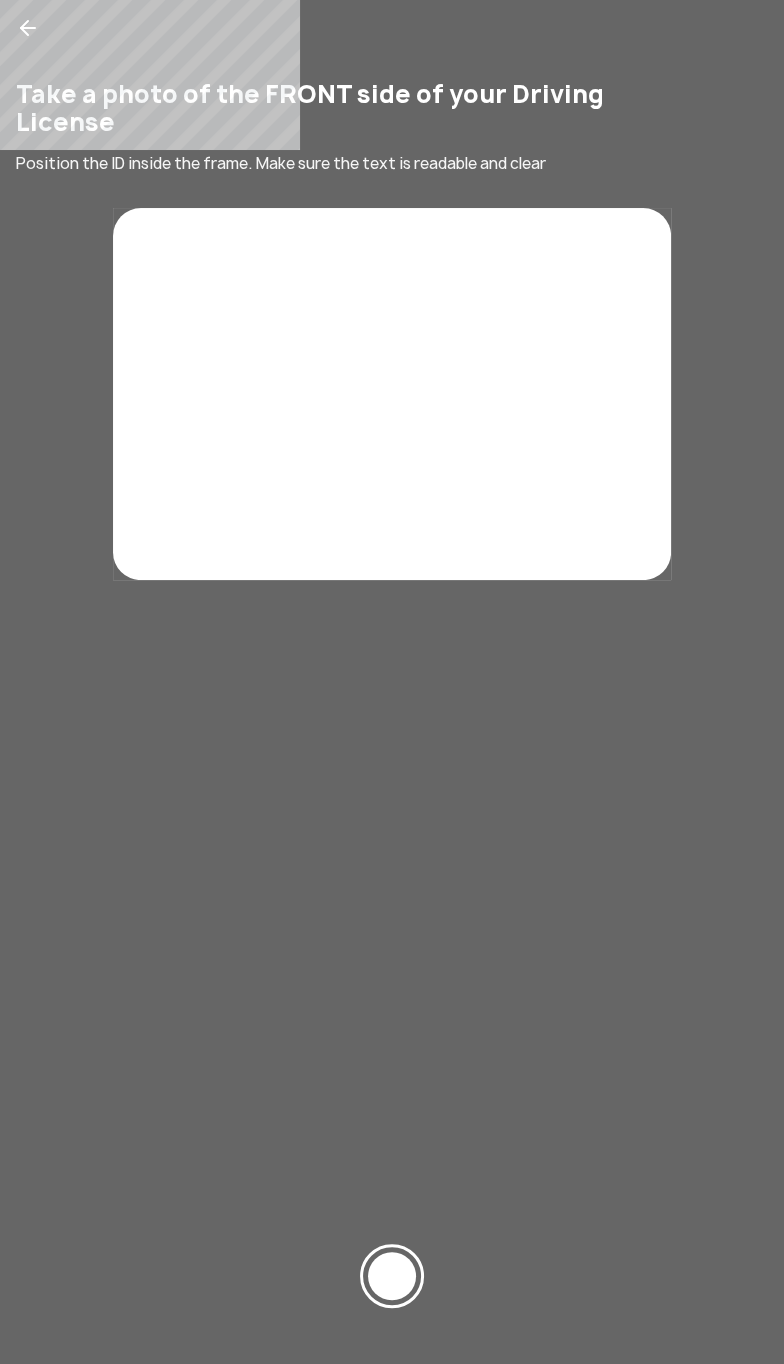 click 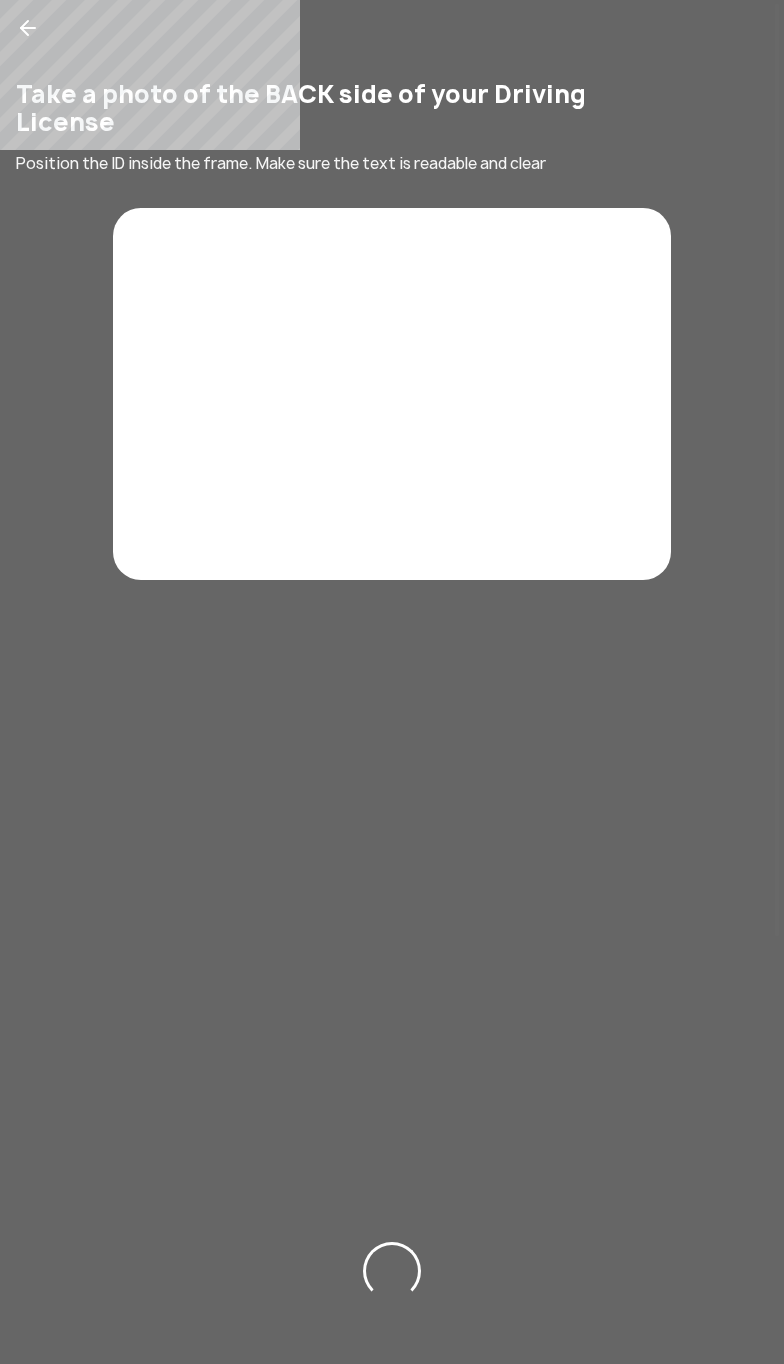 scroll, scrollTop: 0, scrollLeft: 0, axis: both 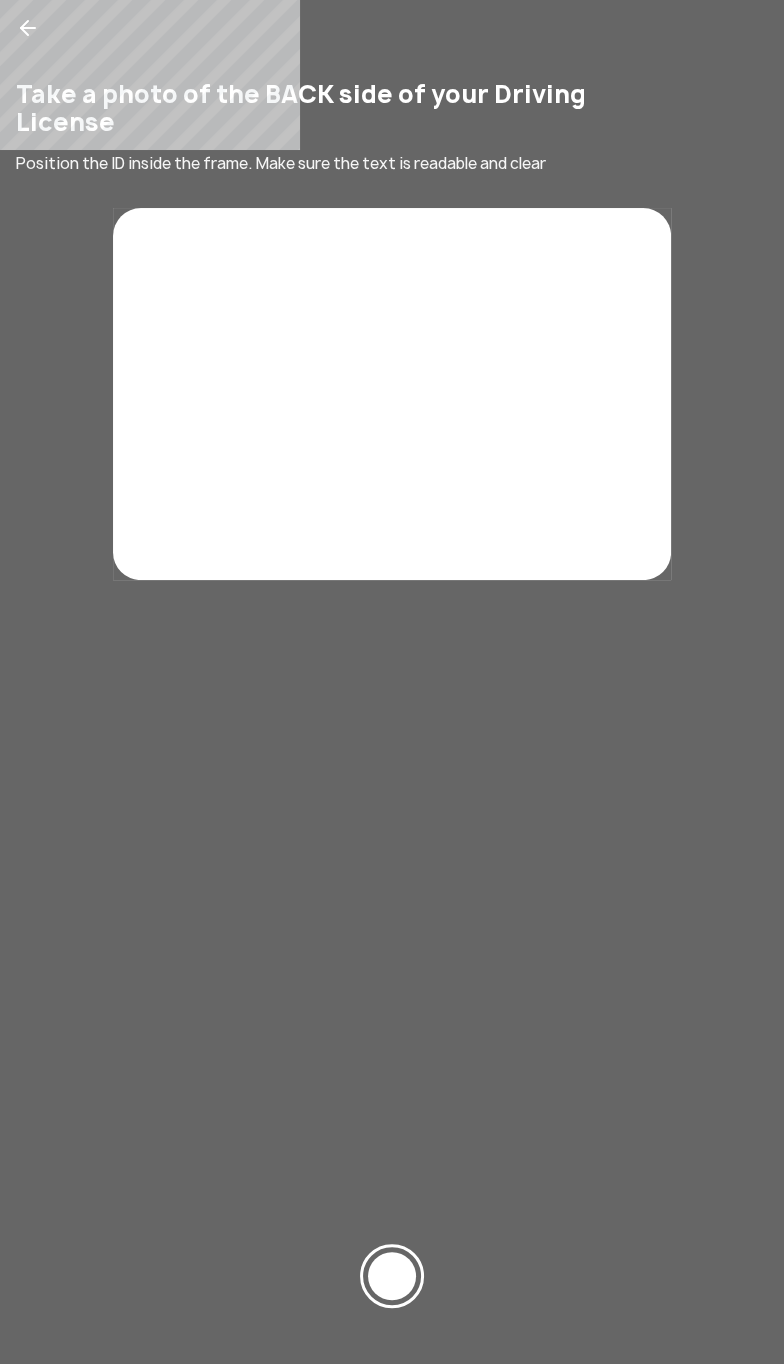 click 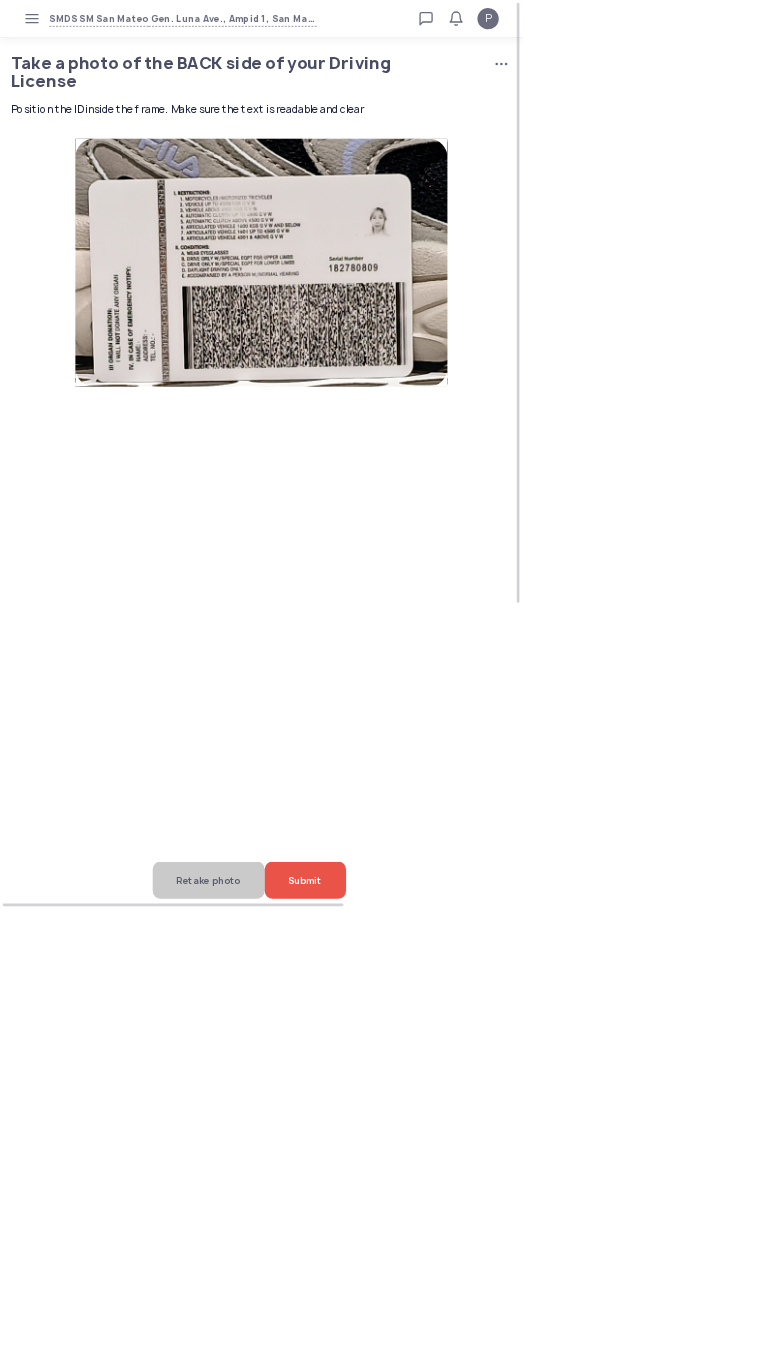 click on "Submit" 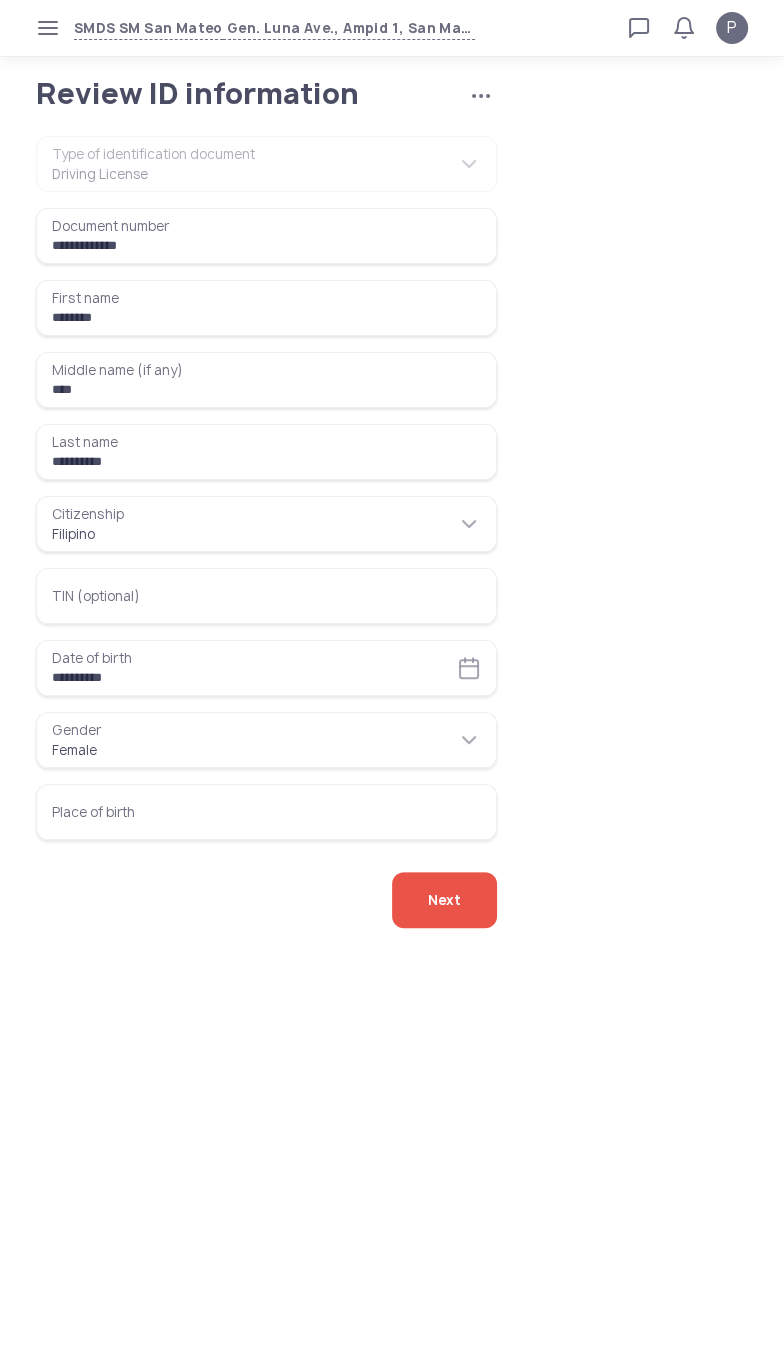 click on "Place of birth" at bounding box center [266, 812] 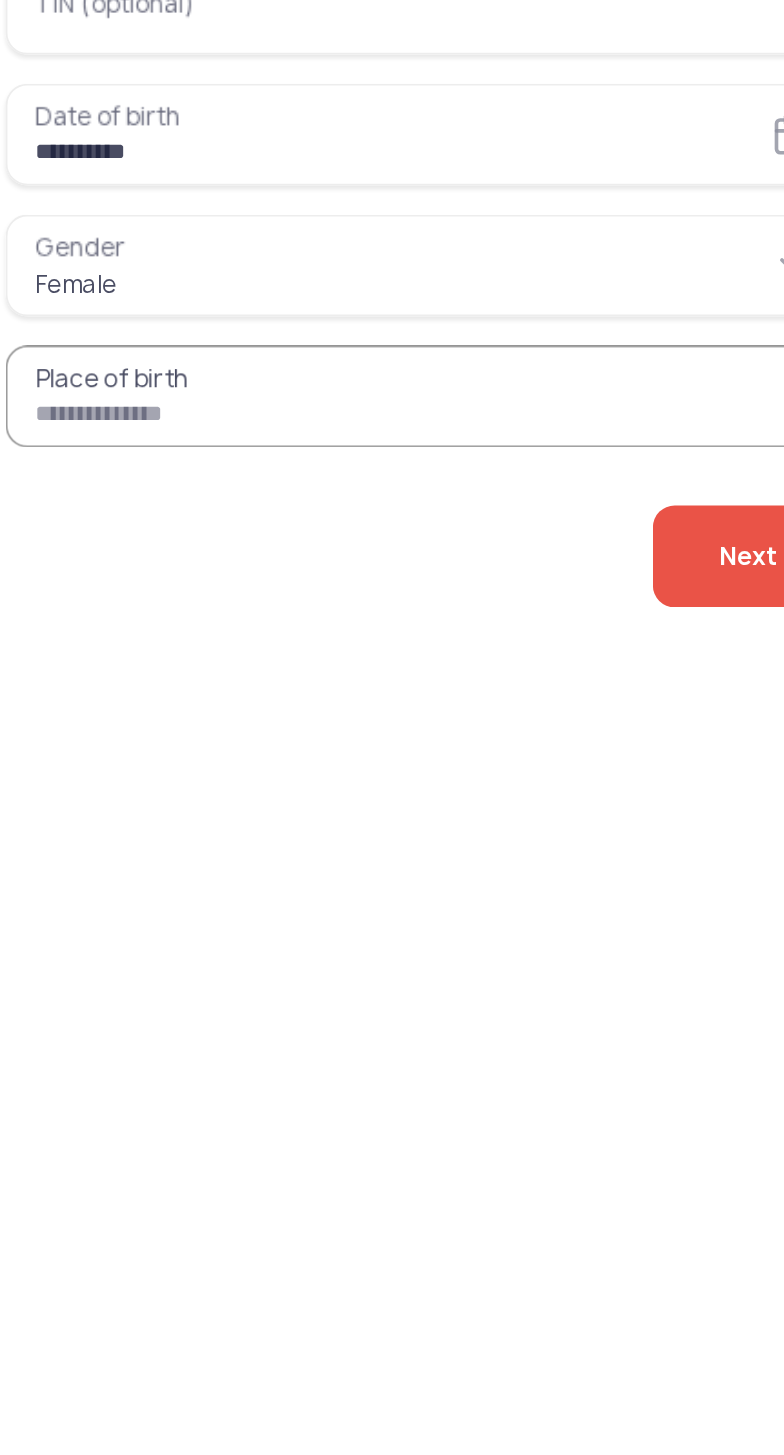 click on "Place of birth" at bounding box center [266, 812] 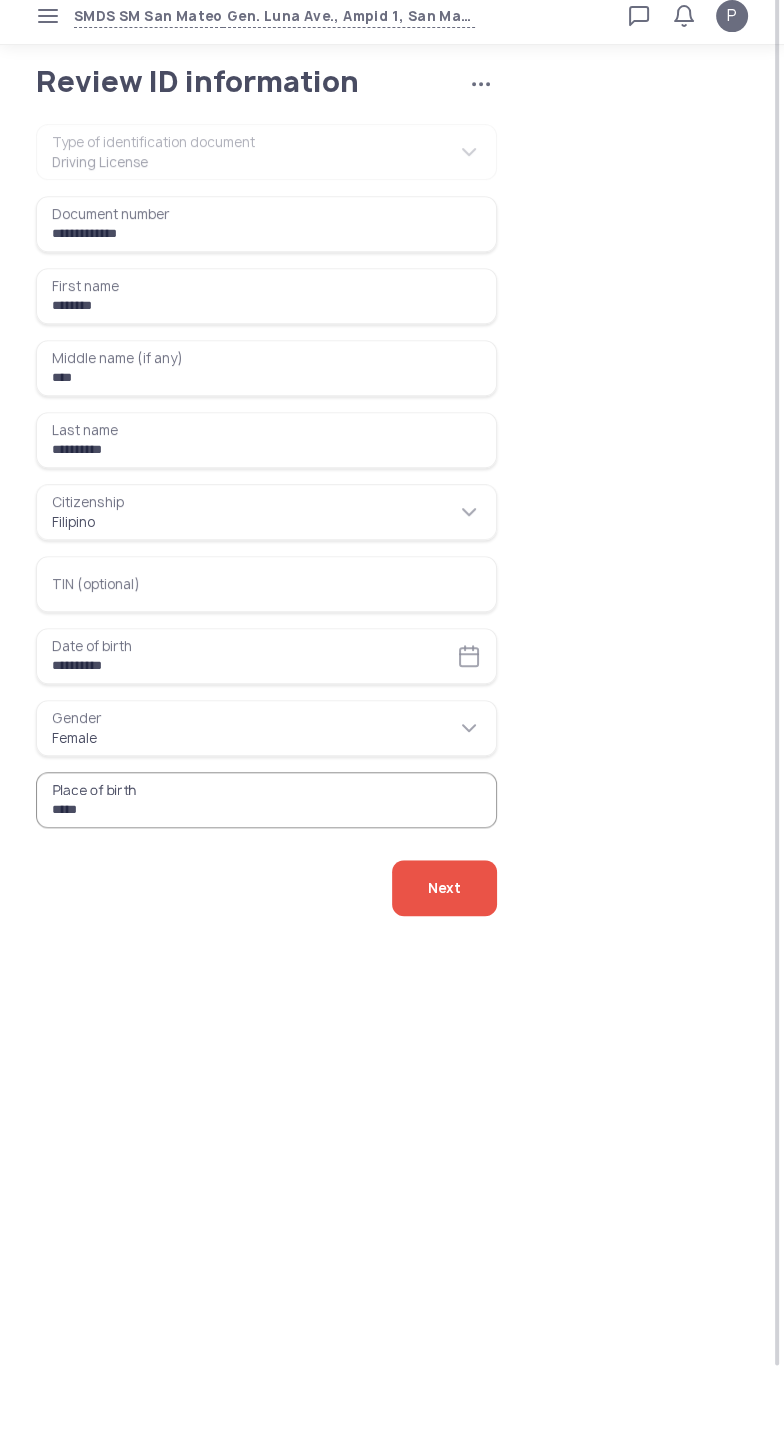 type on "*****" 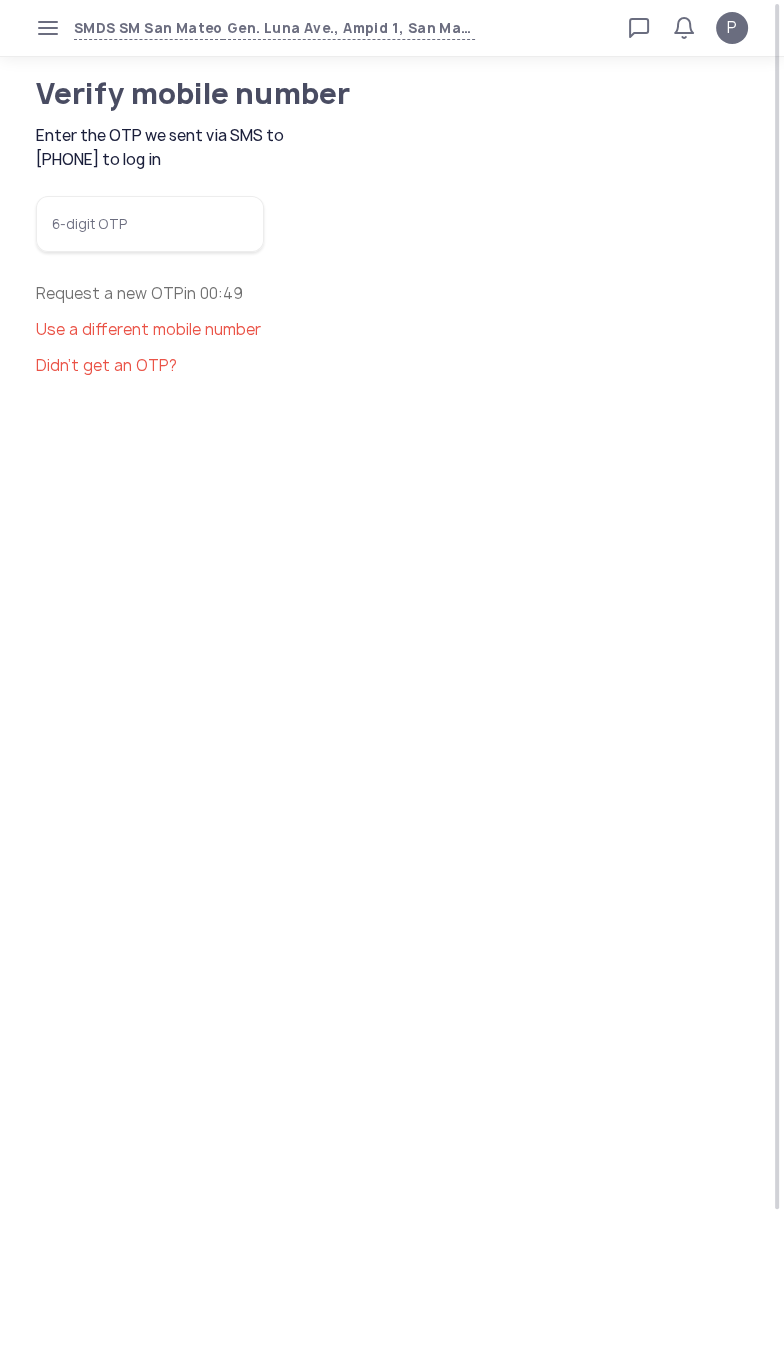click on "6-digit OTP" at bounding box center (150, 224) 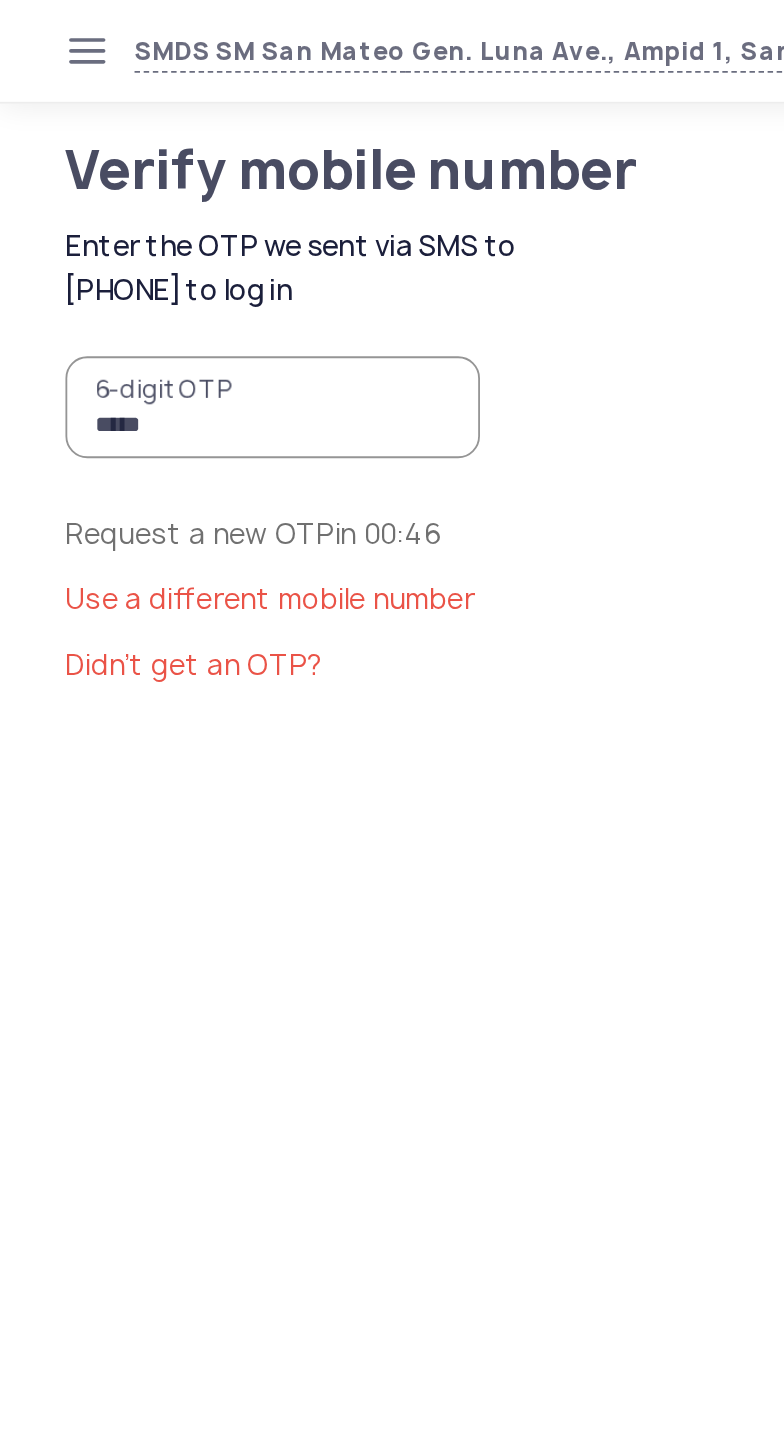 type on "******" 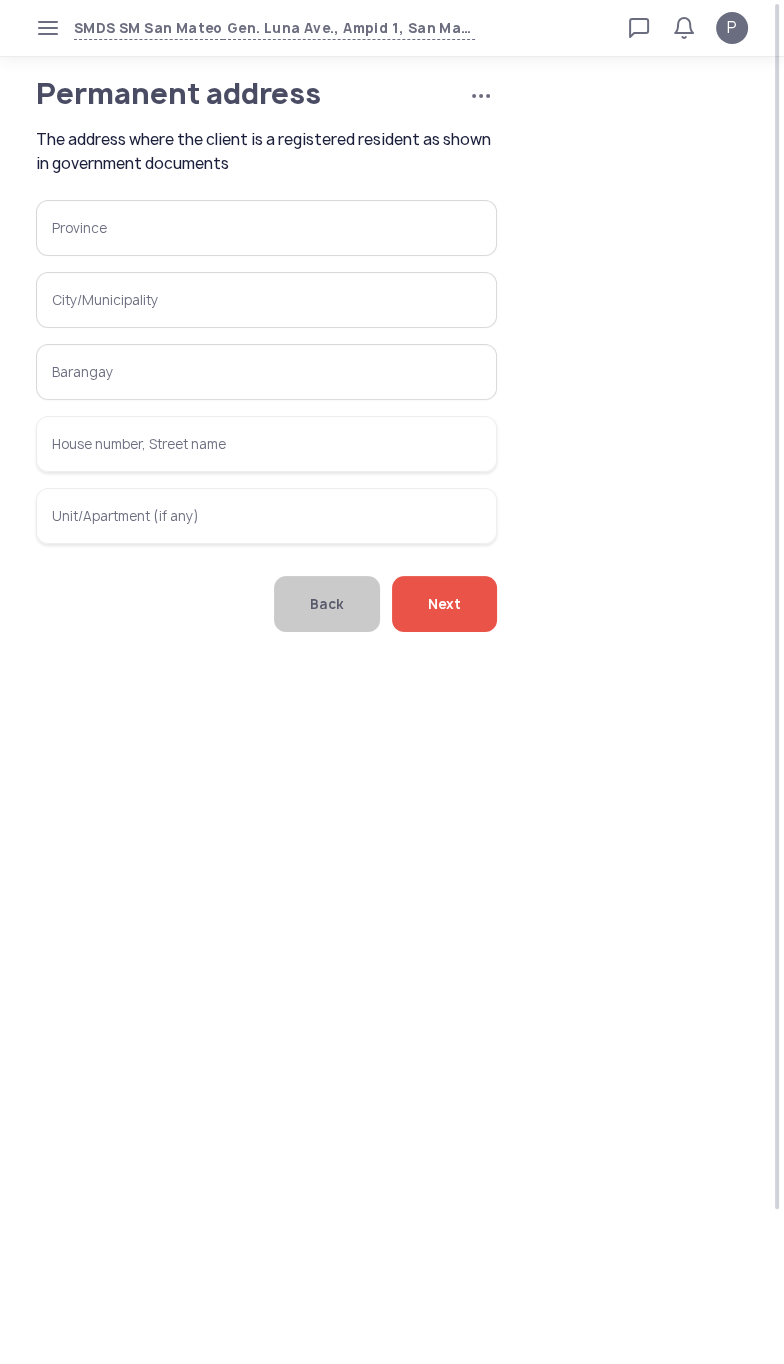 click on "Province   City/Municipality   Barangay   [NUMBER], [STREET]   Unit/Apartment (if any)" 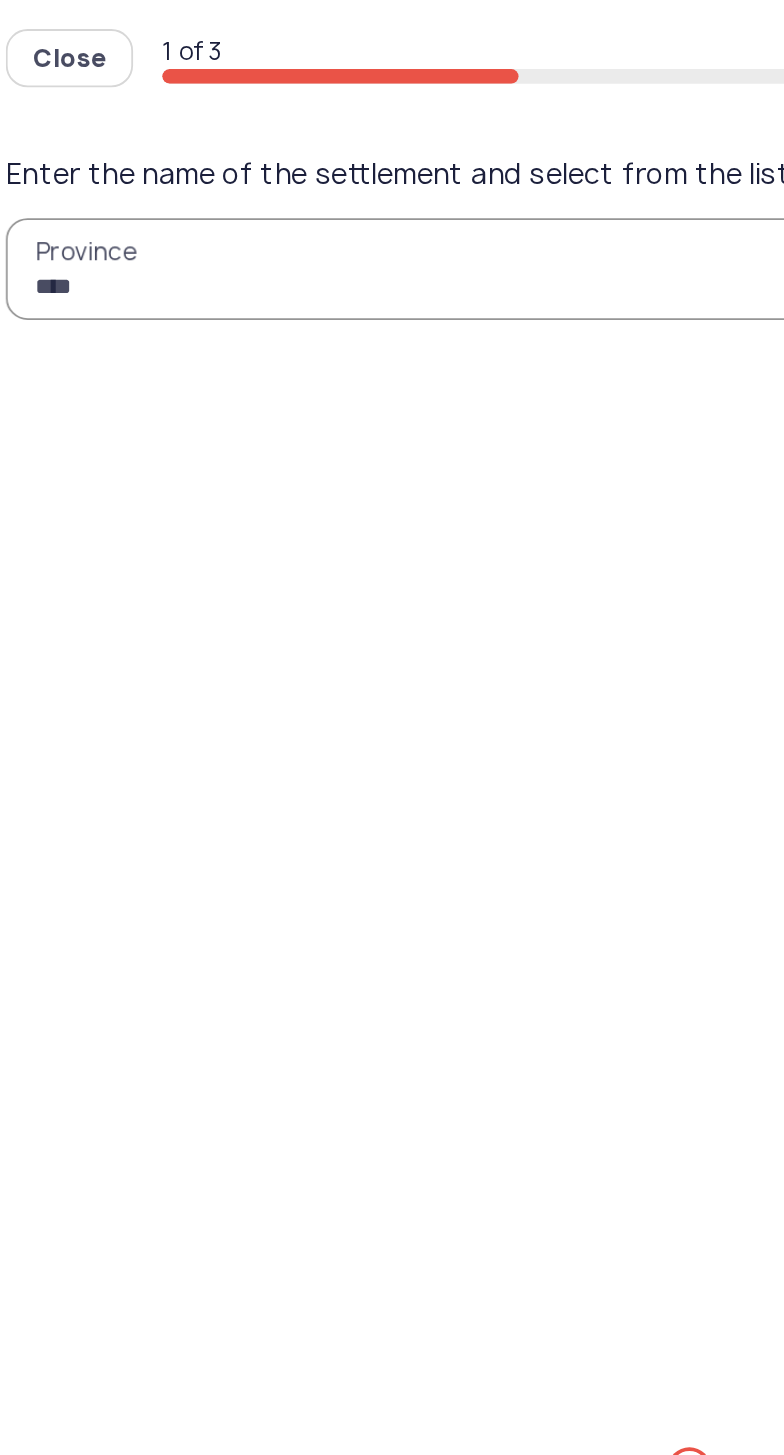 type on "*****" 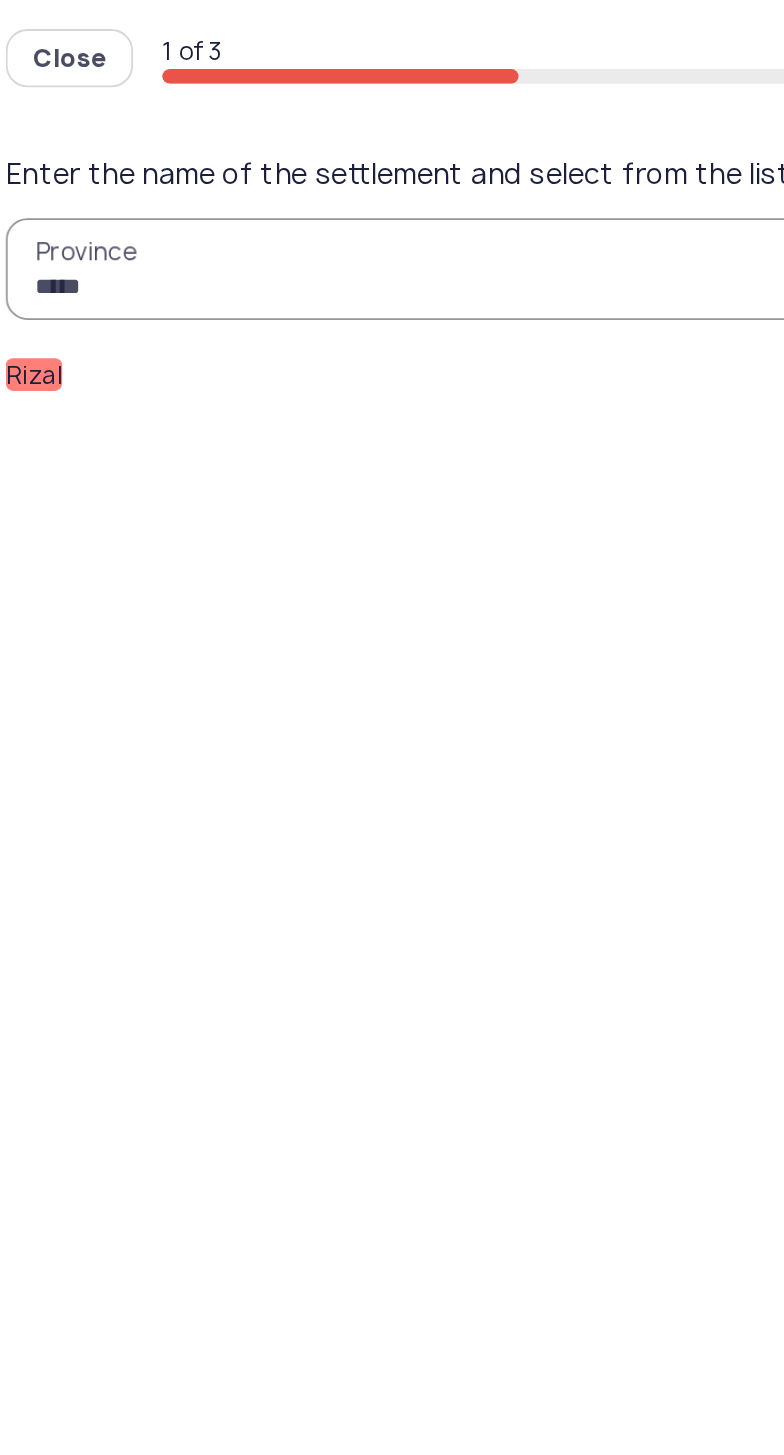 click on "Rizal" 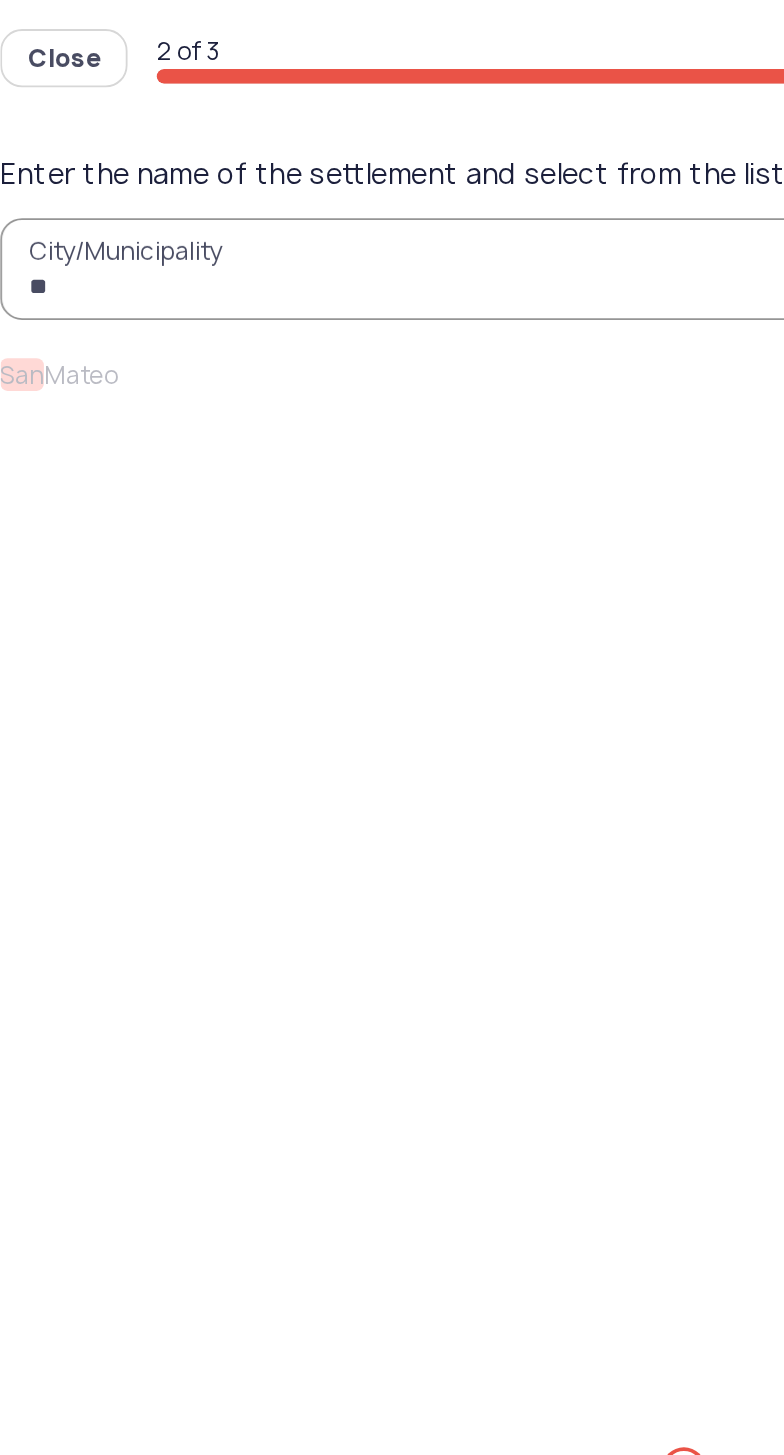 type on "*" 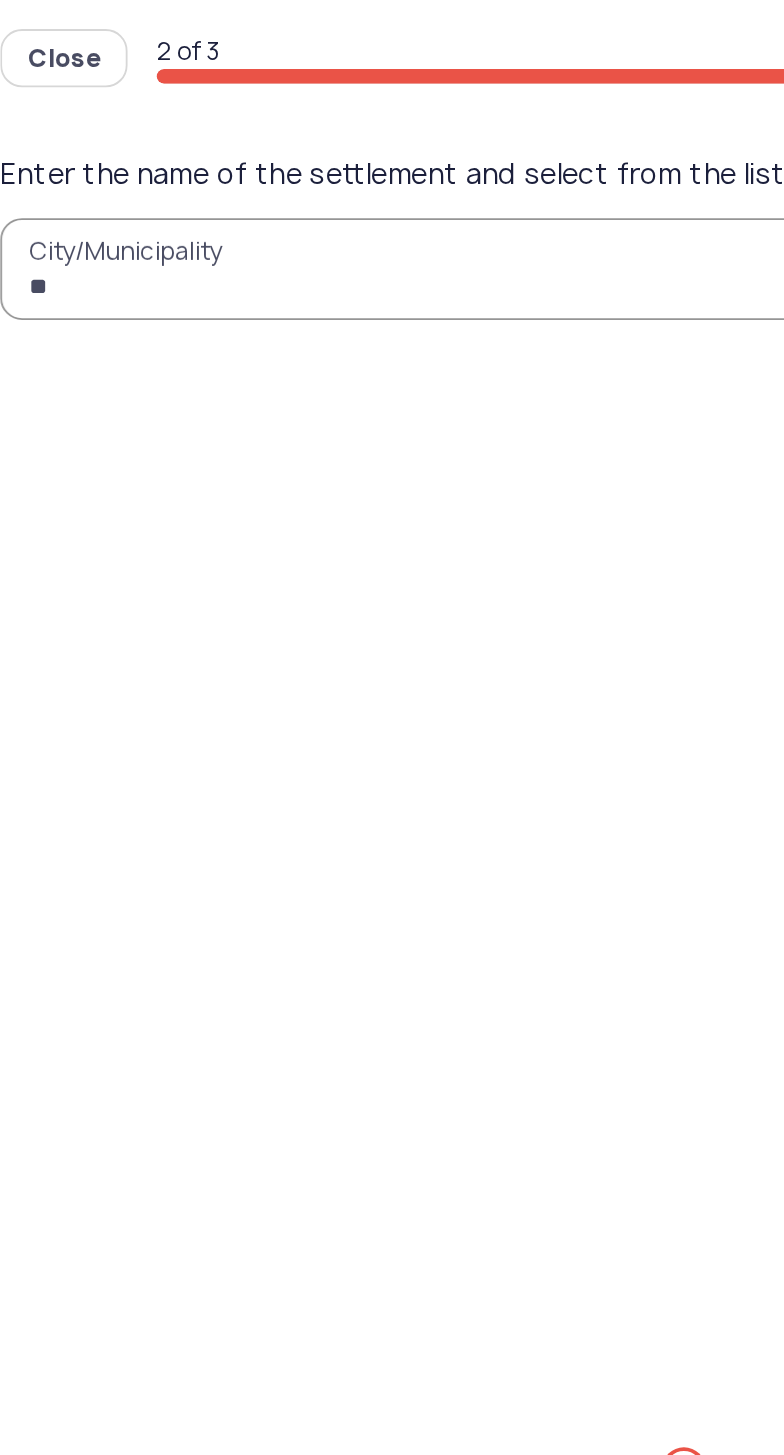 type on "***" 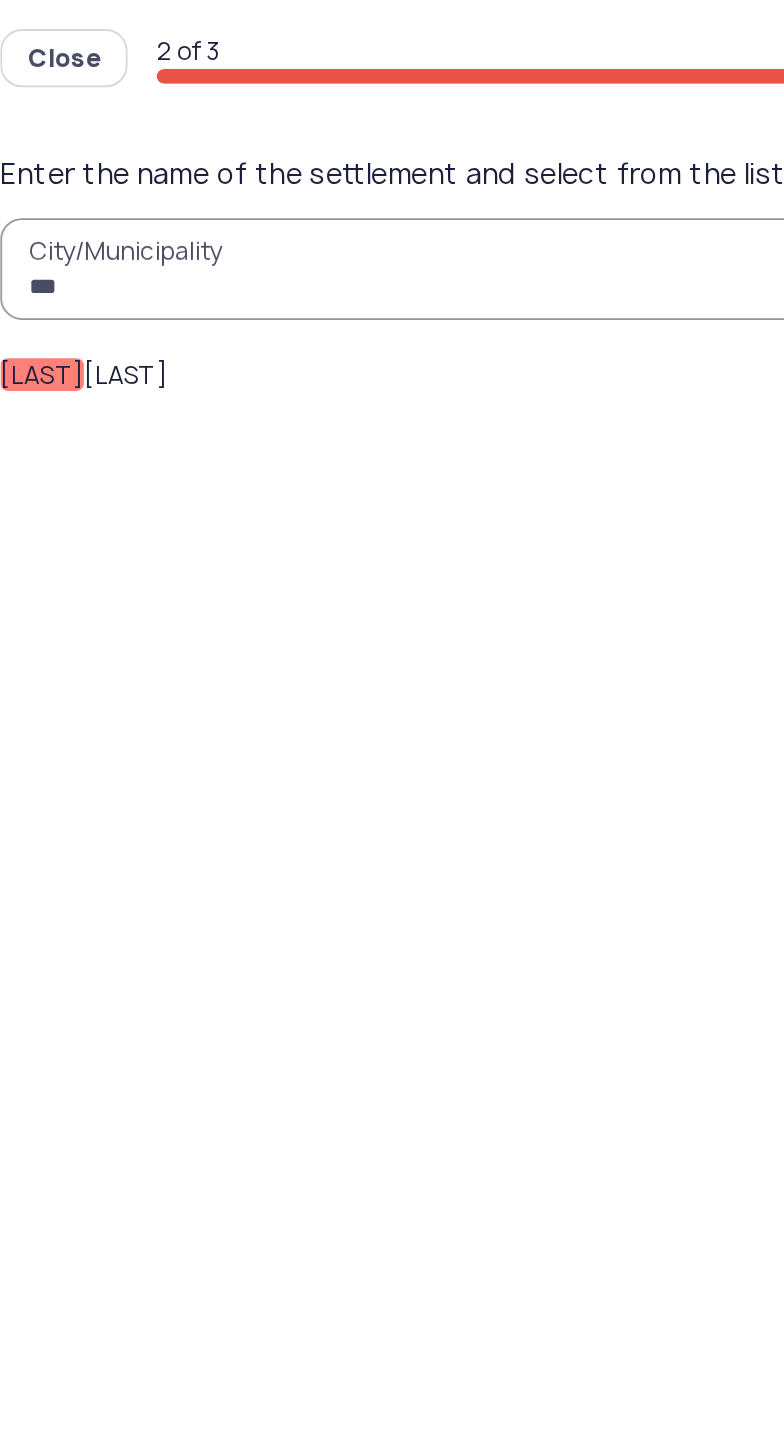 click on "[LAST]" 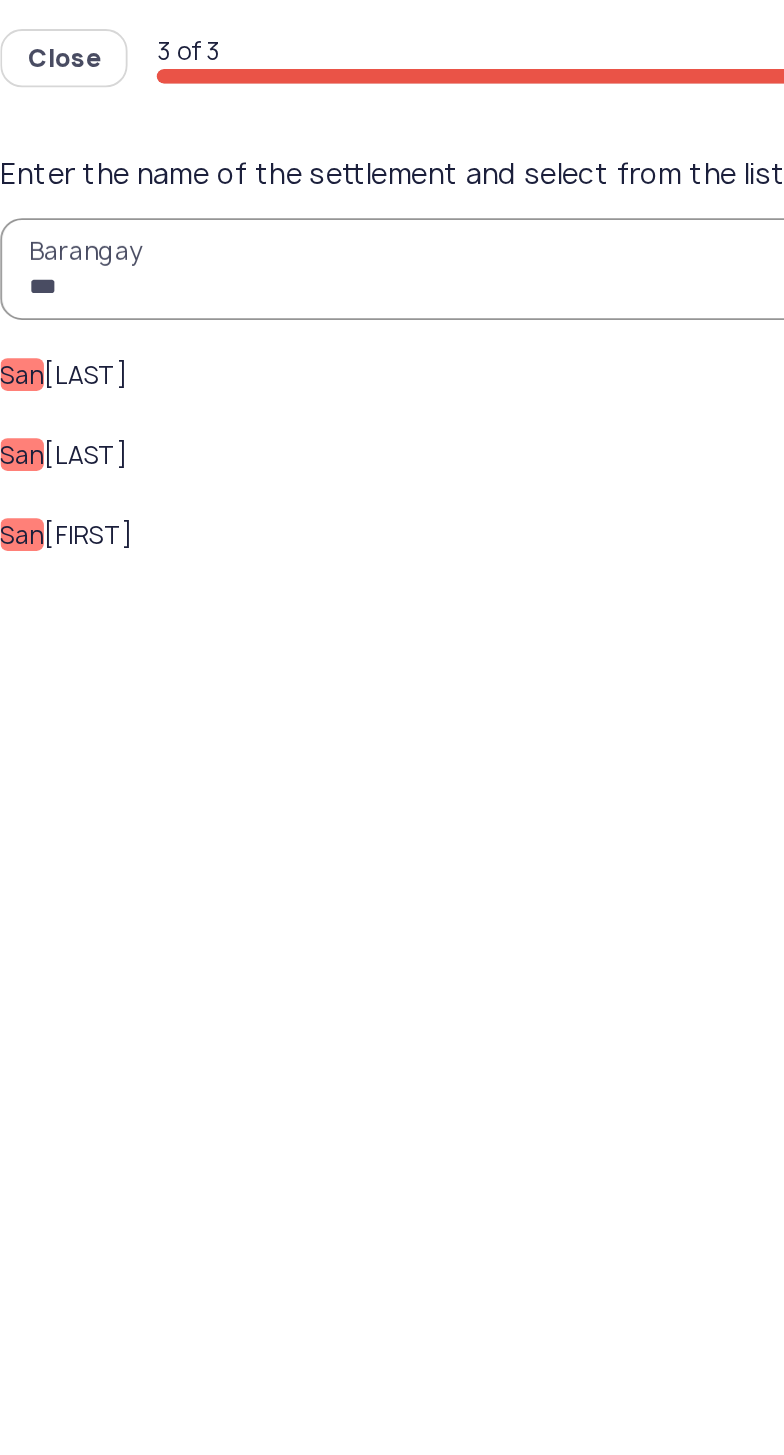 type on "***" 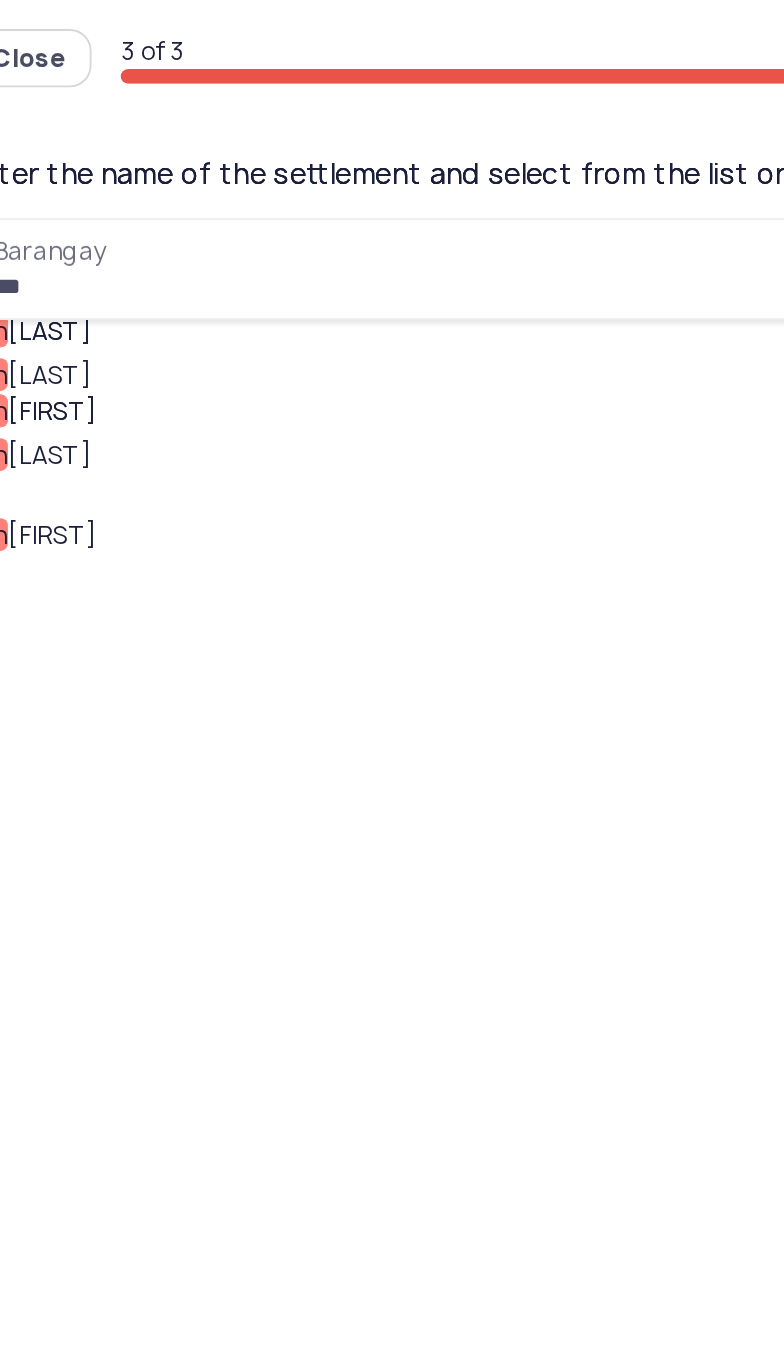 click on "*****" at bounding box center (266, 228) 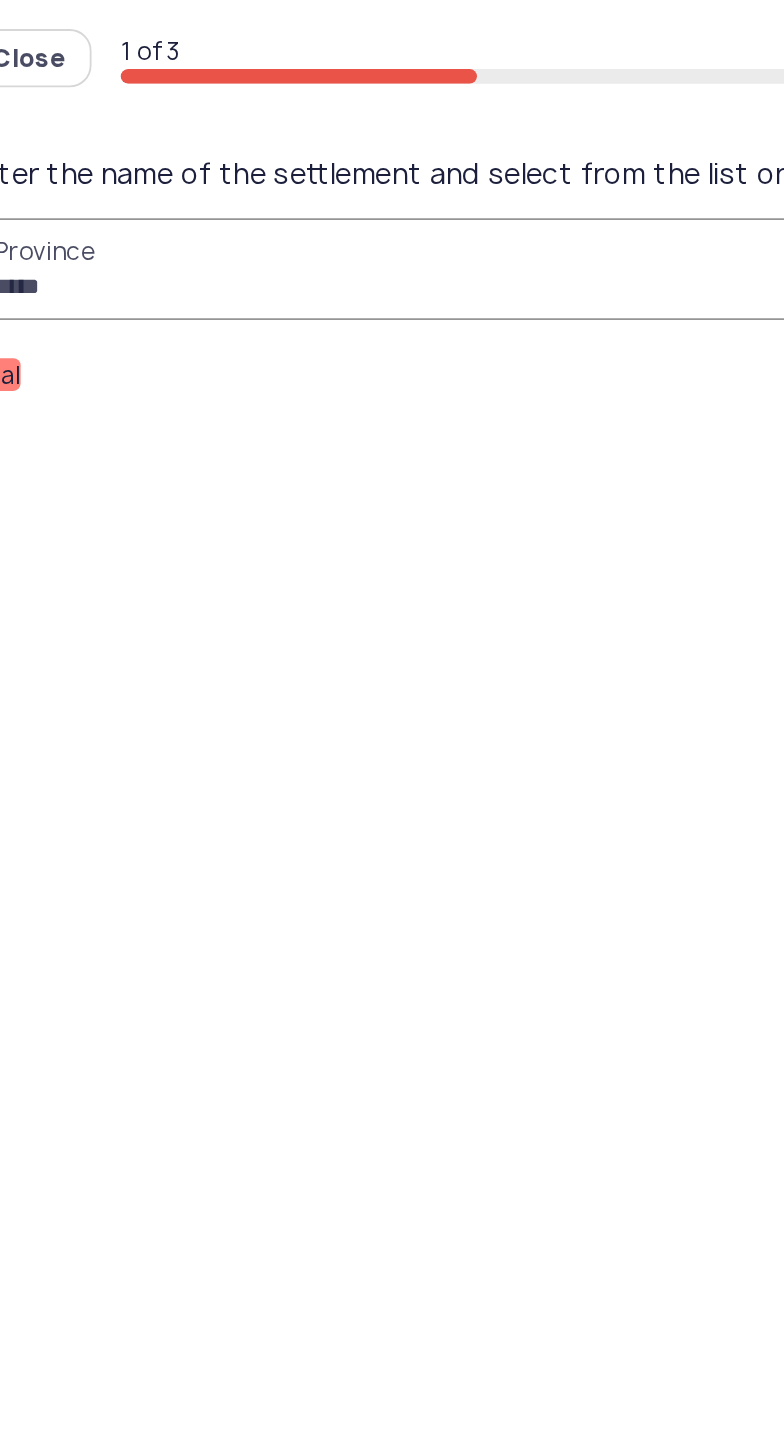 click on "Close" 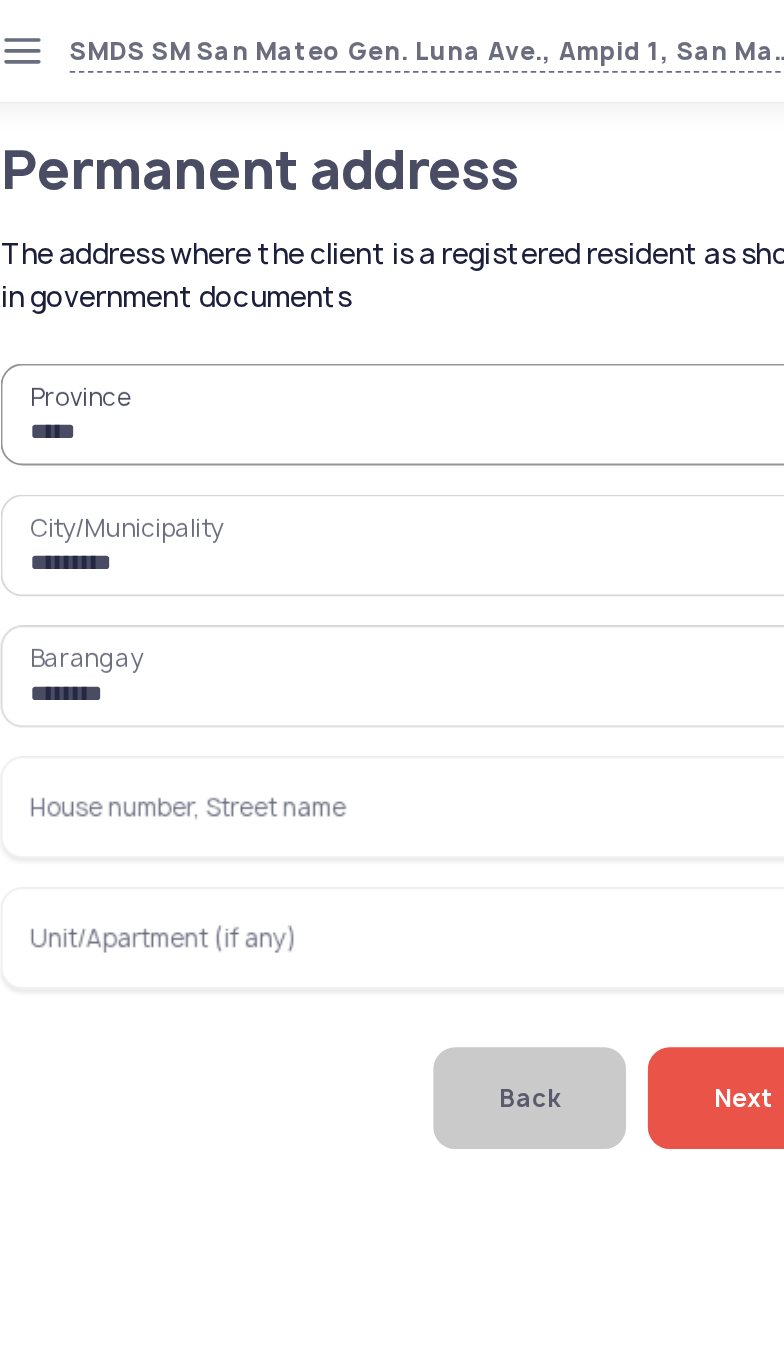 click on "House number, Street name" at bounding box center [266, 444] 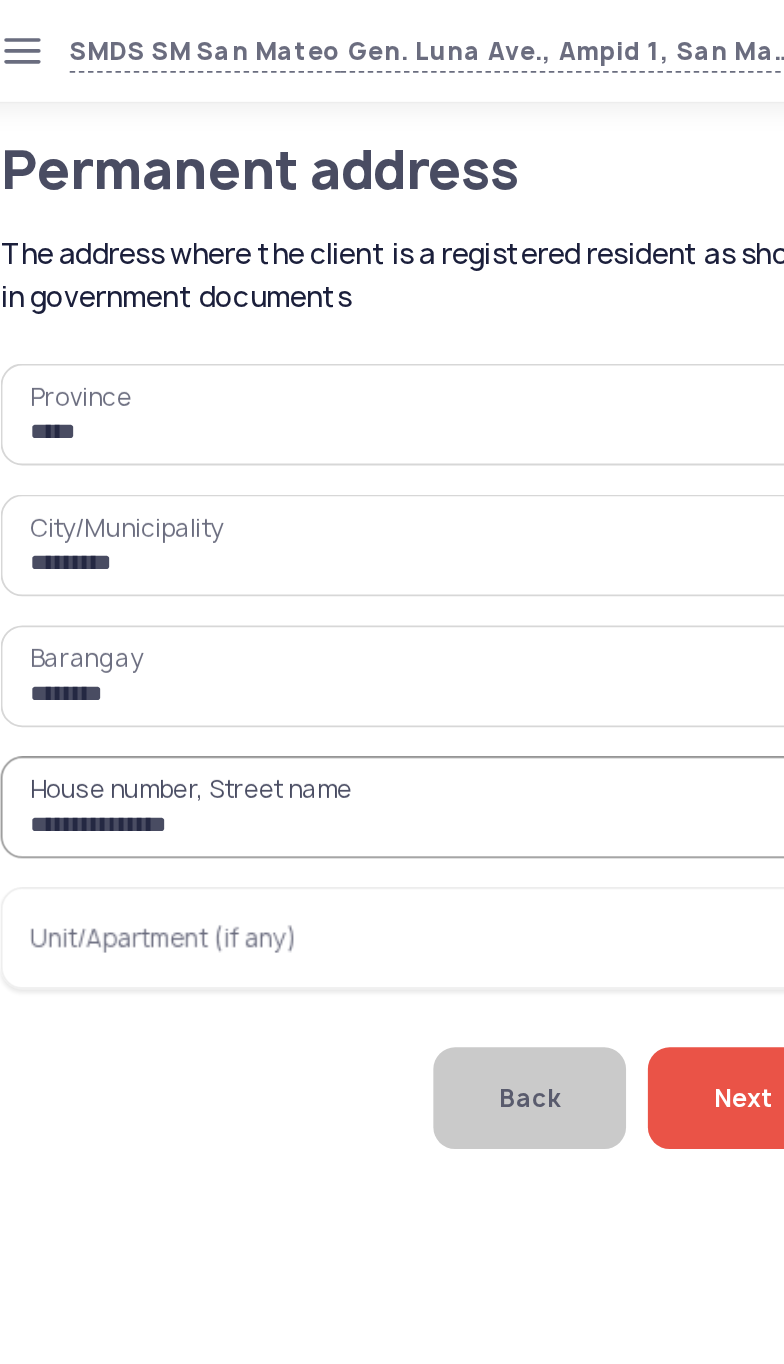 type on "**********" 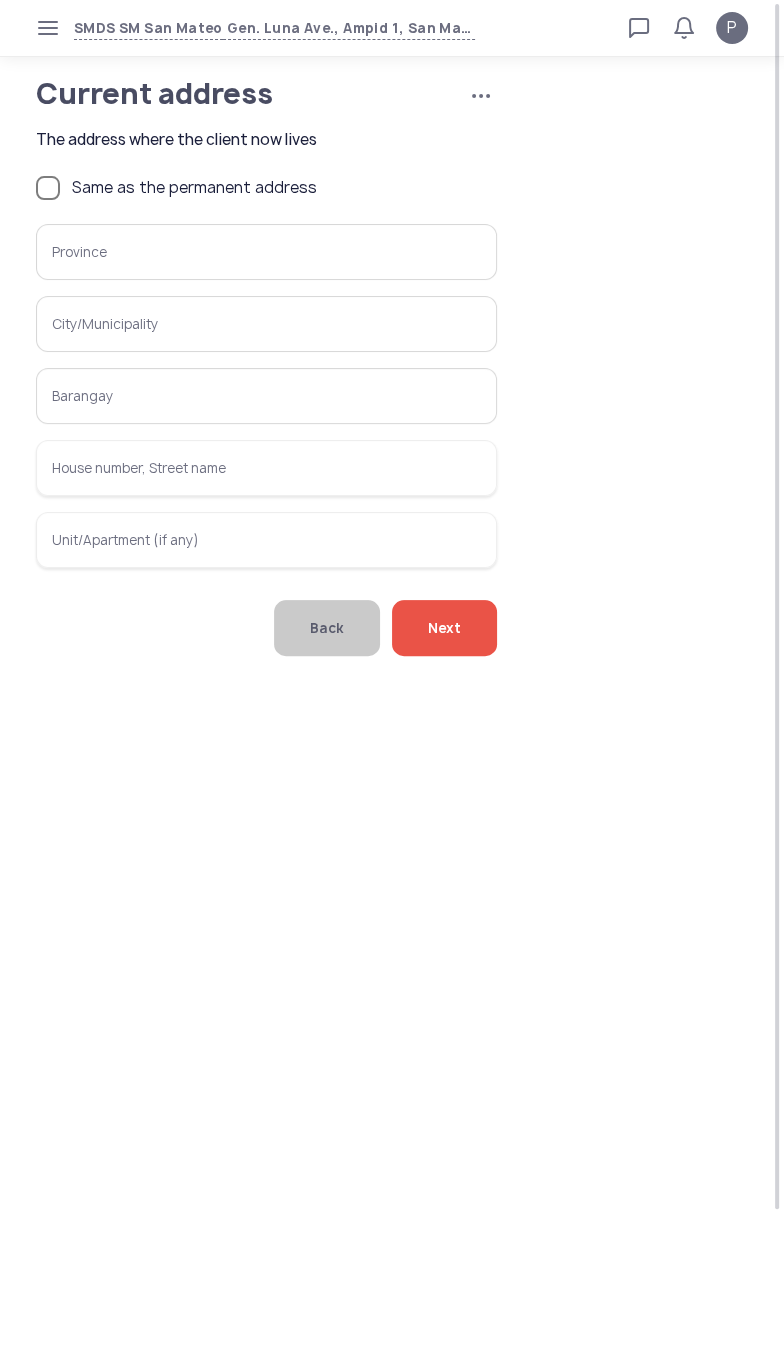 click on "Same as the permanent address" 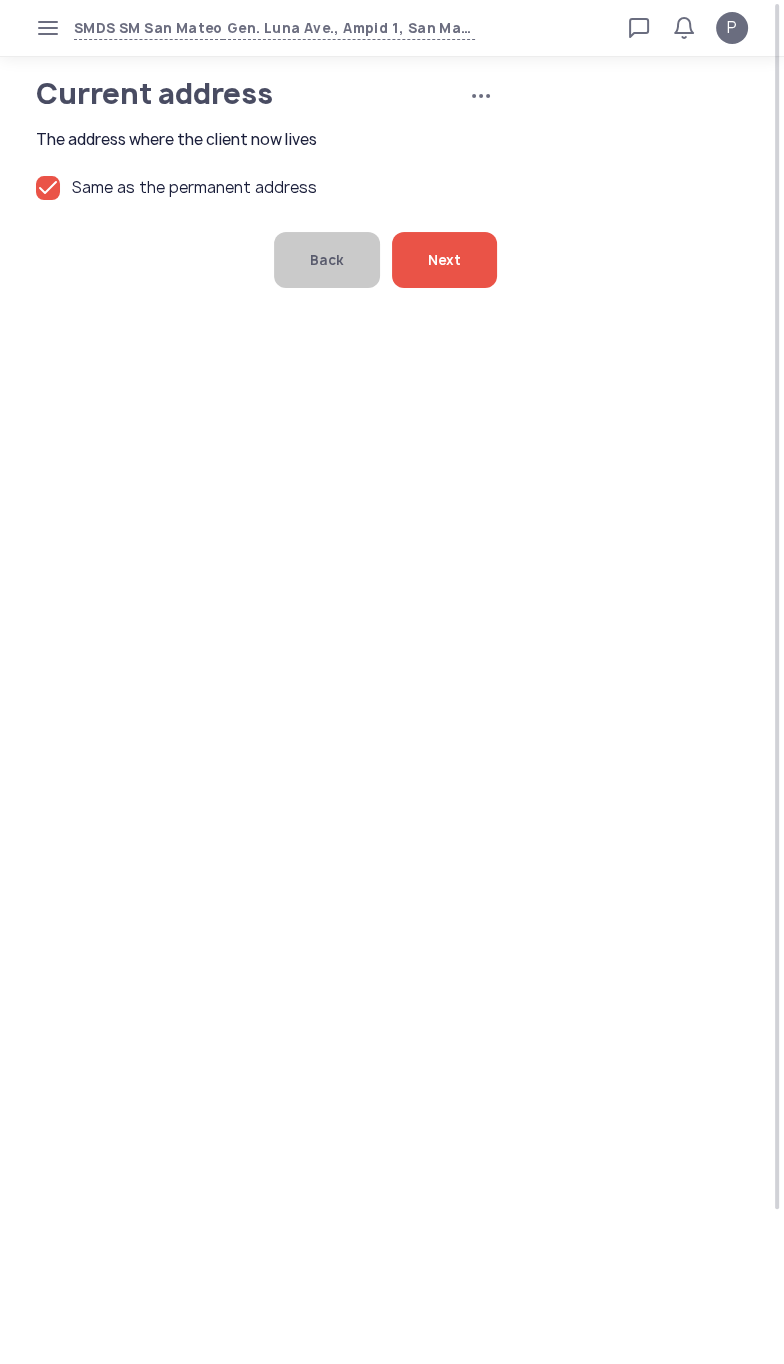 click on "Next" 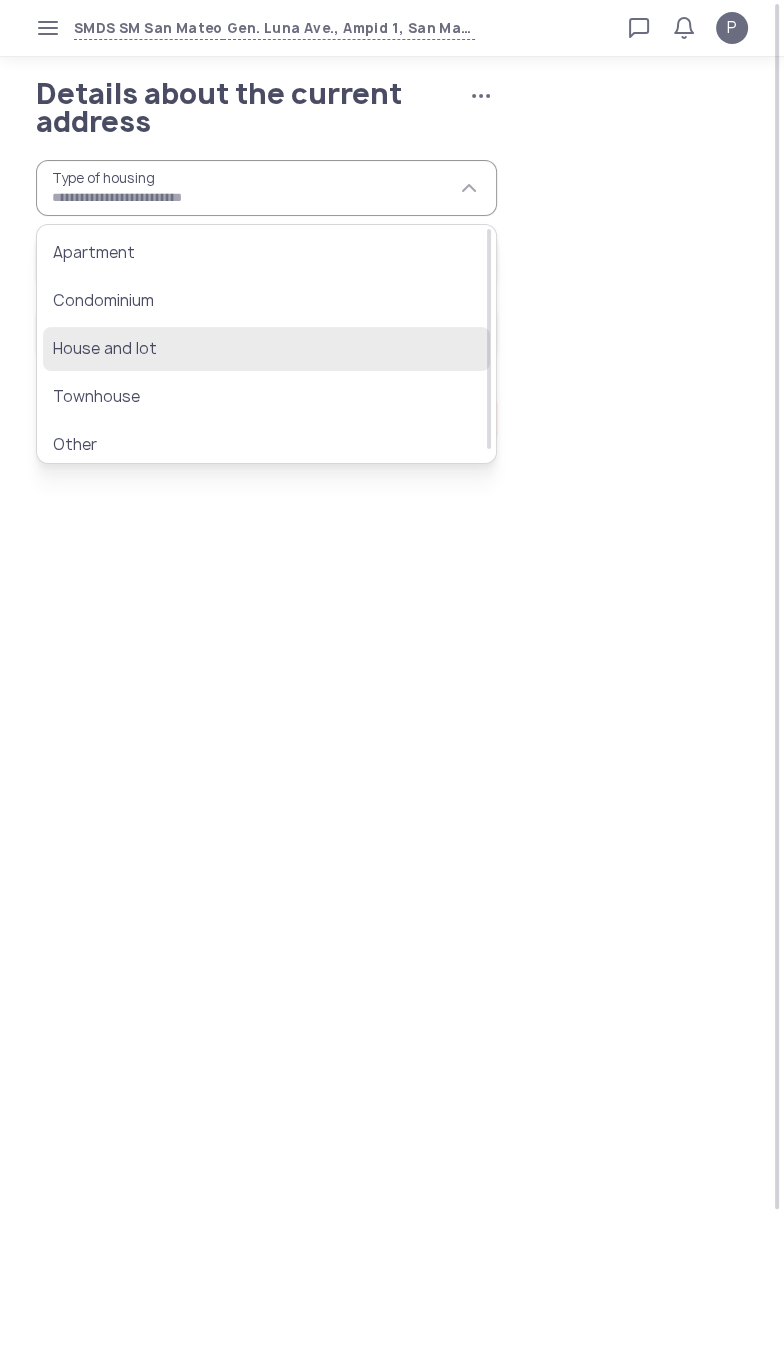 click on "House and lot" 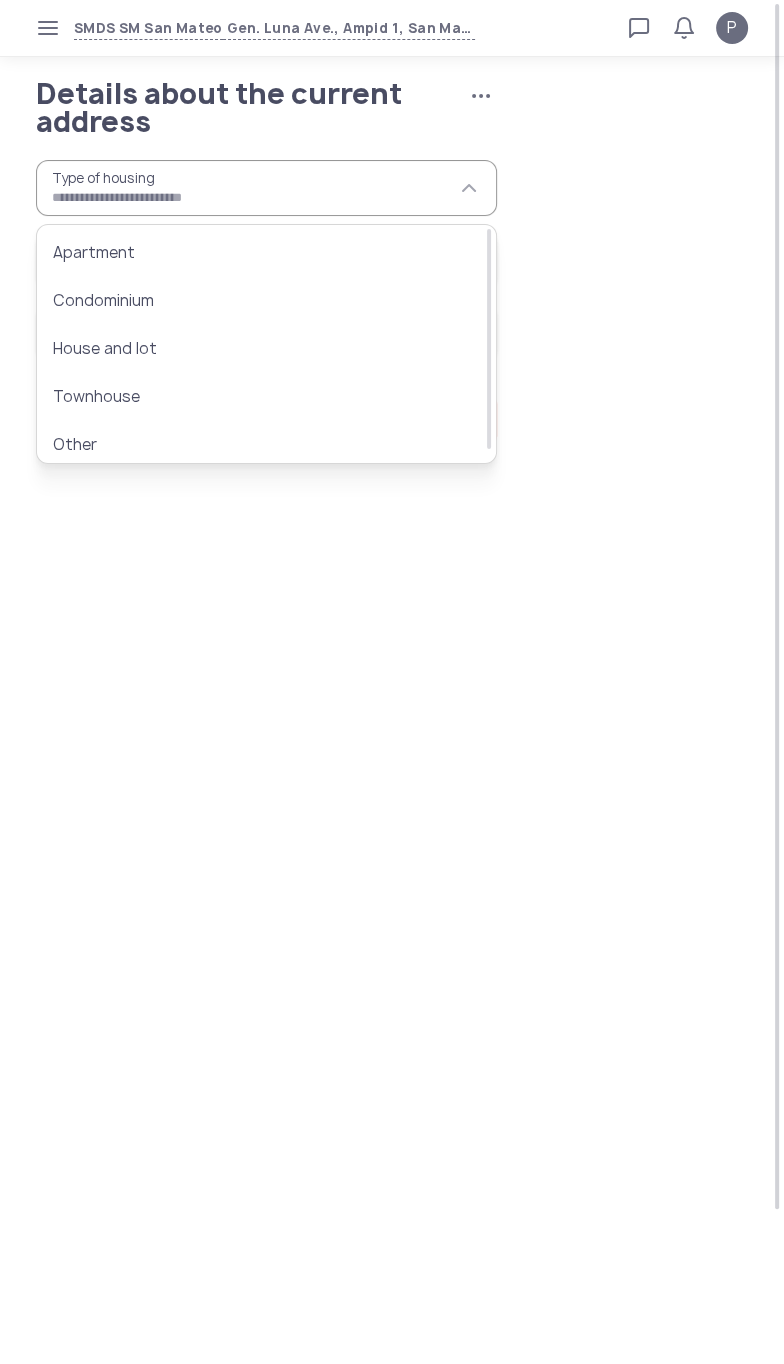 type on "**********" 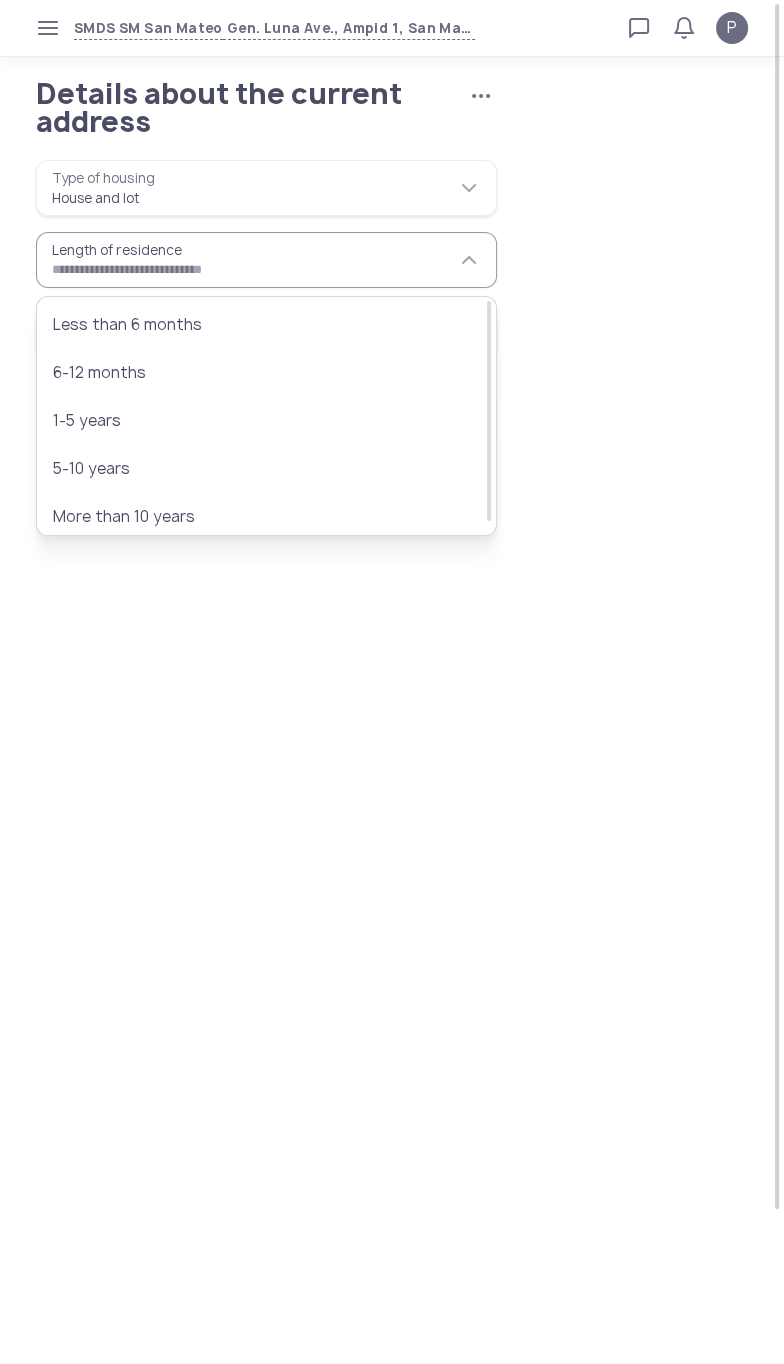 click on "**********" at bounding box center (392, 682) 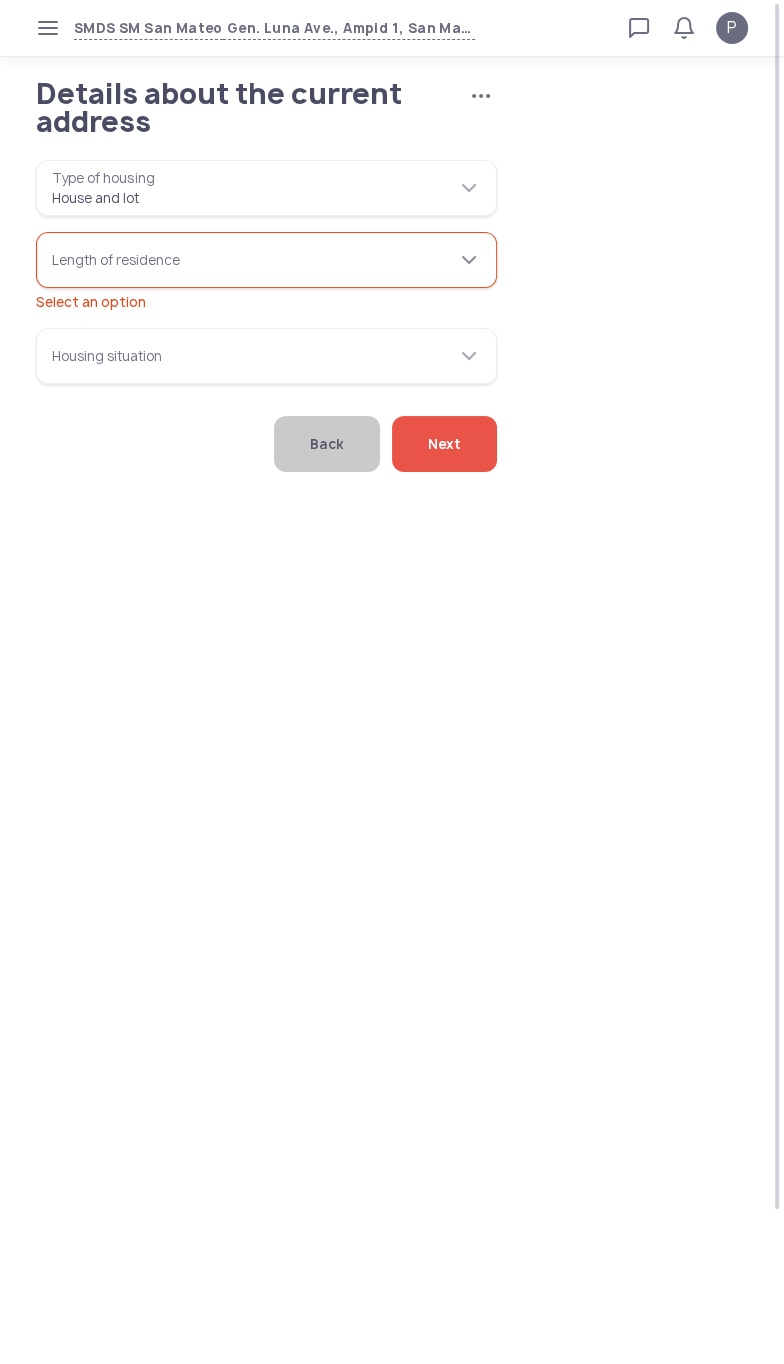 click on "Length of residence   Select an option" at bounding box center [266, 260] 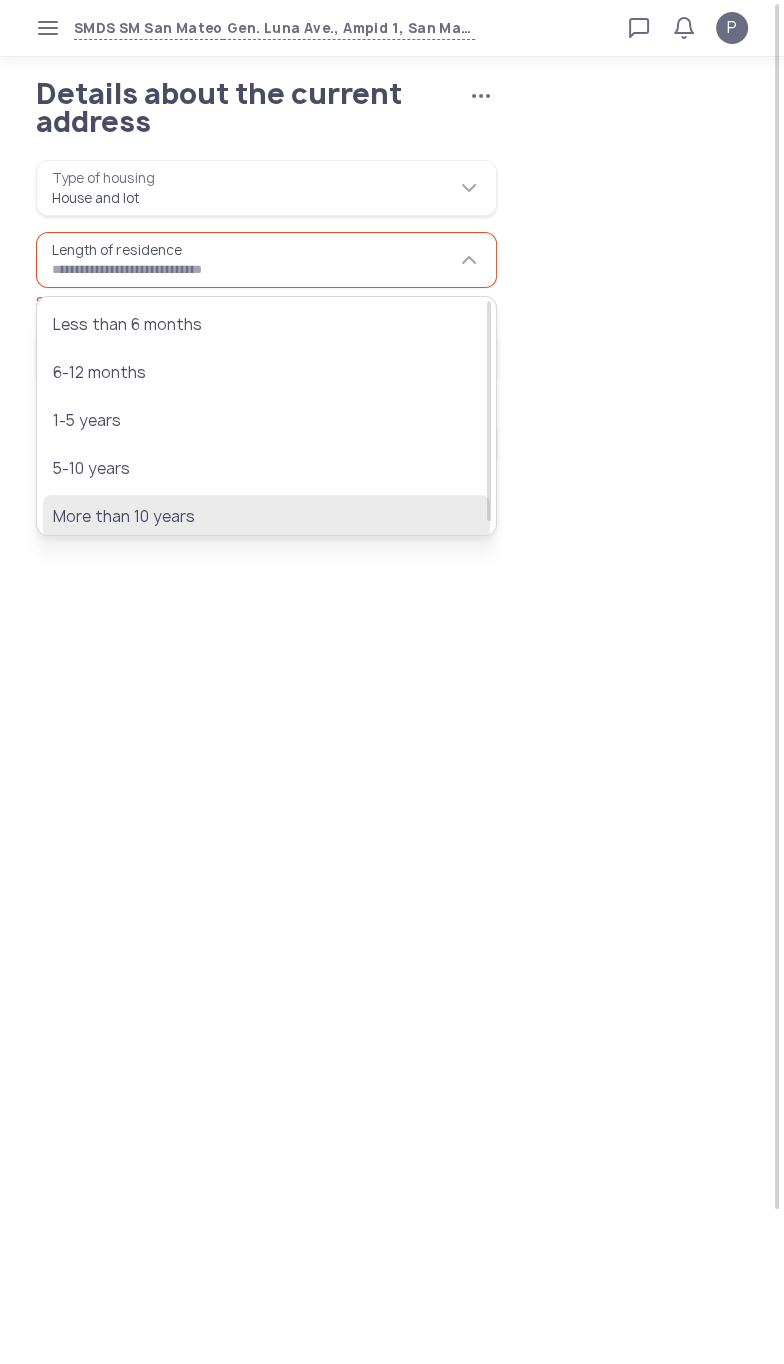 click on "More than 10 years" 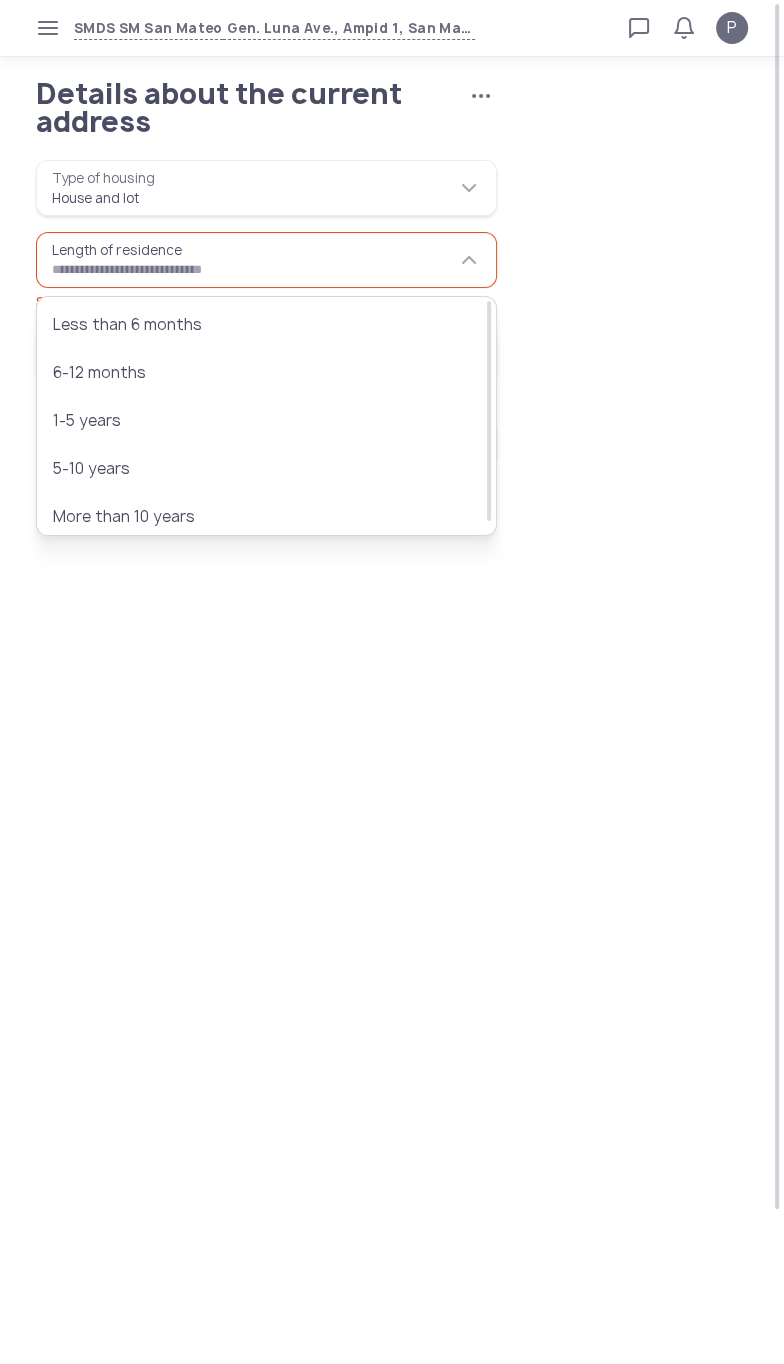 type on "**********" 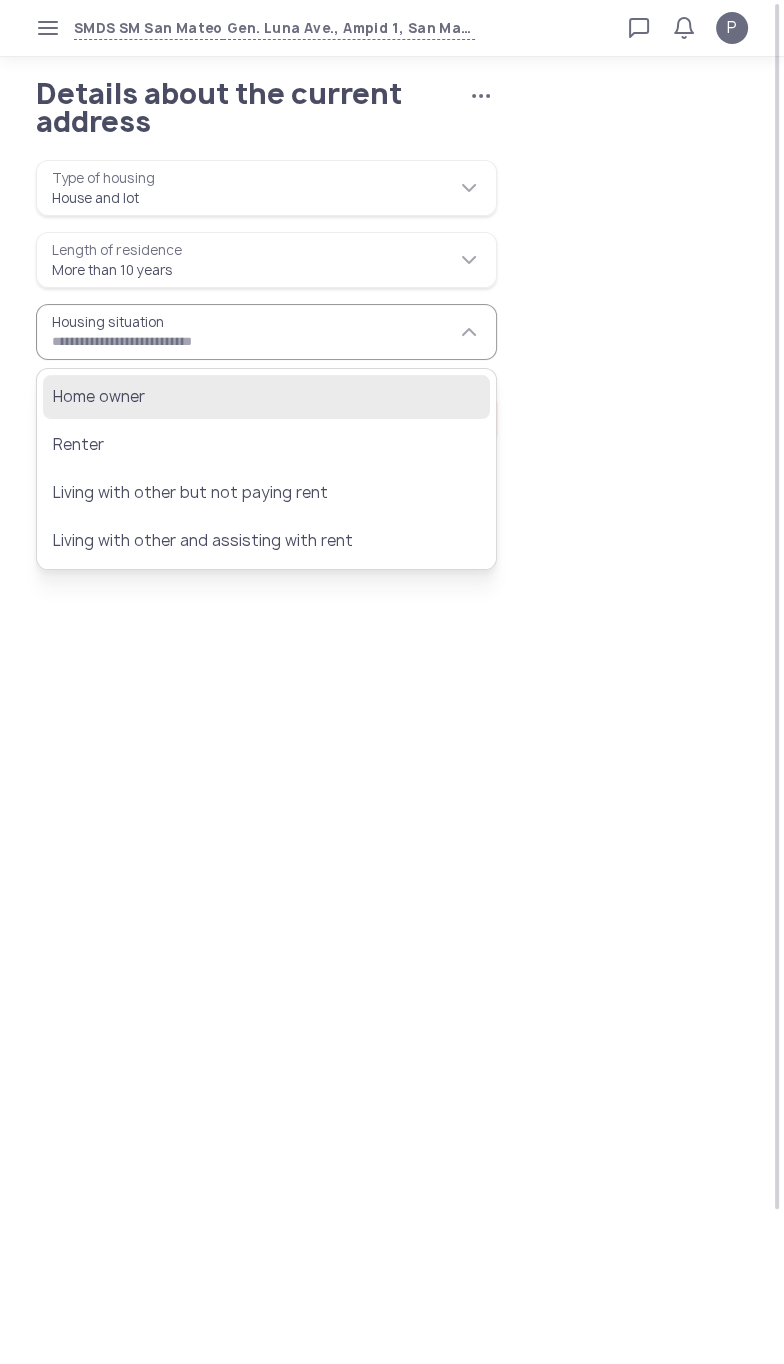 click on "Home owner" 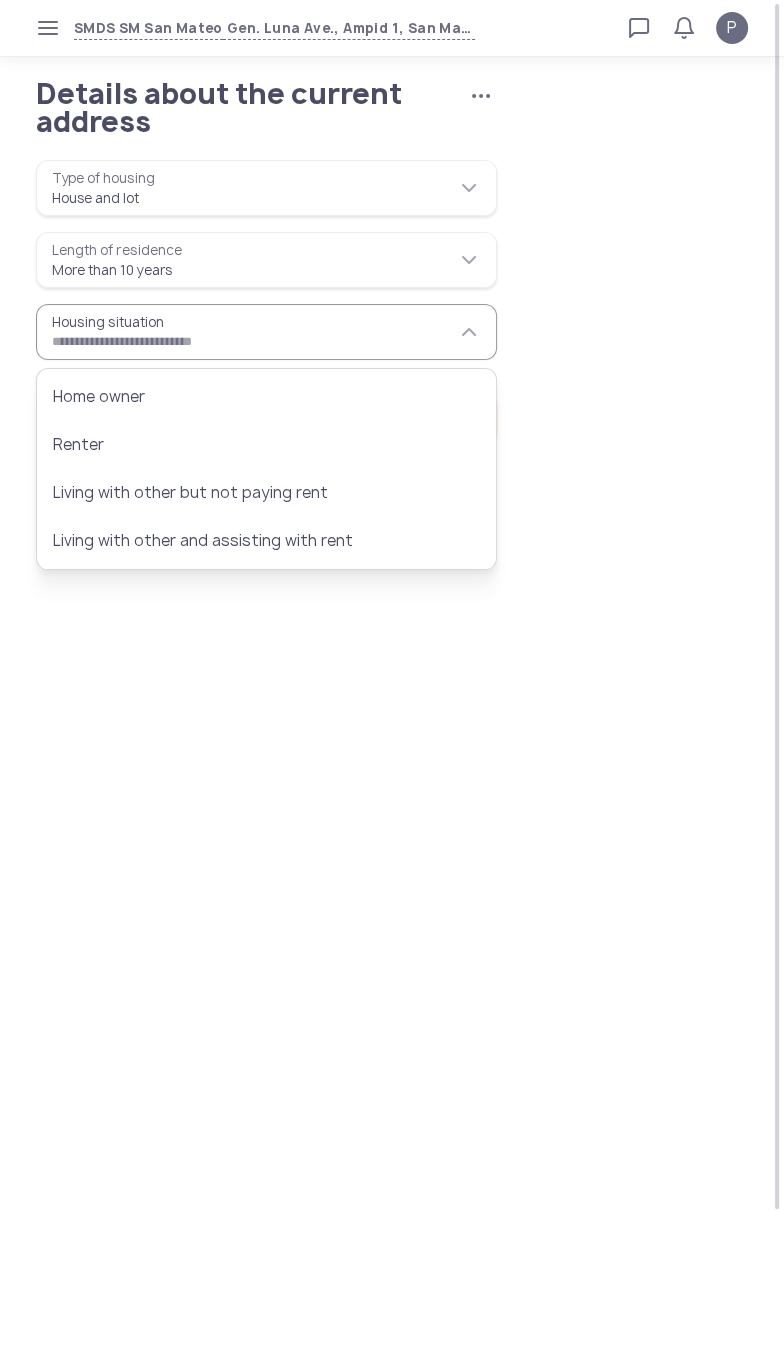 type on "**********" 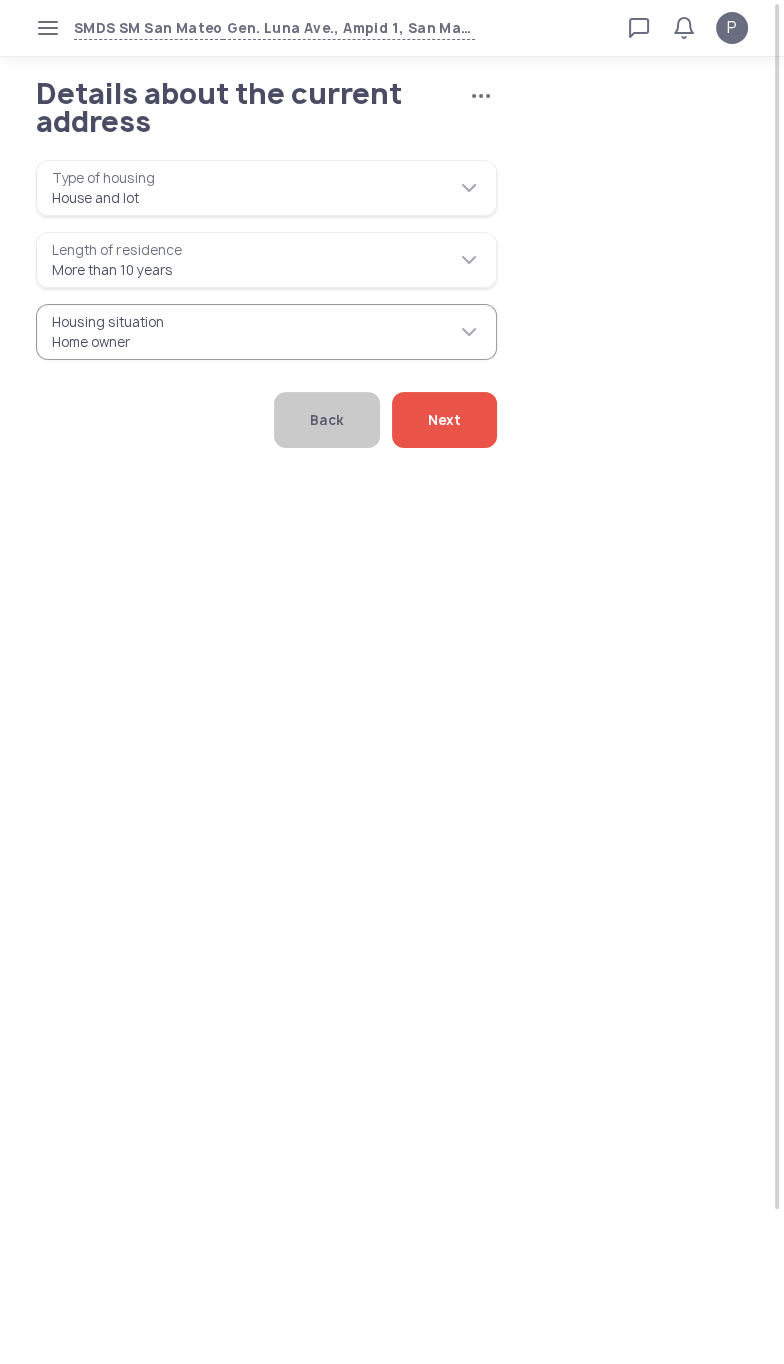 click on "Next" 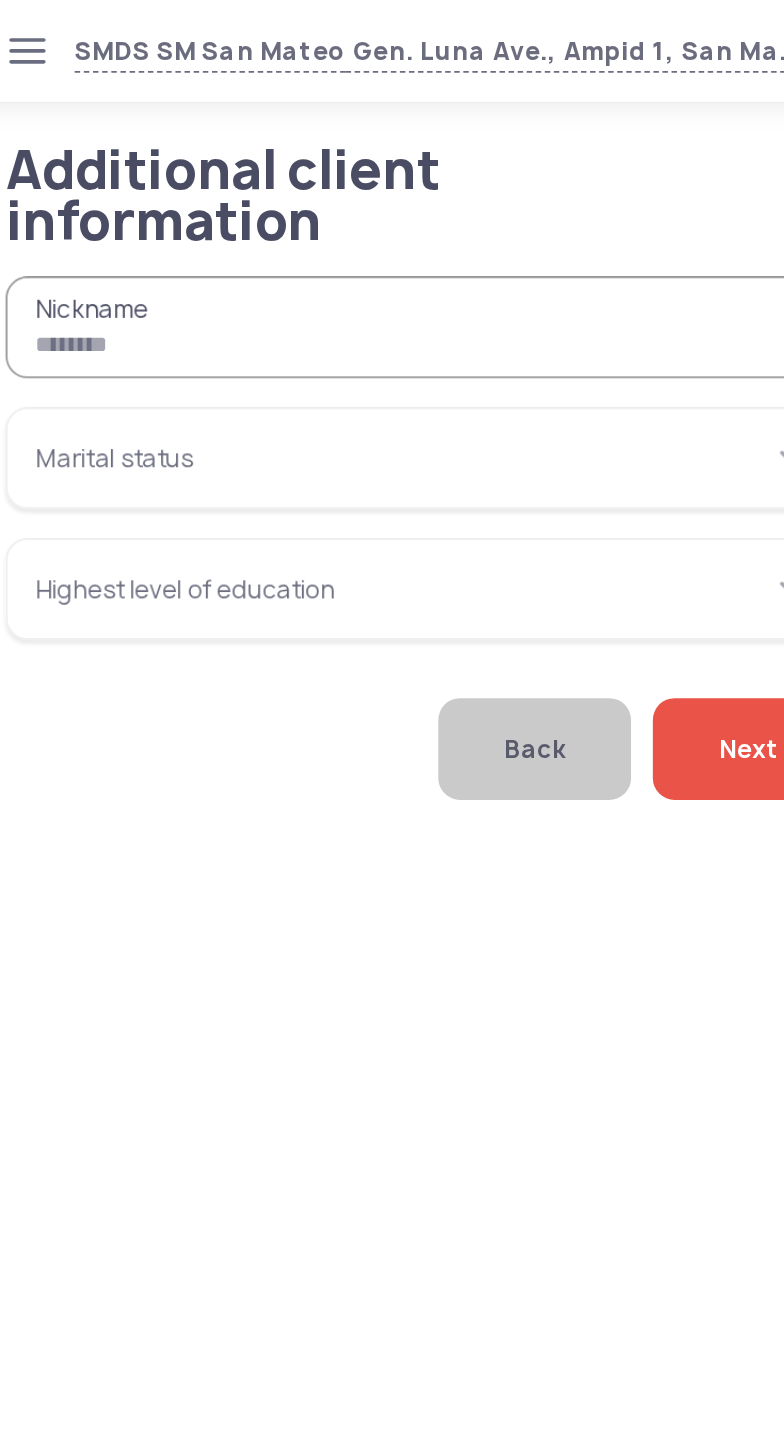 click on "Nickname" at bounding box center [266, 180] 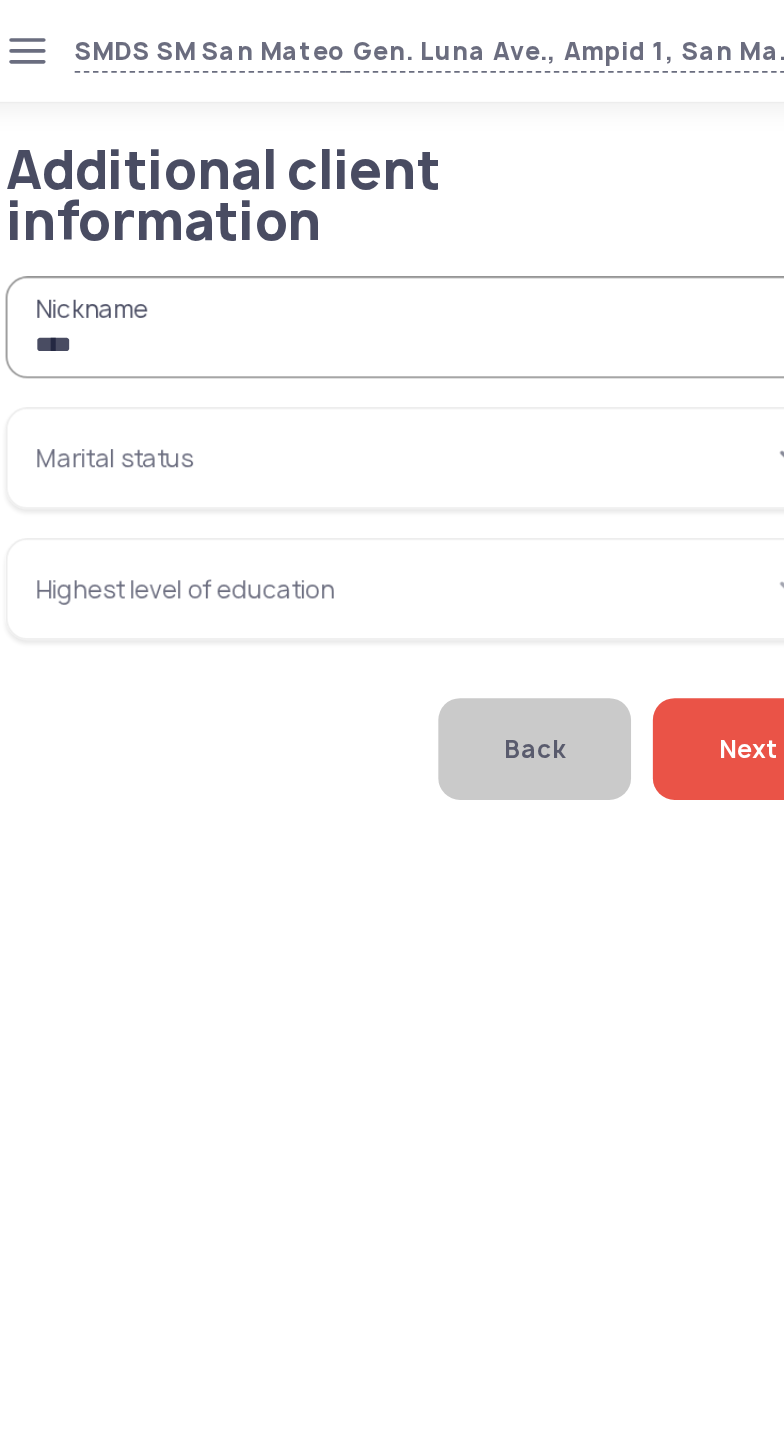 type on "****" 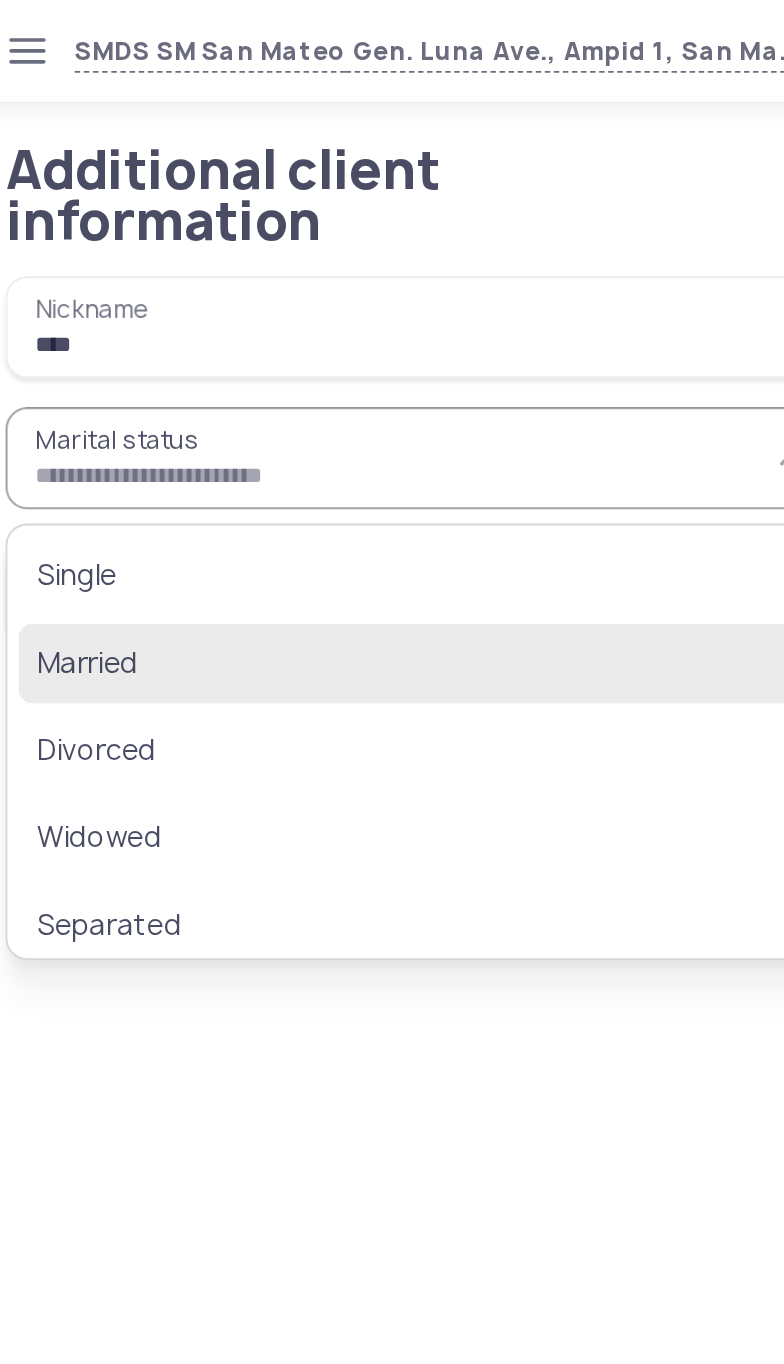 click on "Married" 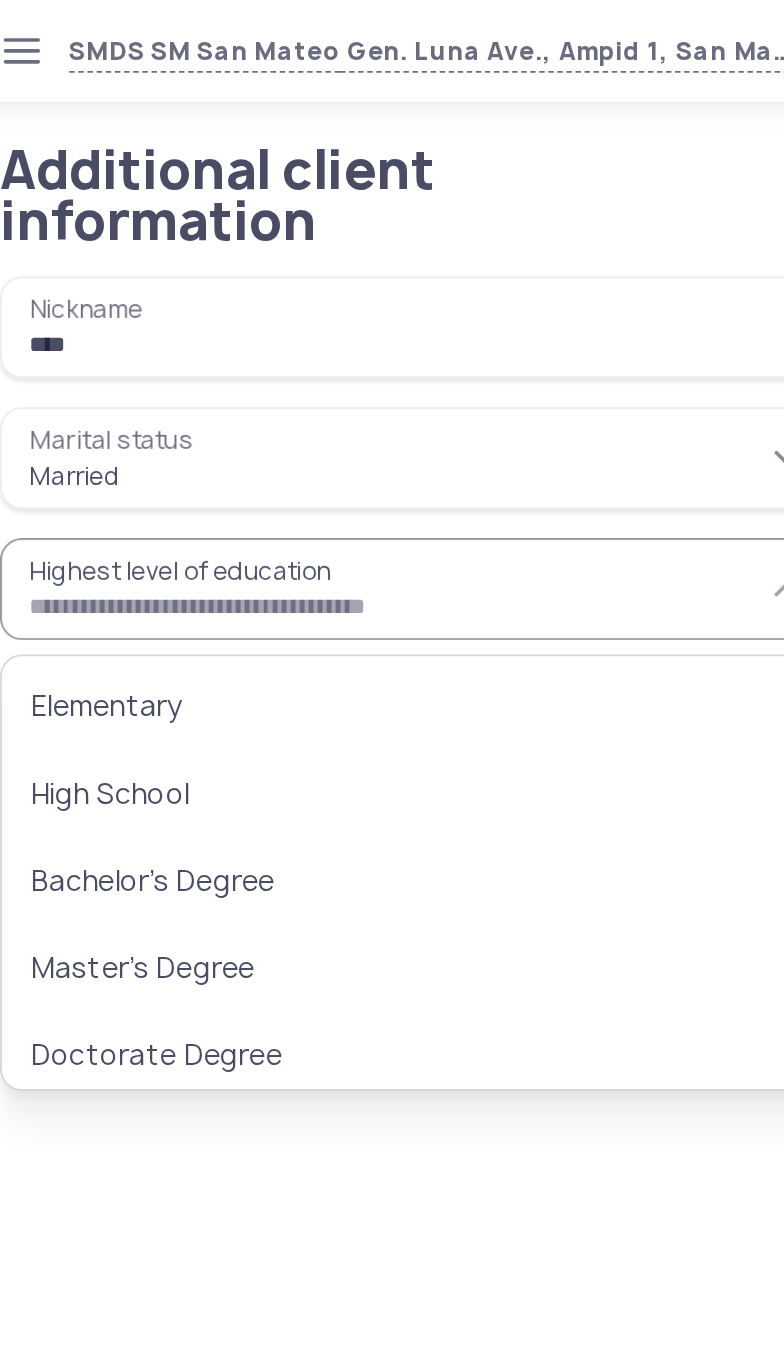 click on "*******" at bounding box center [266, 252] 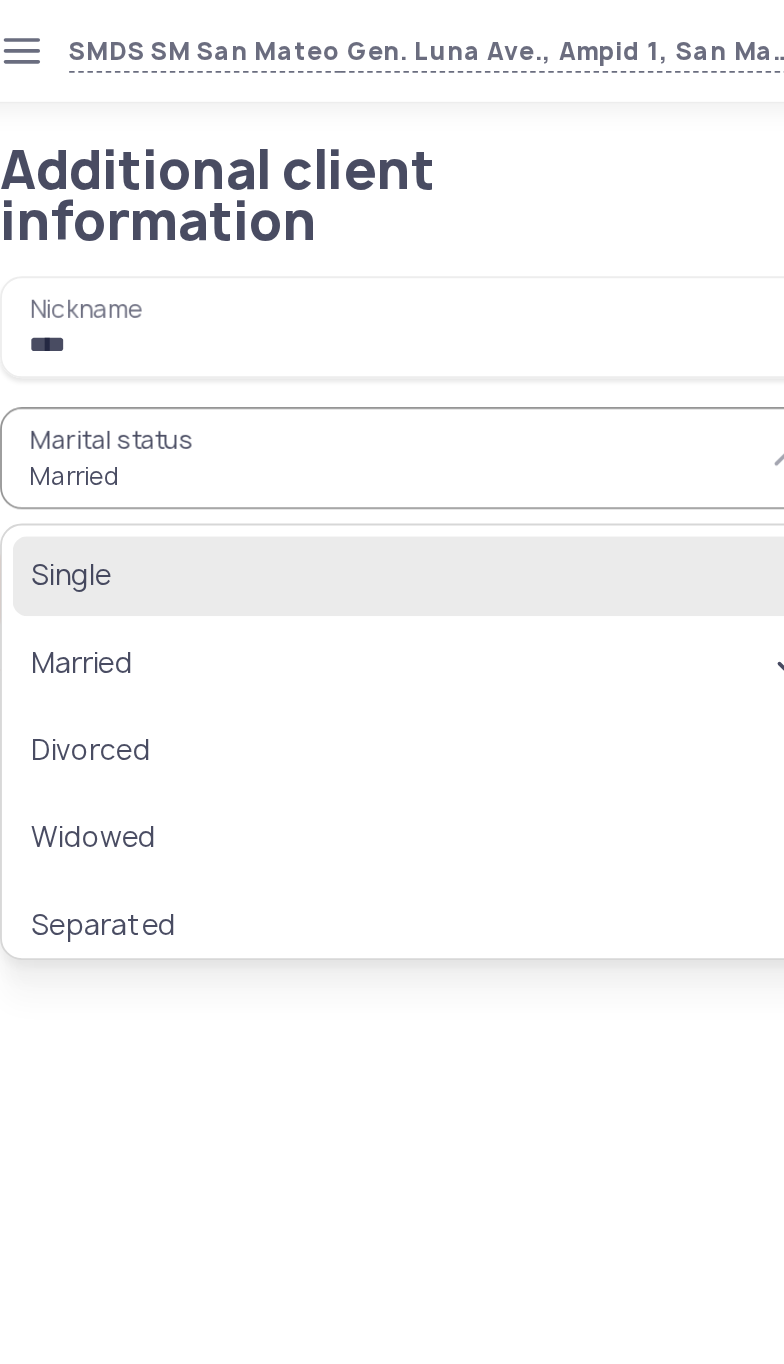 click on "Single" 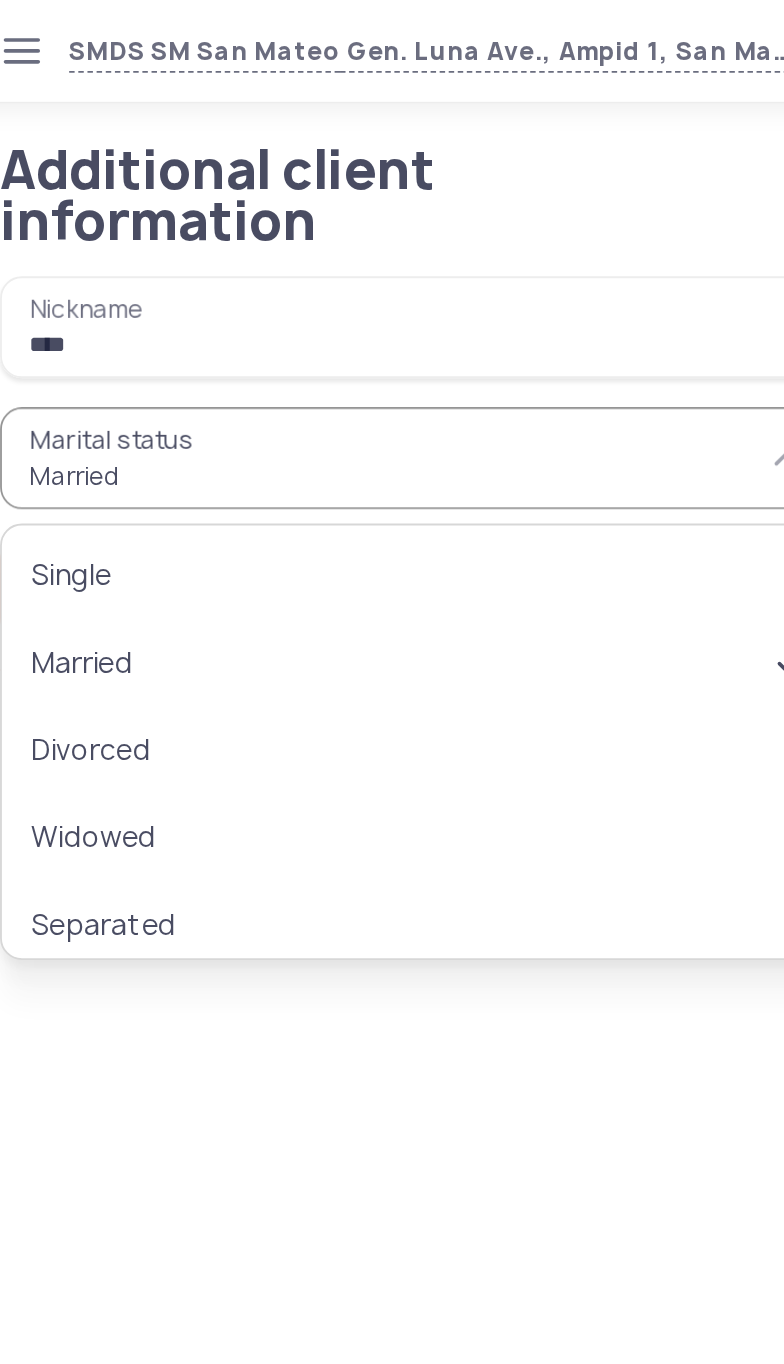 type on "******" 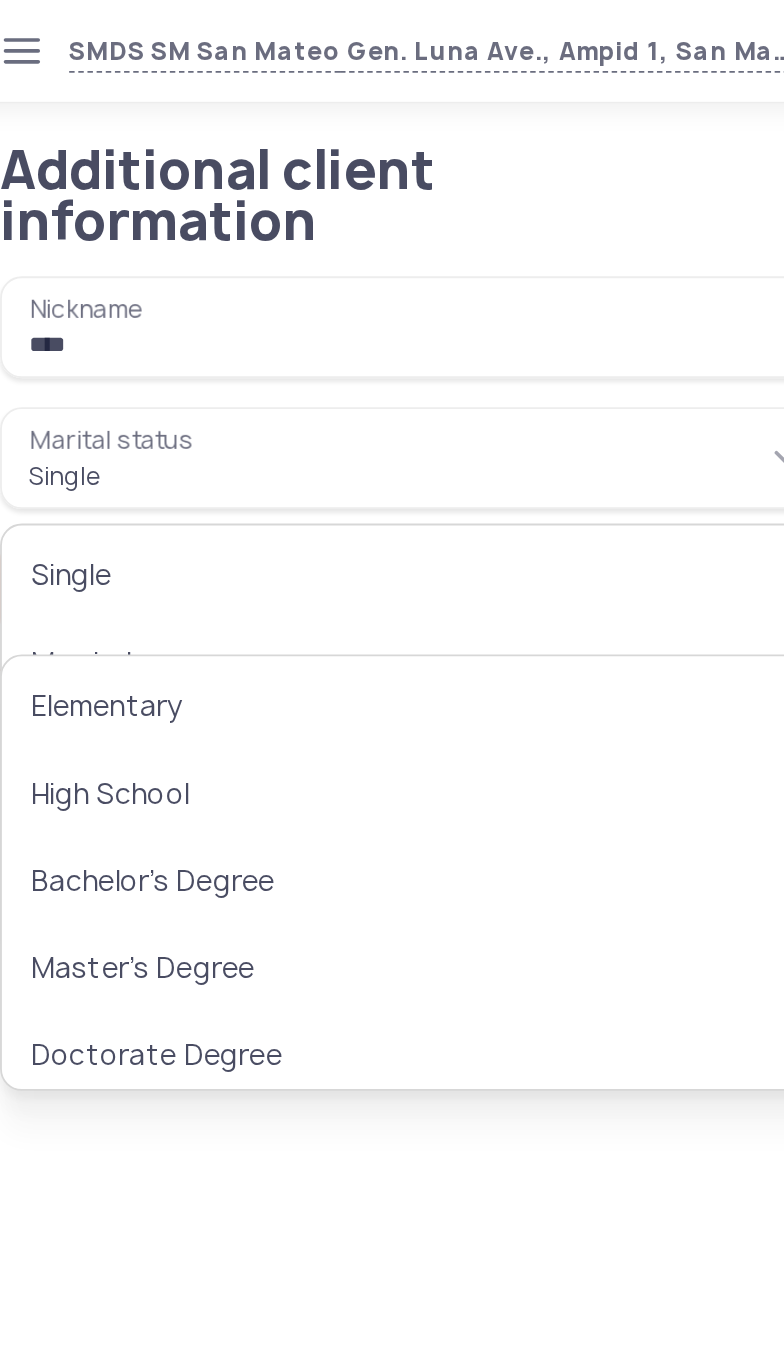 scroll, scrollTop: 0, scrollLeft: 0, axis: both 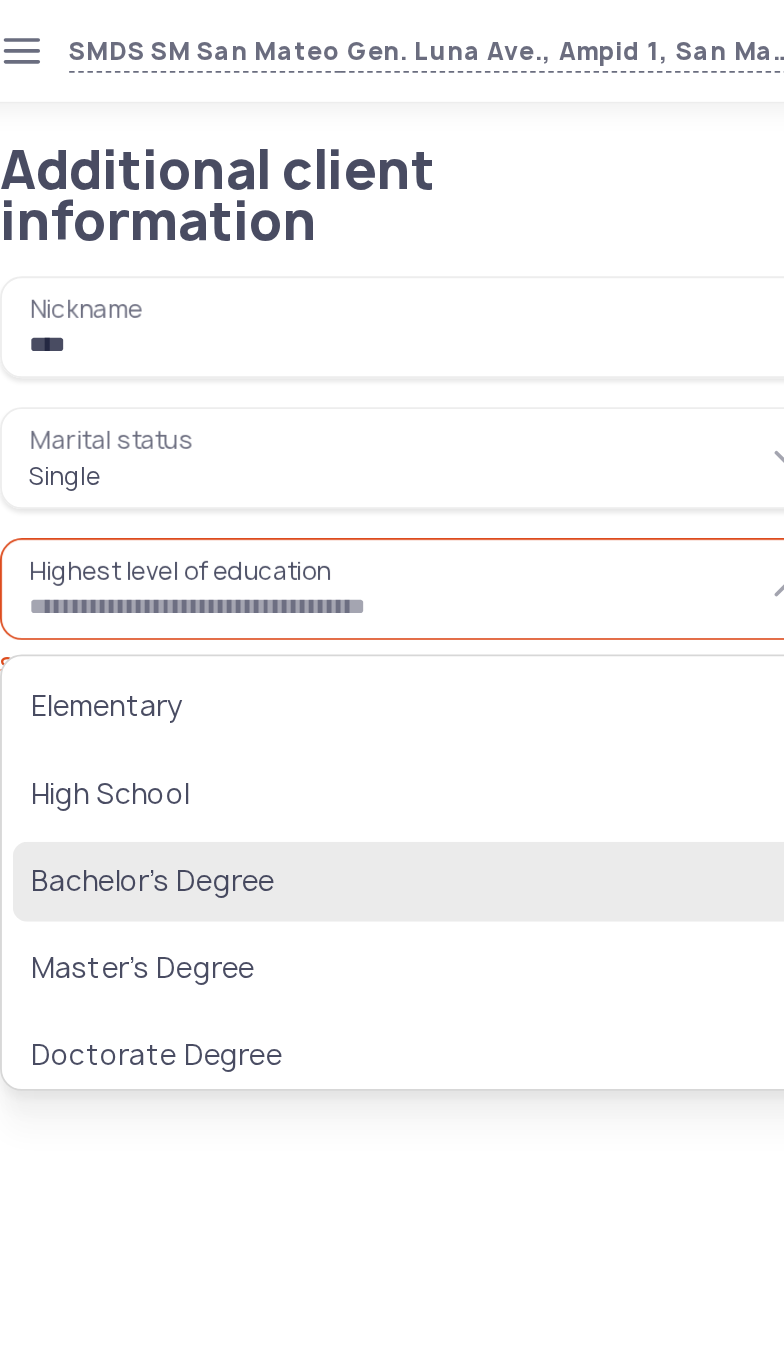 click on "Bachelor’s Degree" 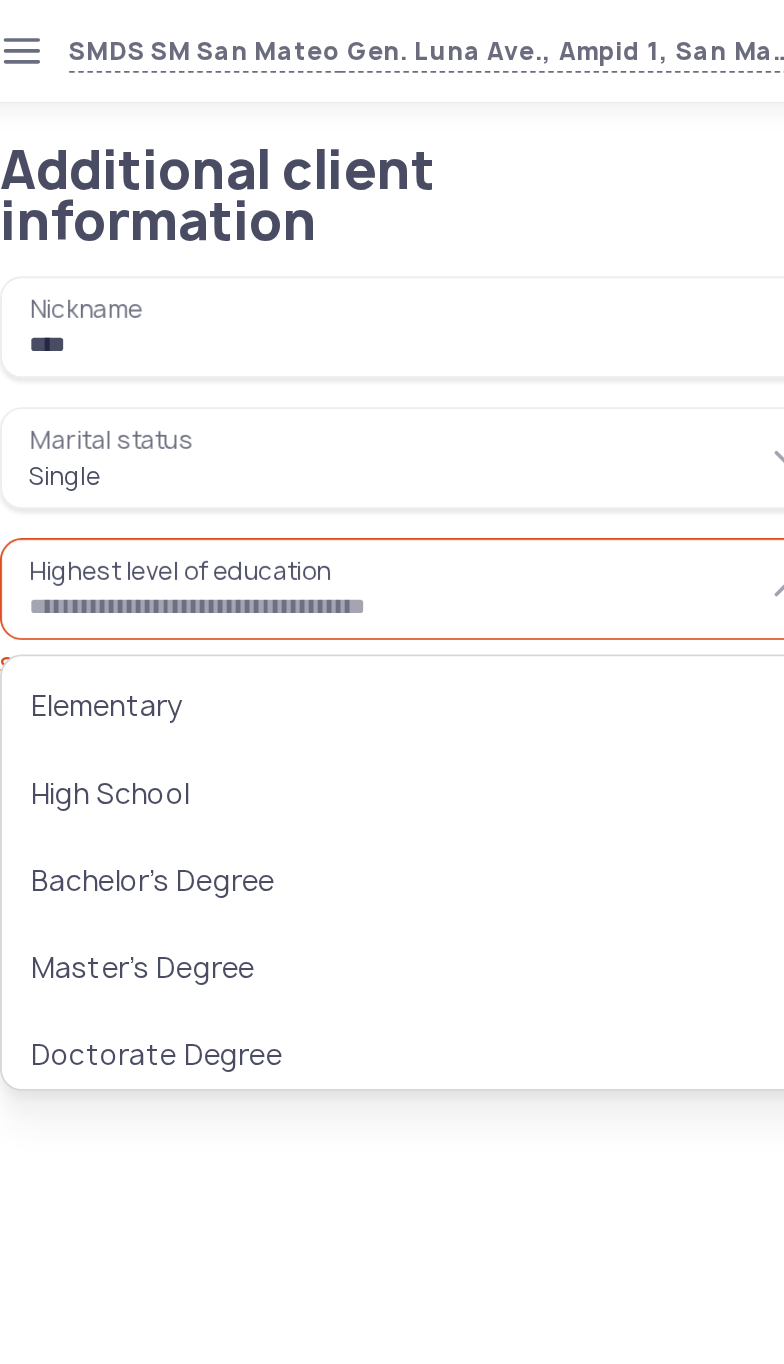 type on "**********" 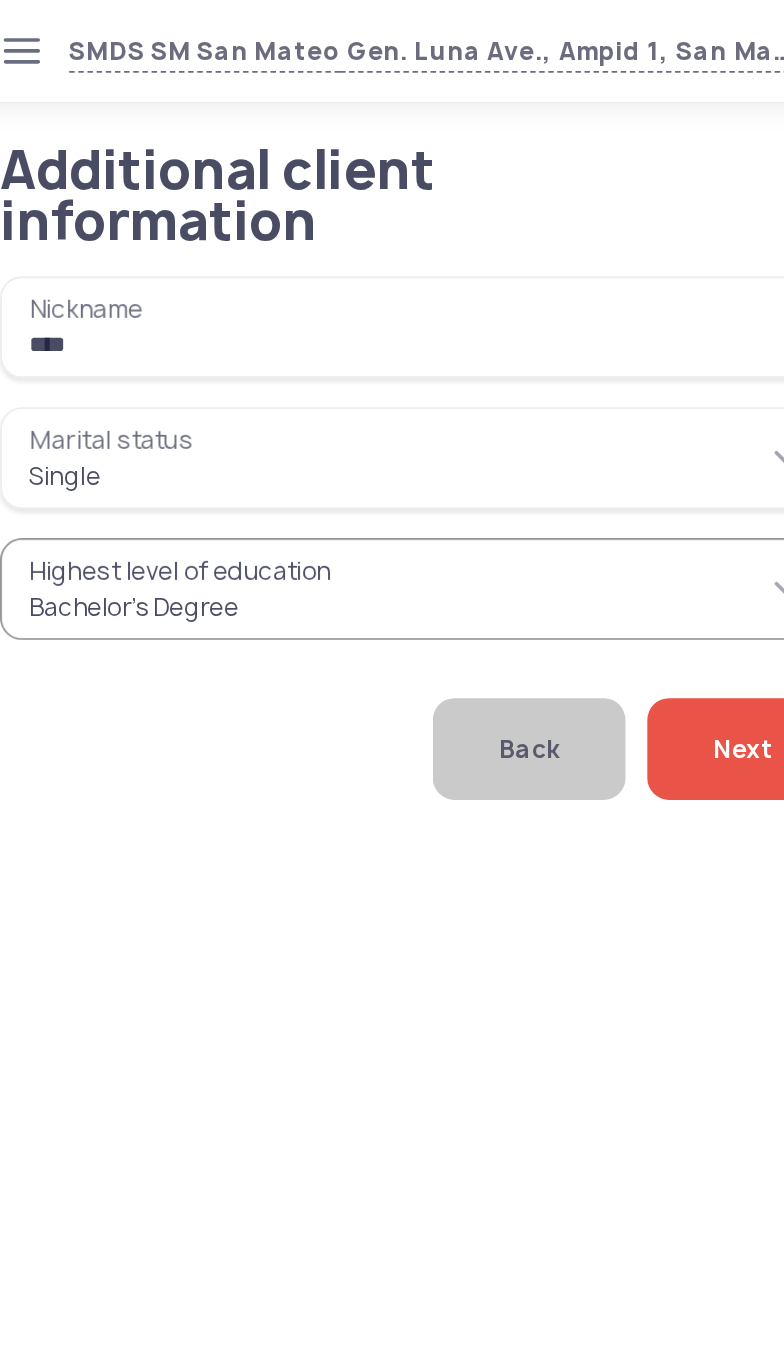 click on "Next" 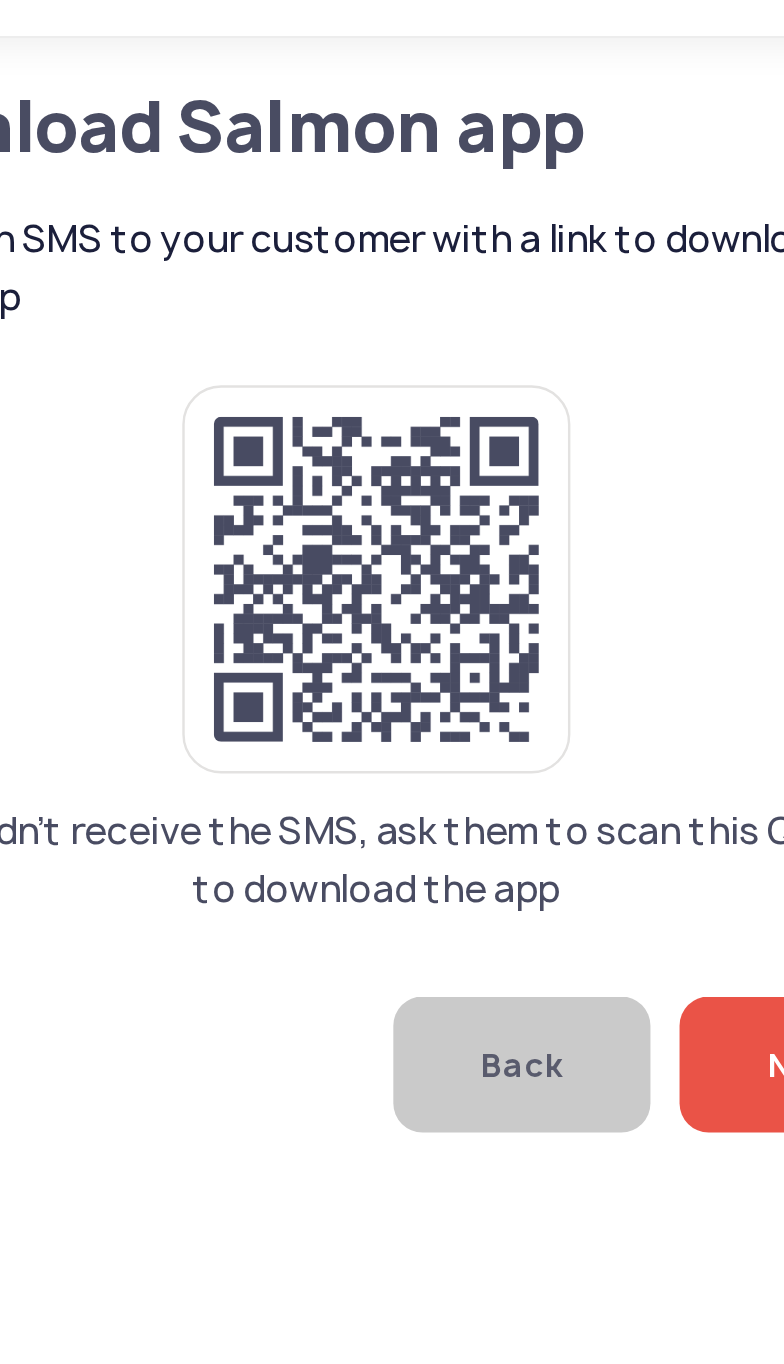 click on "[ADDRESS] Loan calculator Loan applications FAQs Refund P  Download Salmon app   Cancel application  We sent an SMS to your customer with a link to download the Salmon app P
Verified agent Full name [FIRST] [LAST] Telephone number [PHONE] E-mail [EMAIL] Log out  Download Salmon app   Cancel application  We sent an SMS to your customer with a link to download the Salmon app If they didn’t receive the SMS, ask them to scan this QR code to download the app  Back   Next" at bounding box center [392, 682] 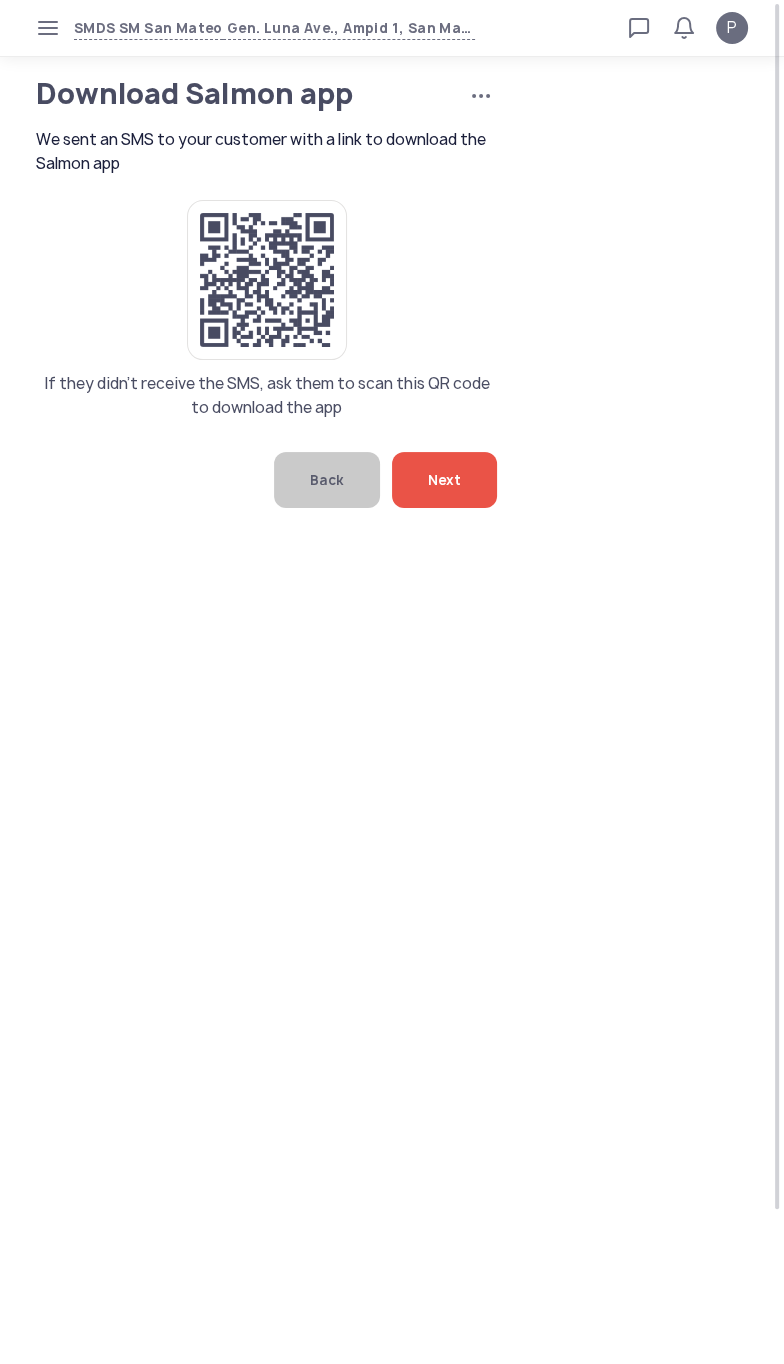 click on "Next" 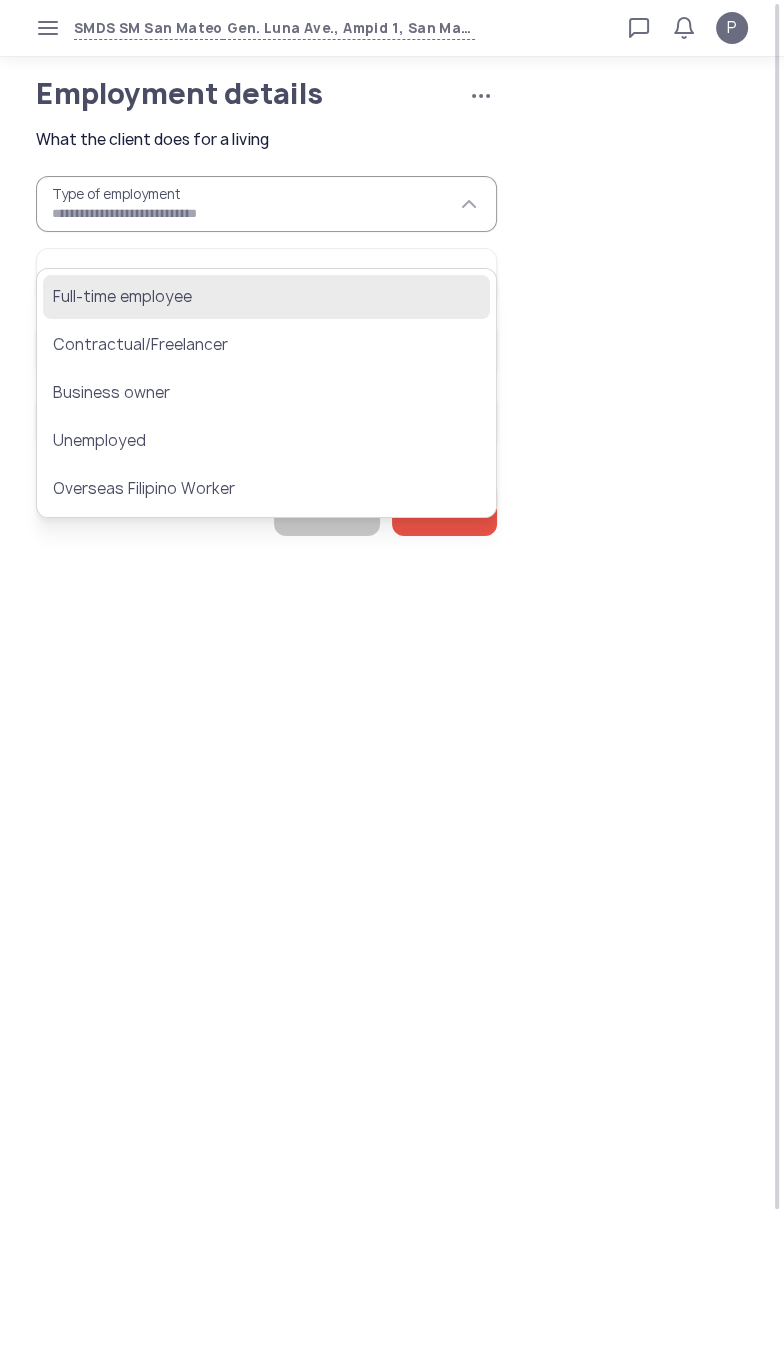 click on "Full-time employee" 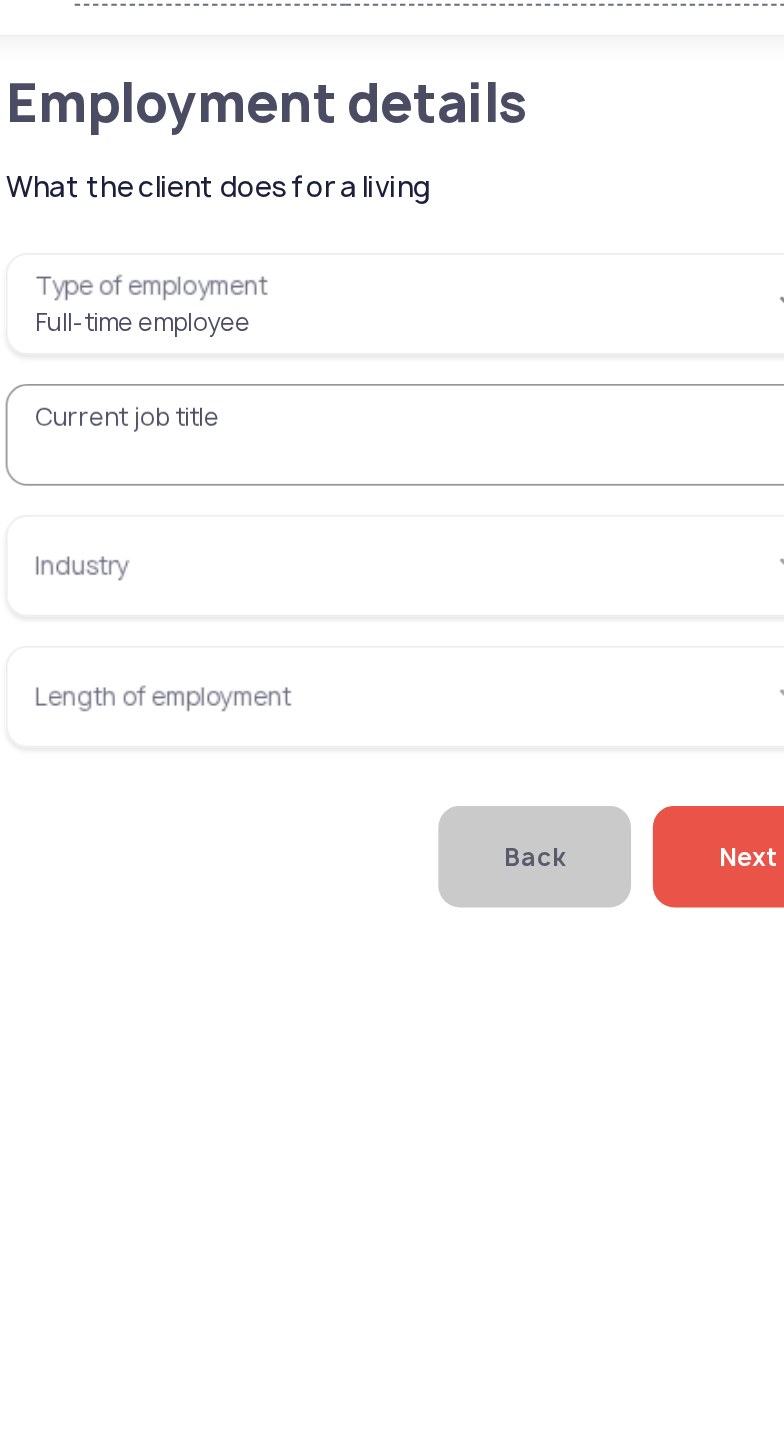 click on "**********" at bounding box center (266, 204) 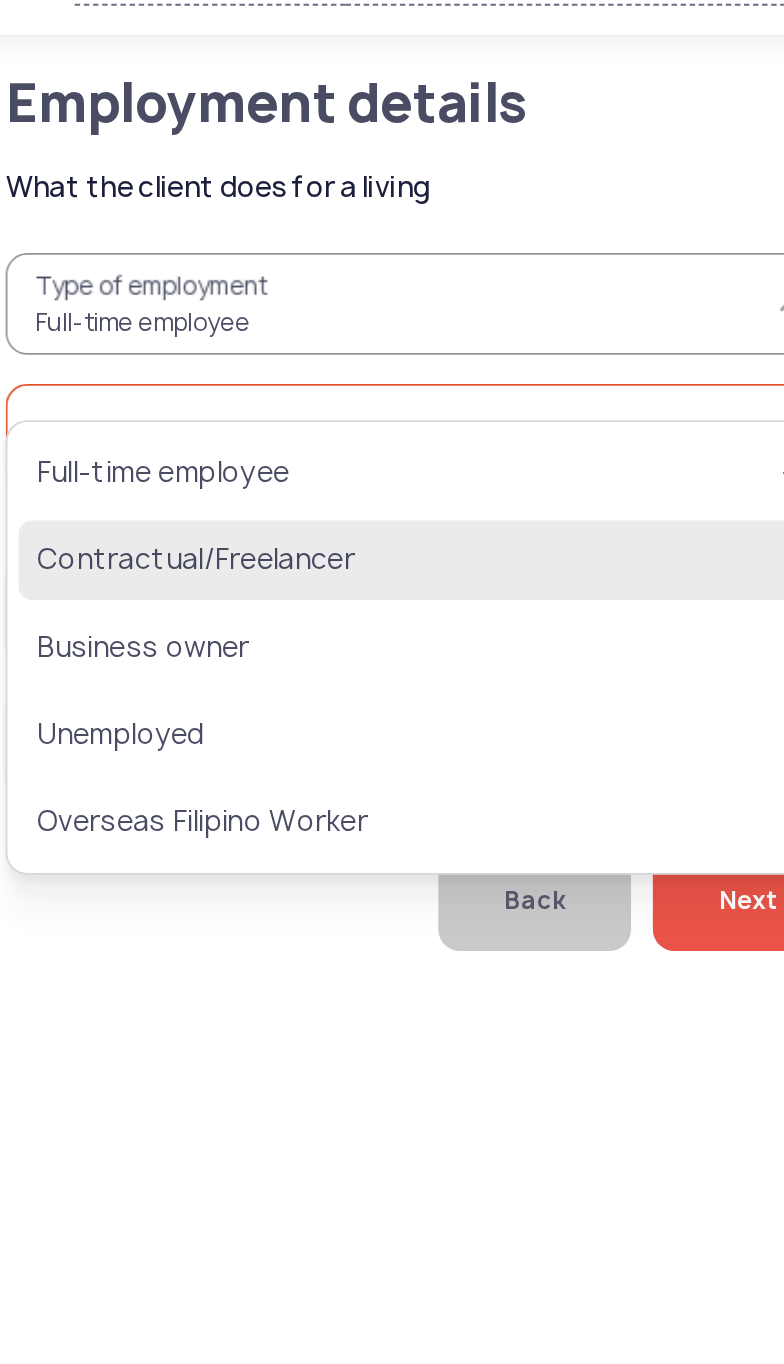 click on "Contractual/Freelancer" 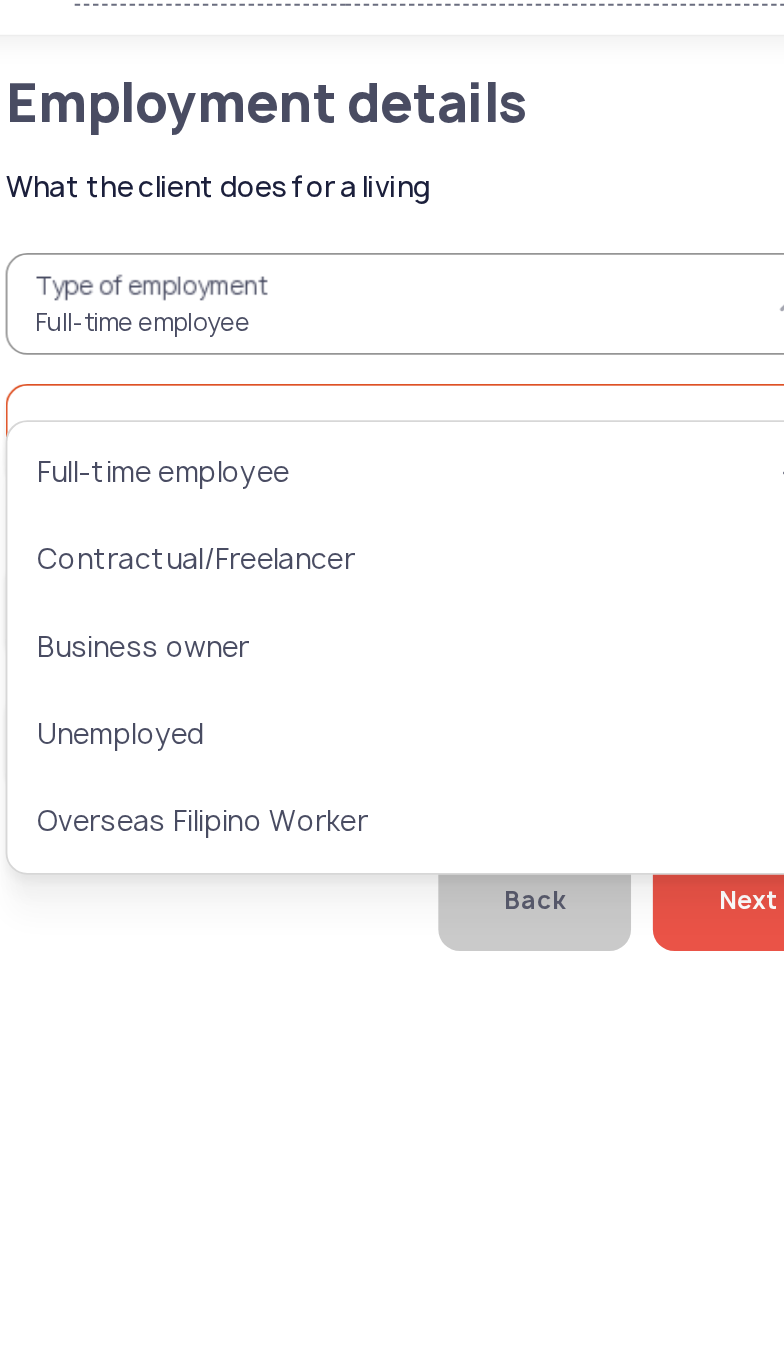 type on "**********" 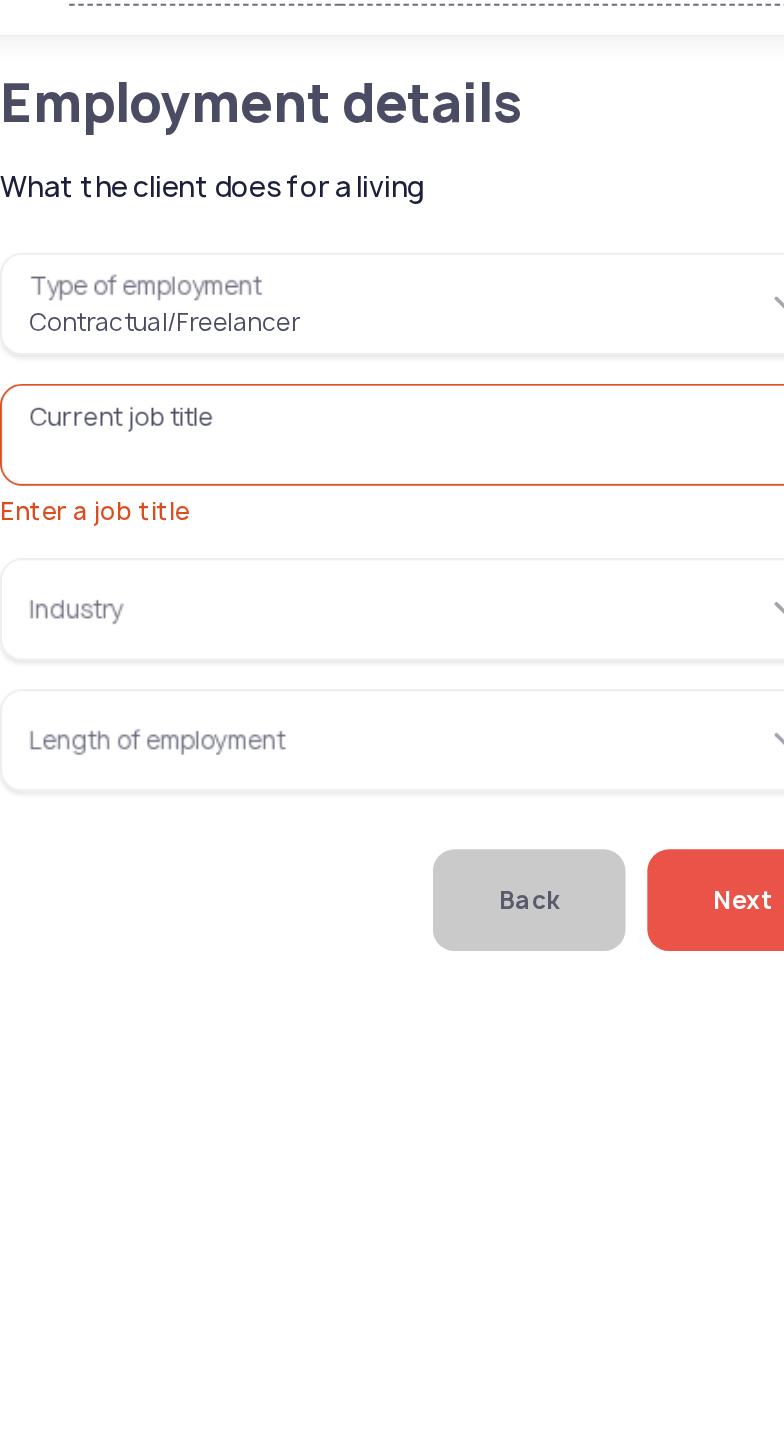 click on "Current job title   Enter a job title" at bounding box center [266, 276] 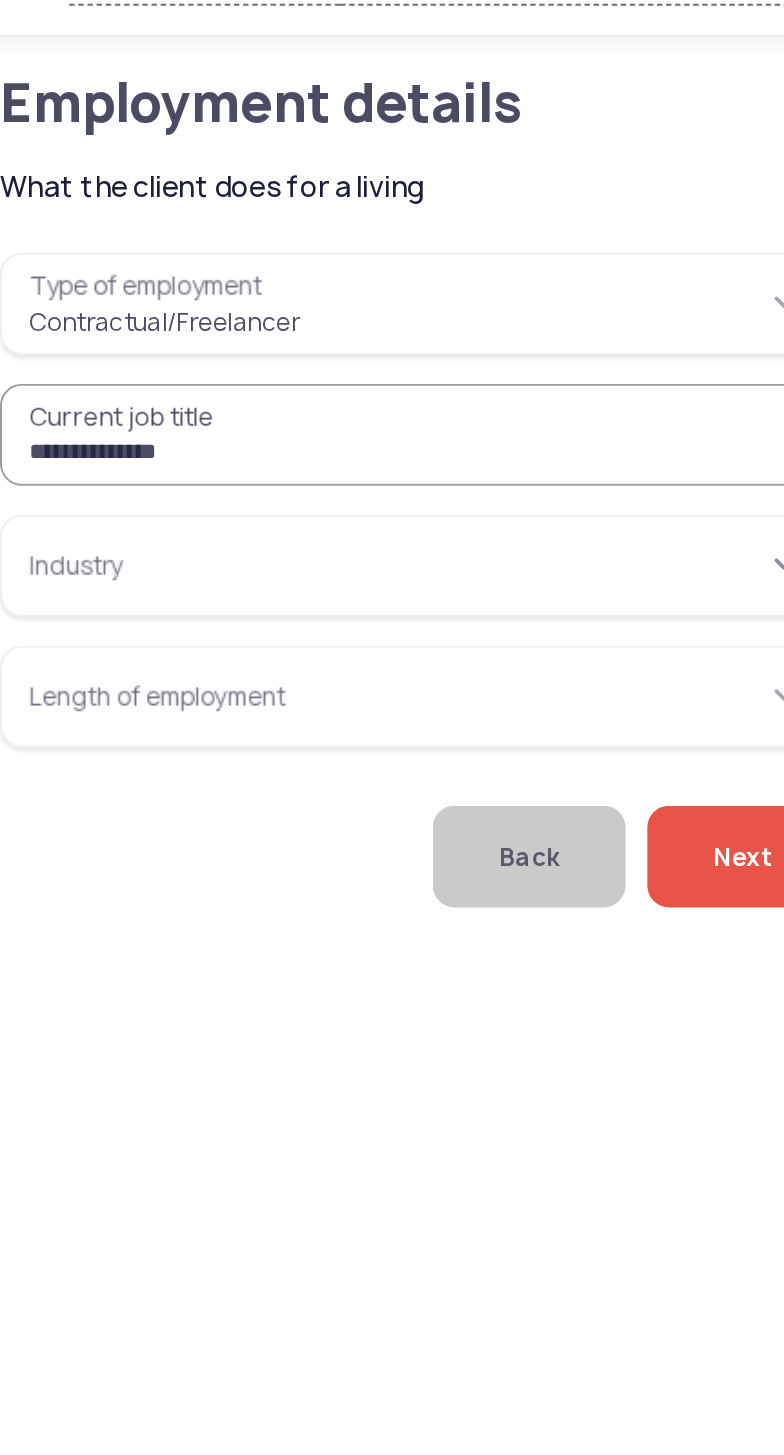type on "**********" 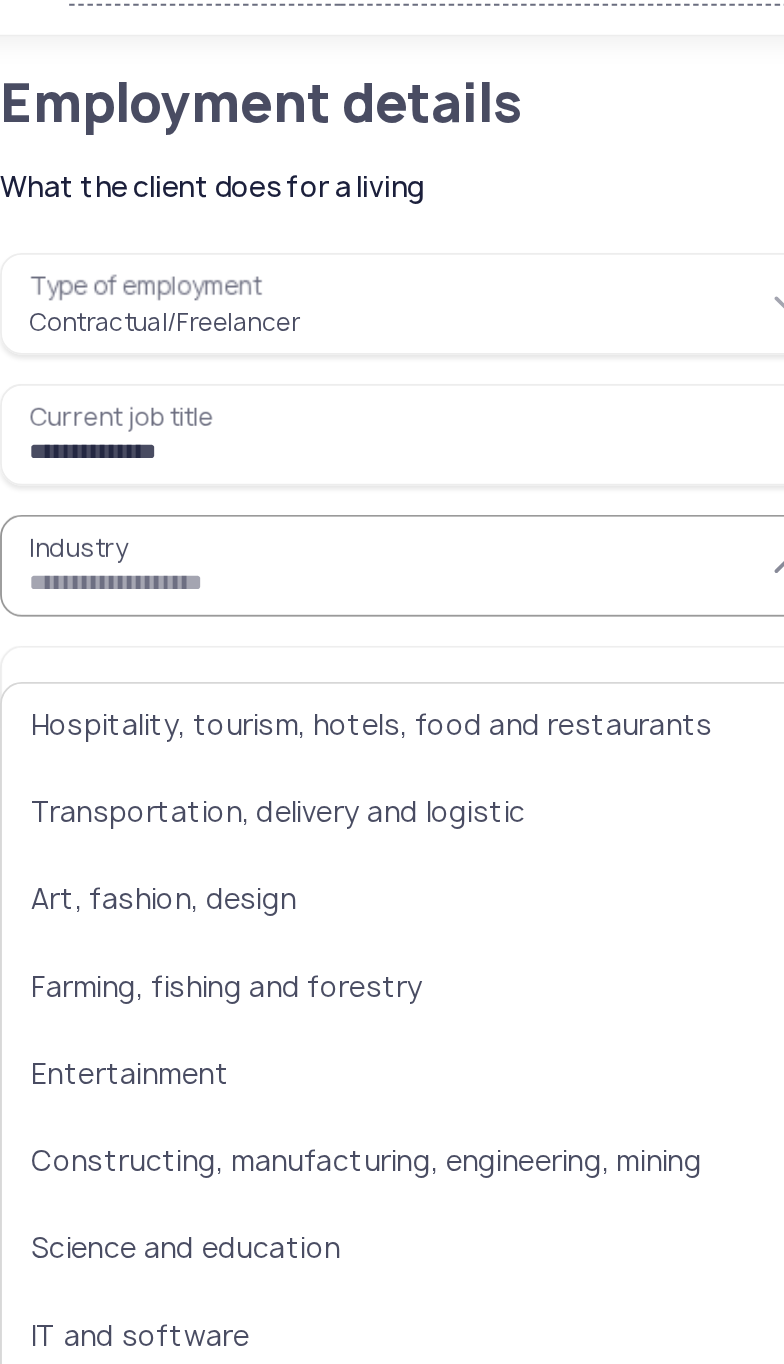 scroll, scrollTop: 0, scrollLeft: 0, axis: both 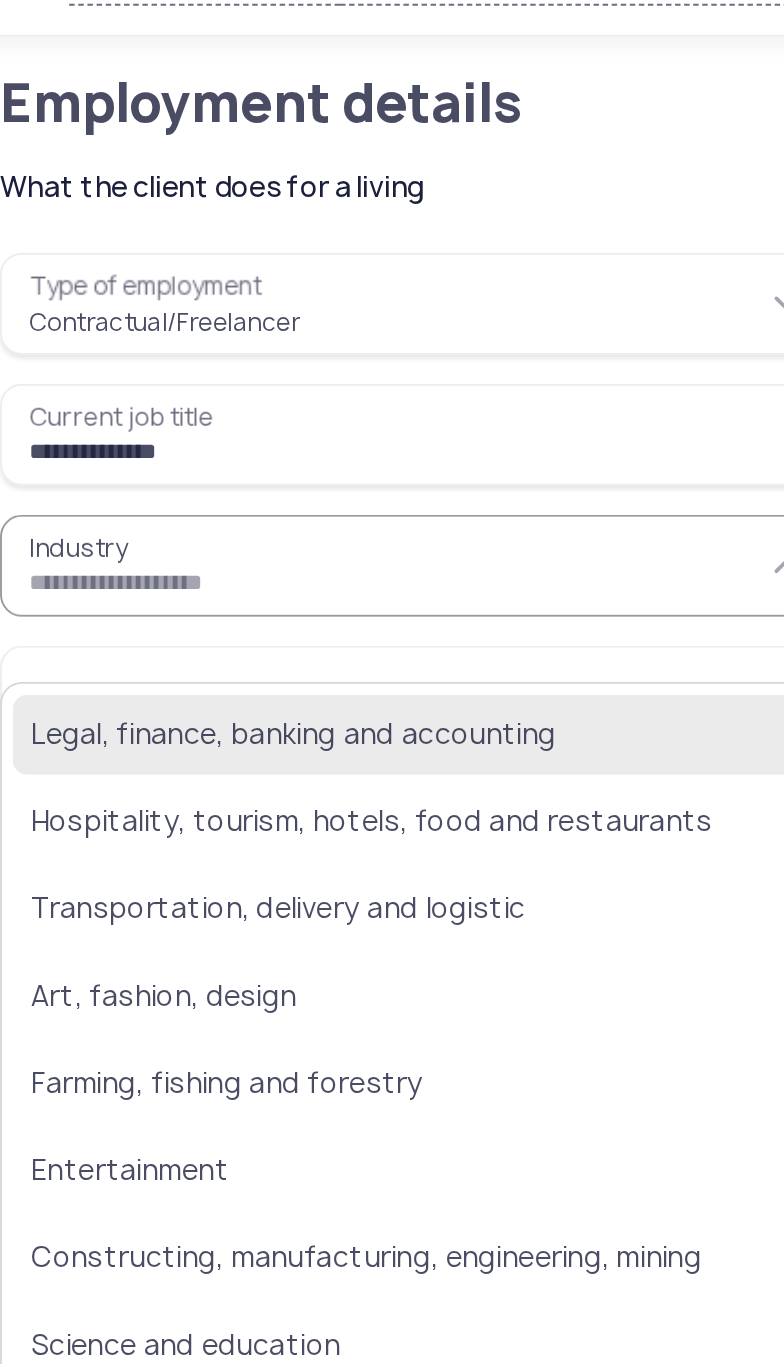 click on "Legal, finance, banking and accounting" 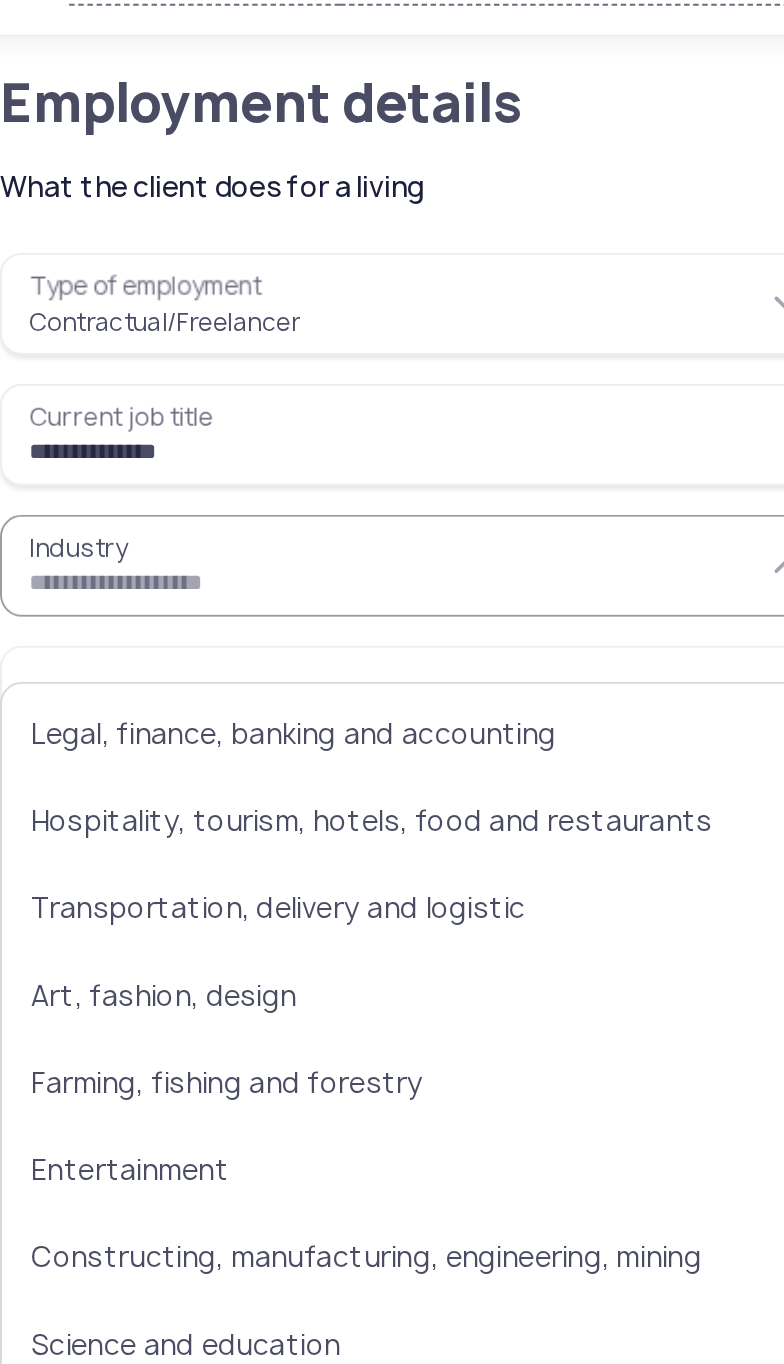 type on "**********" 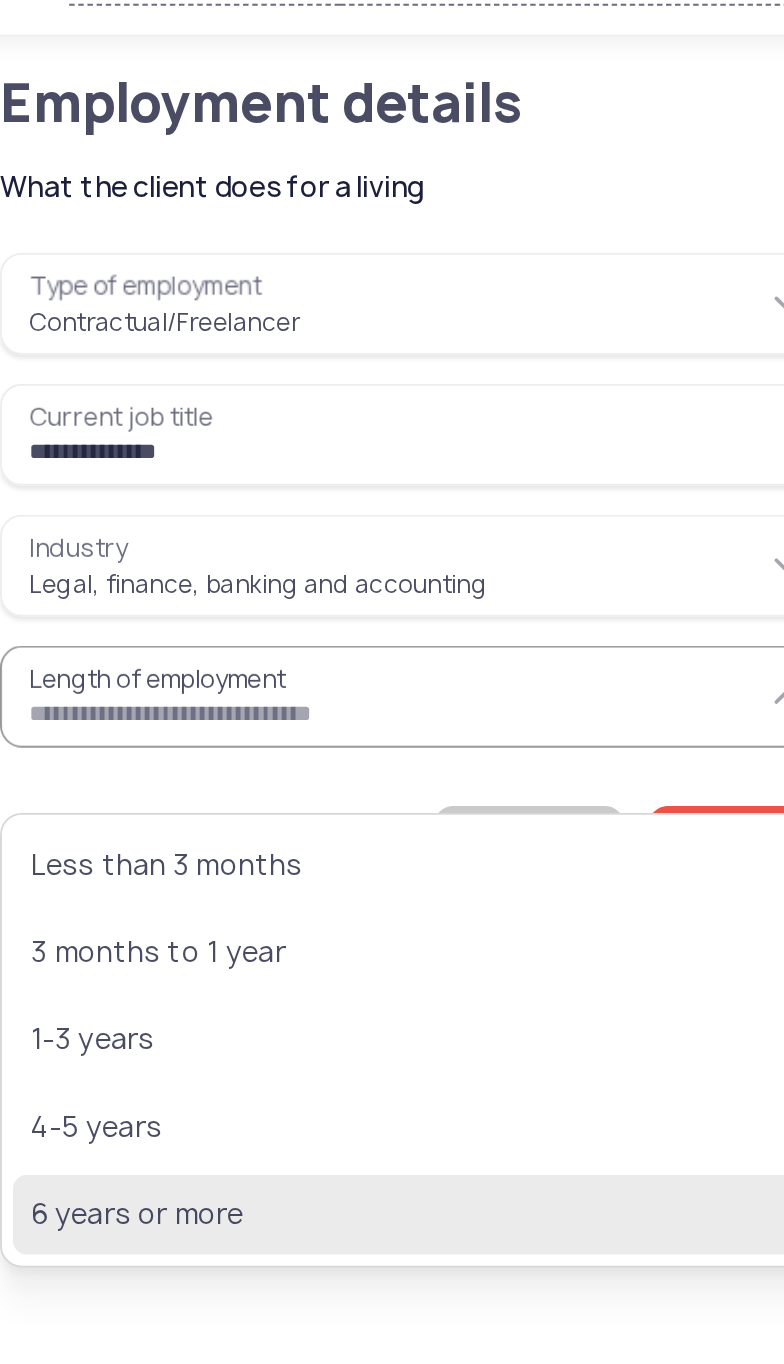 click on "6 years or more" 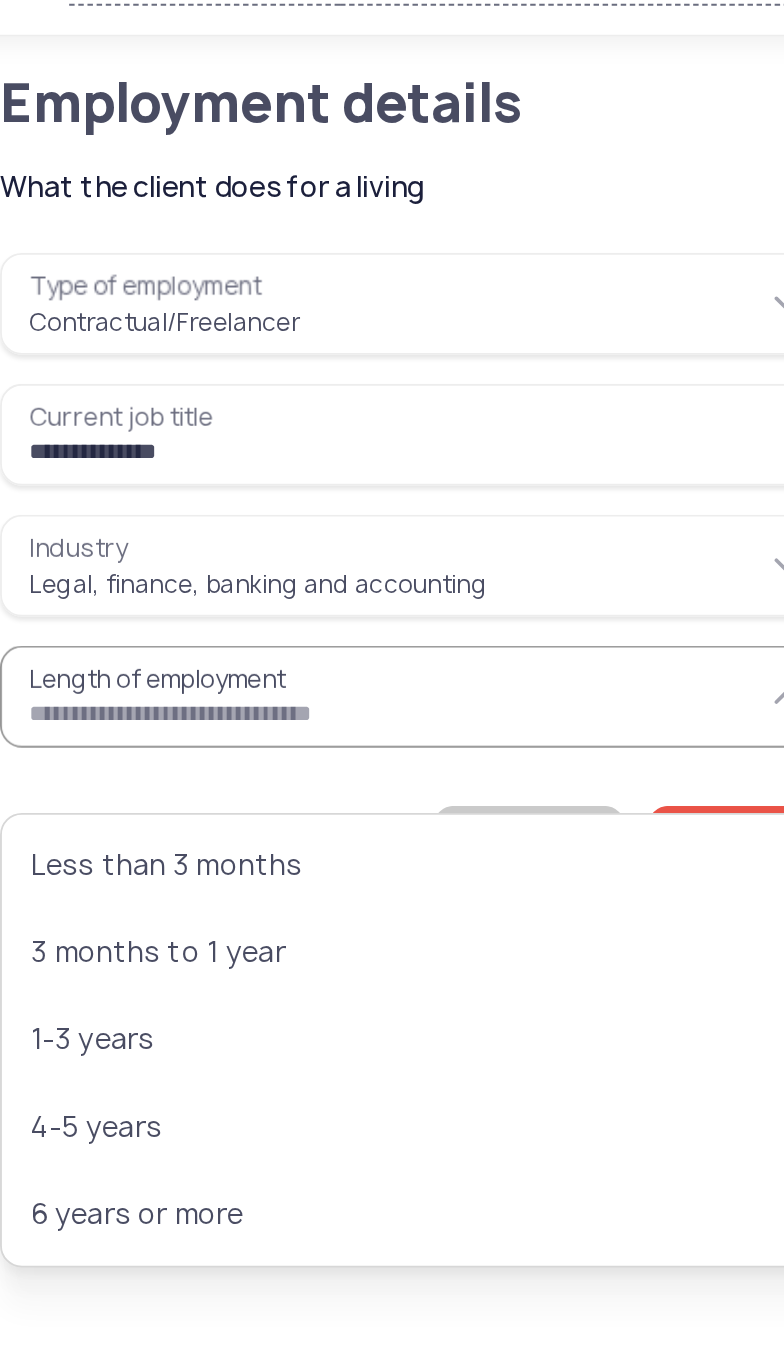 type on "**********" 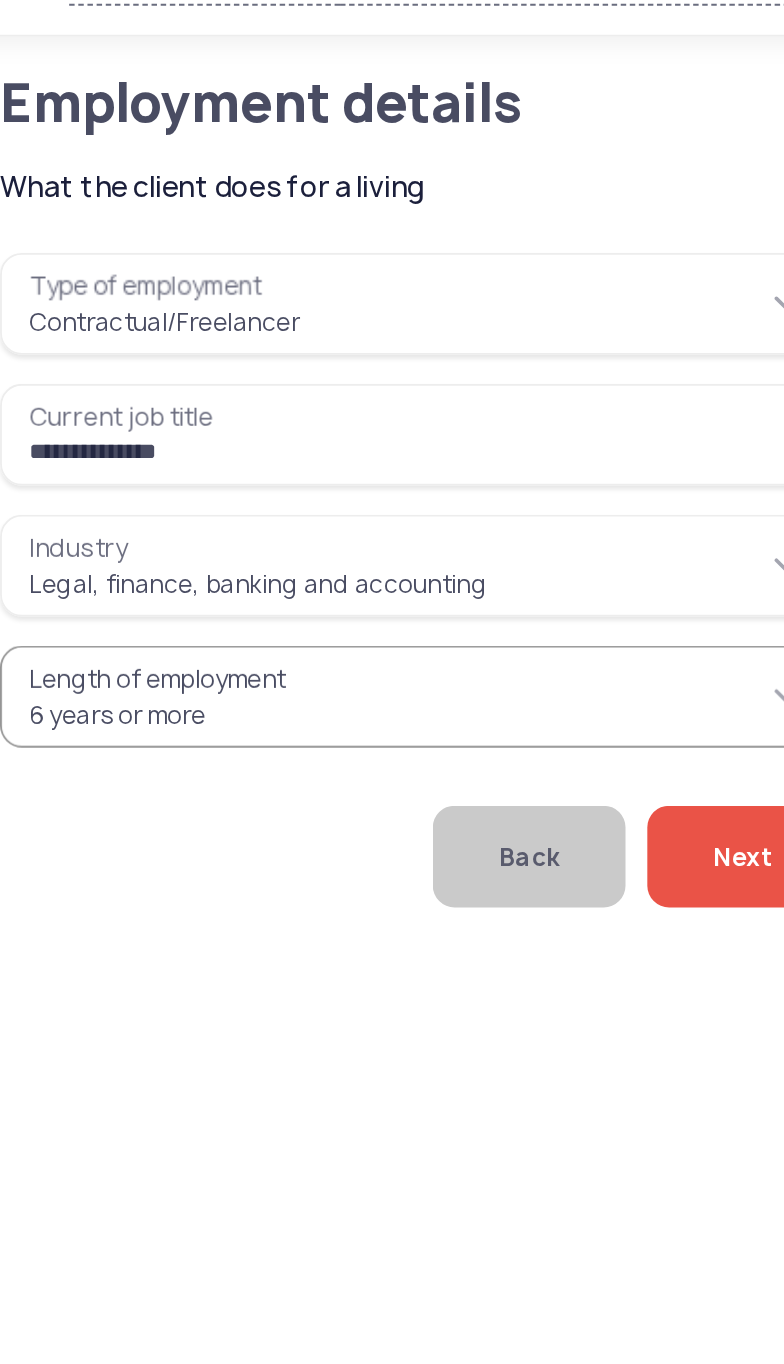 click on "Next" 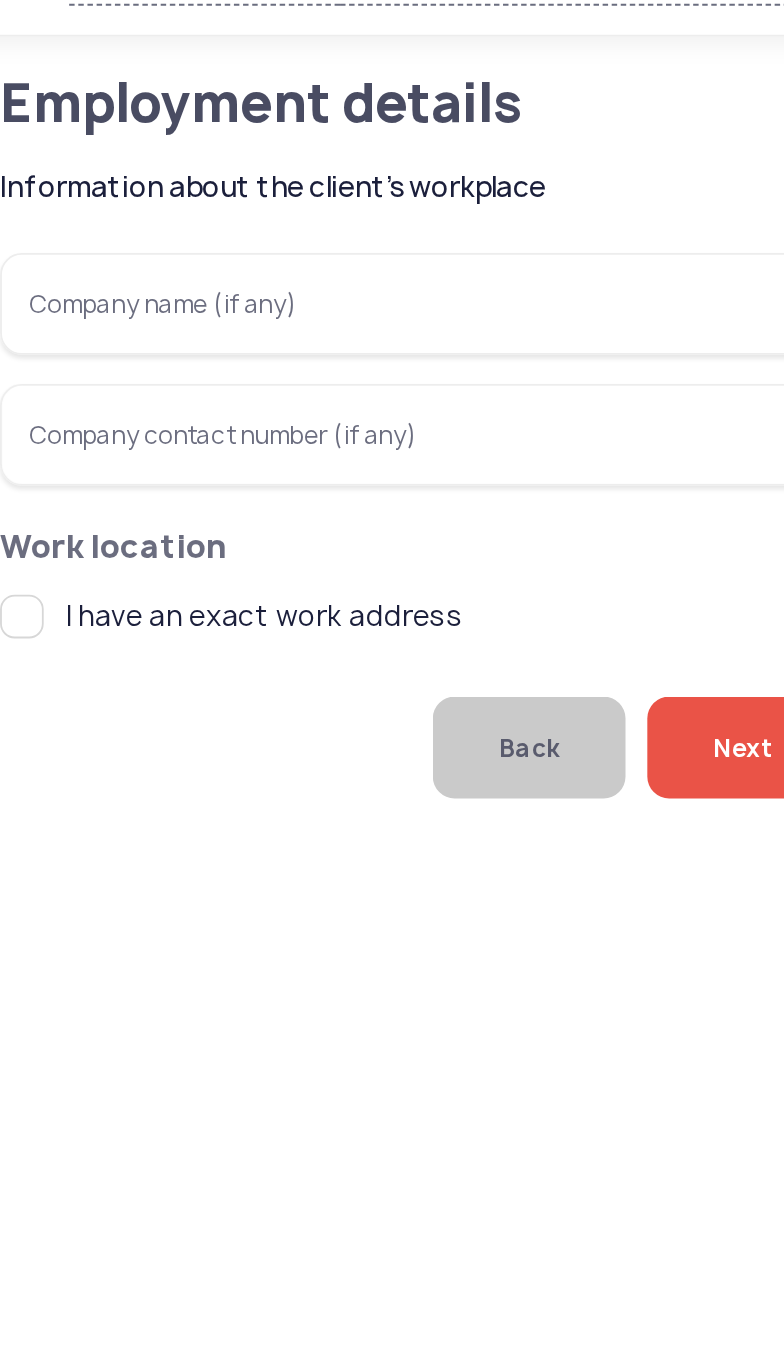 click on "Next" 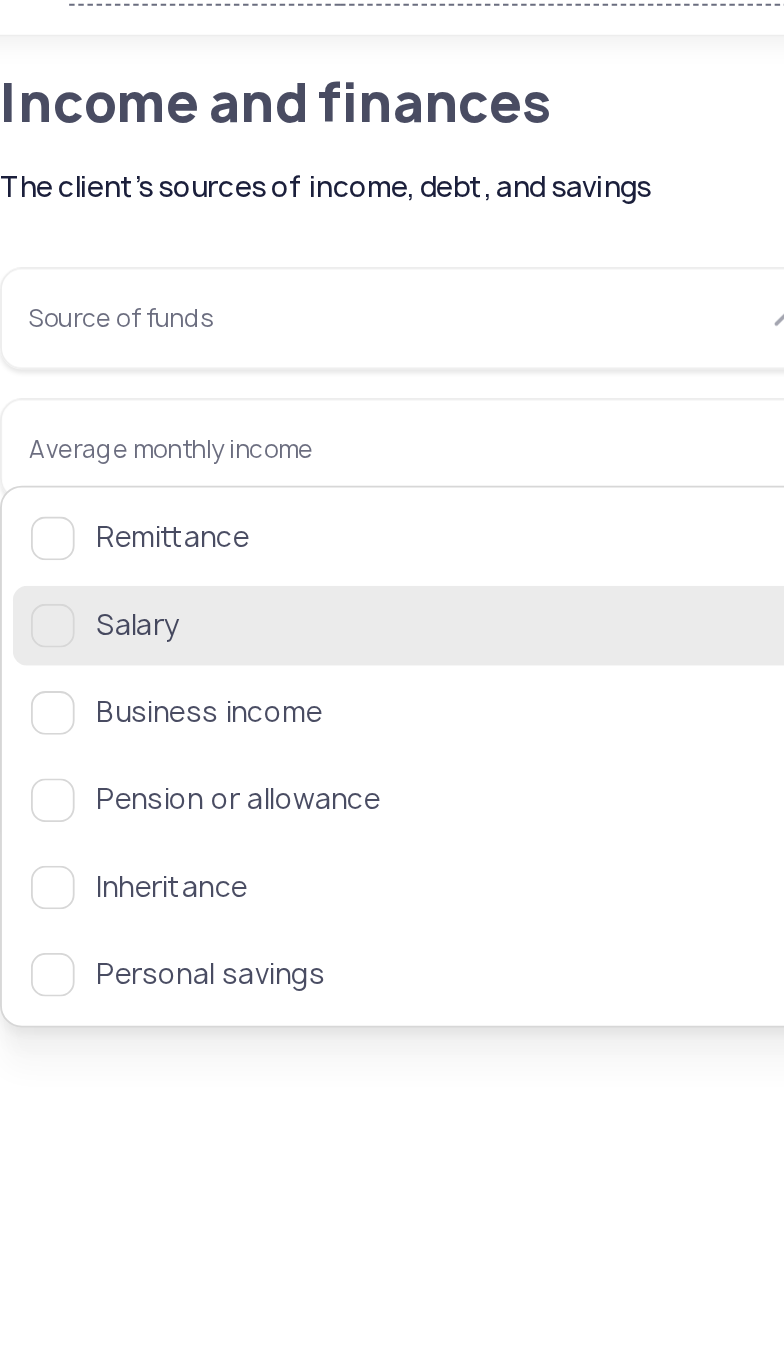 click on "Salary" 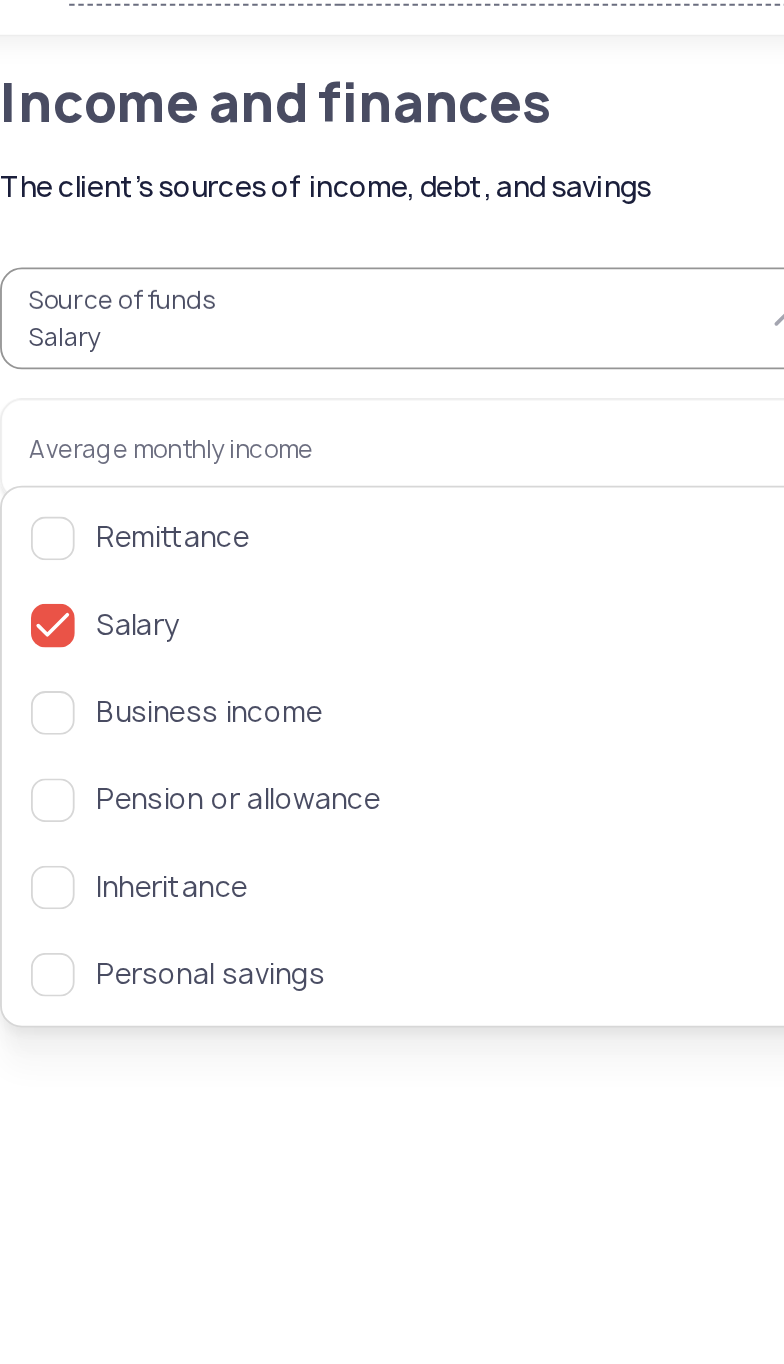 click on "Source of funds  Salary  Average monthly income   Has a bank account   Has taken a loan or credit card before   Has outstanding debt" 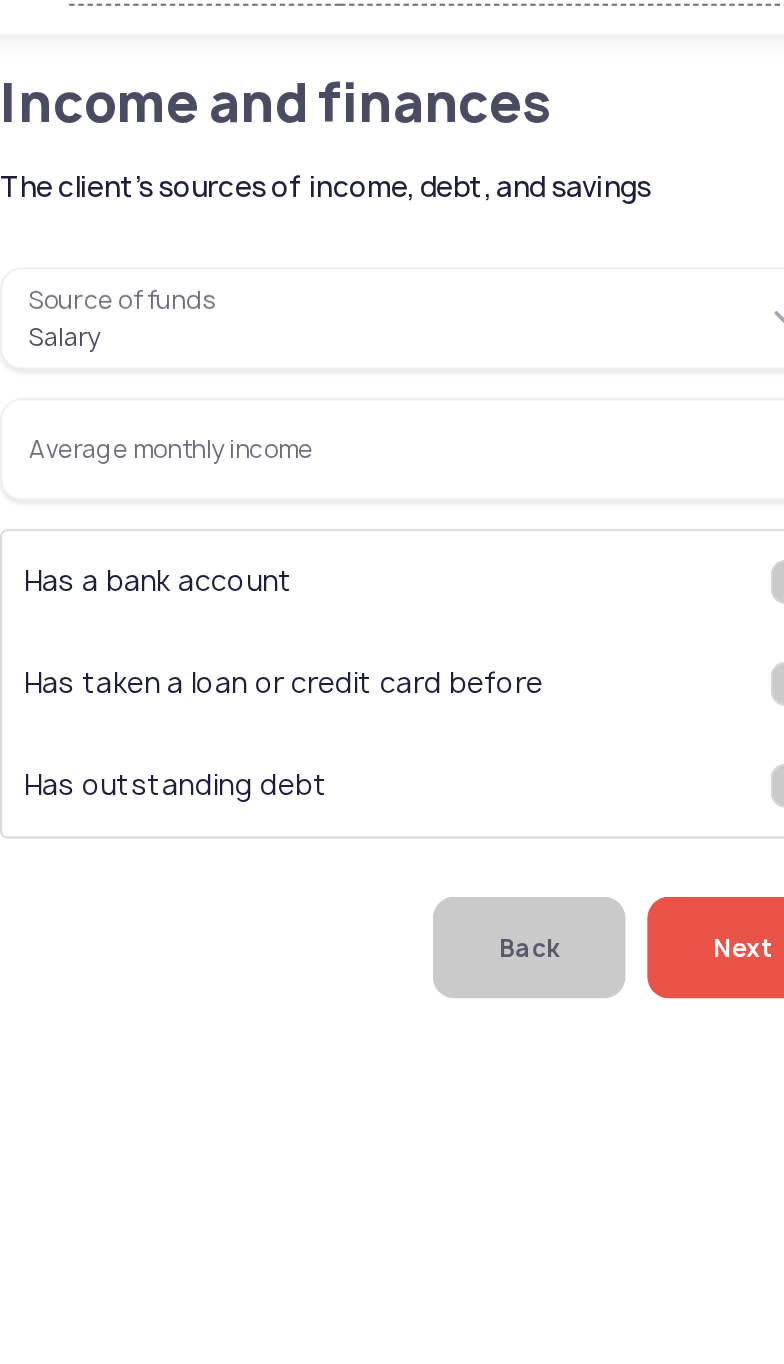 click on "Average monthly income" at bounding box center (266, 284) 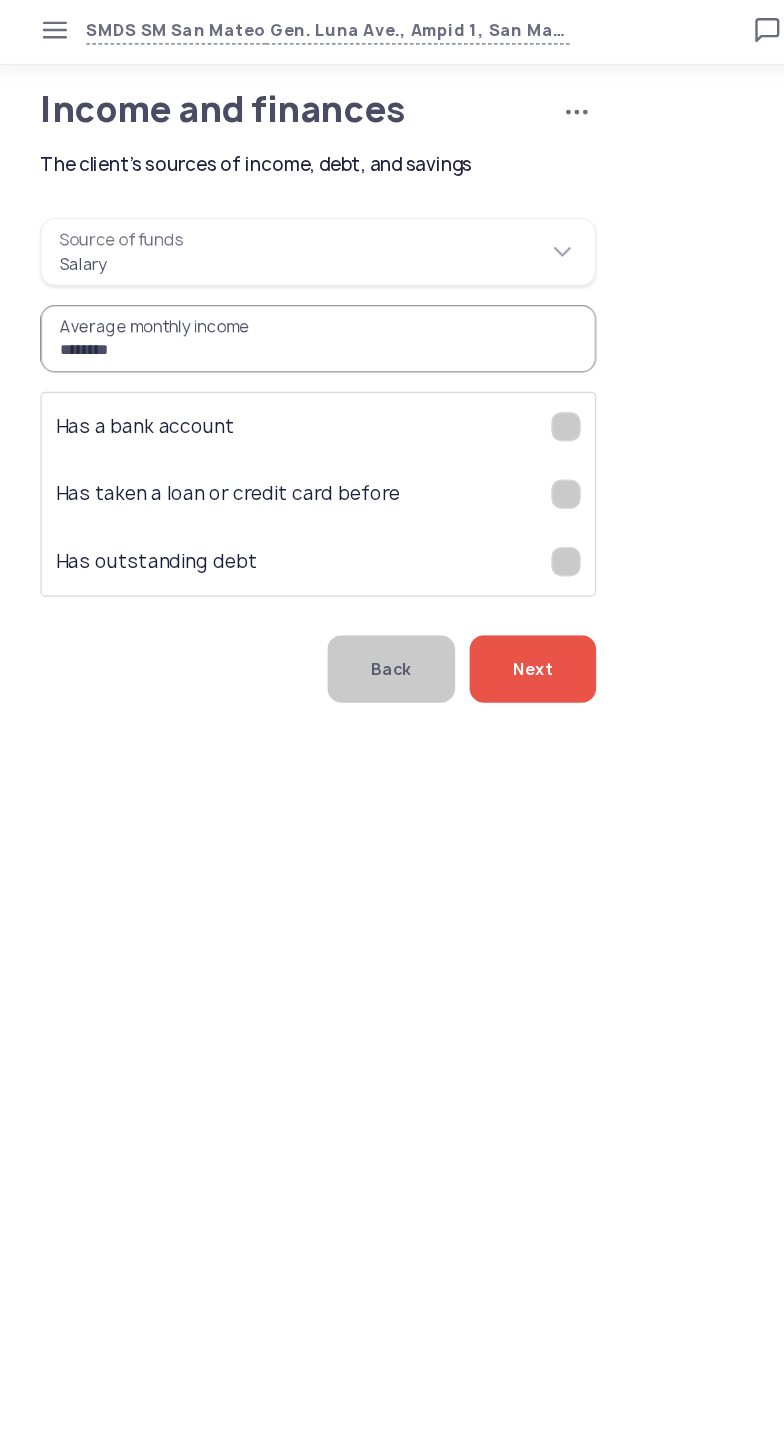 type on "********" 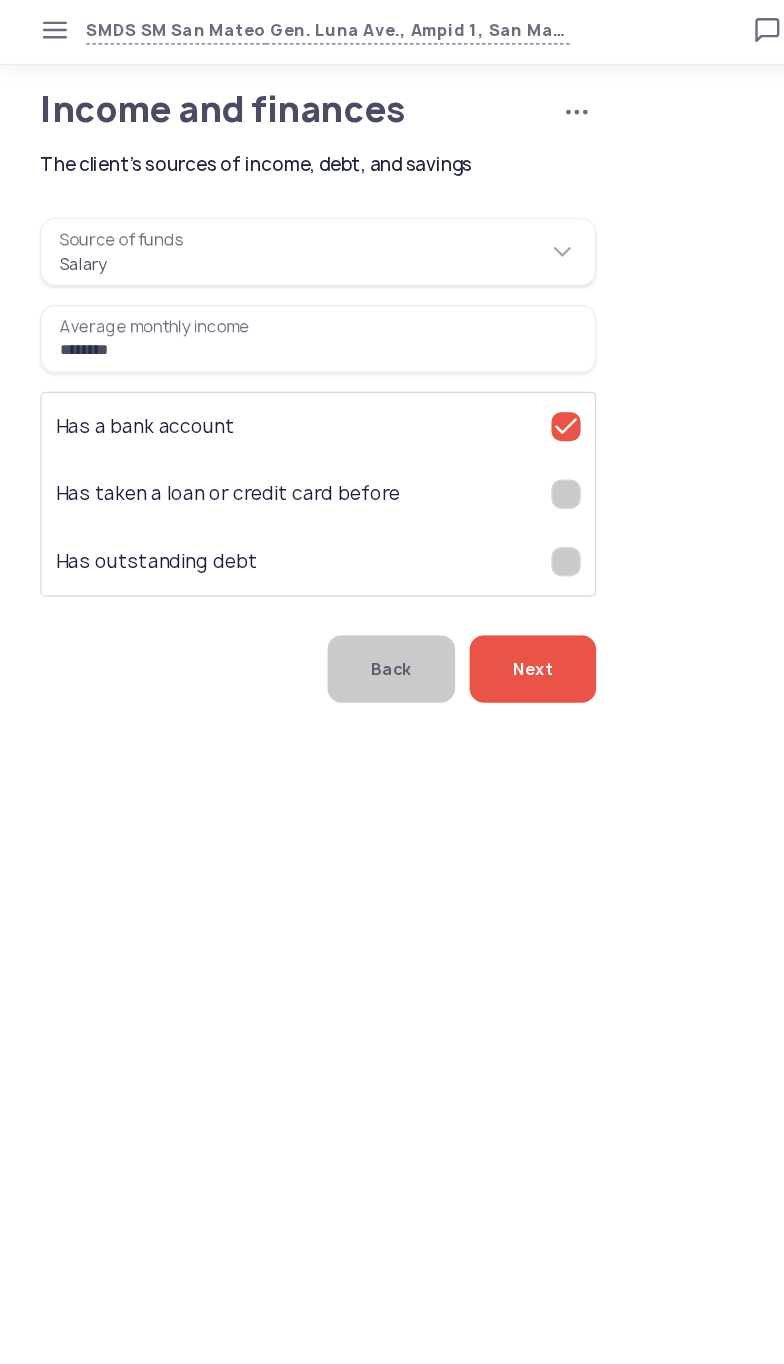 click on "Next" 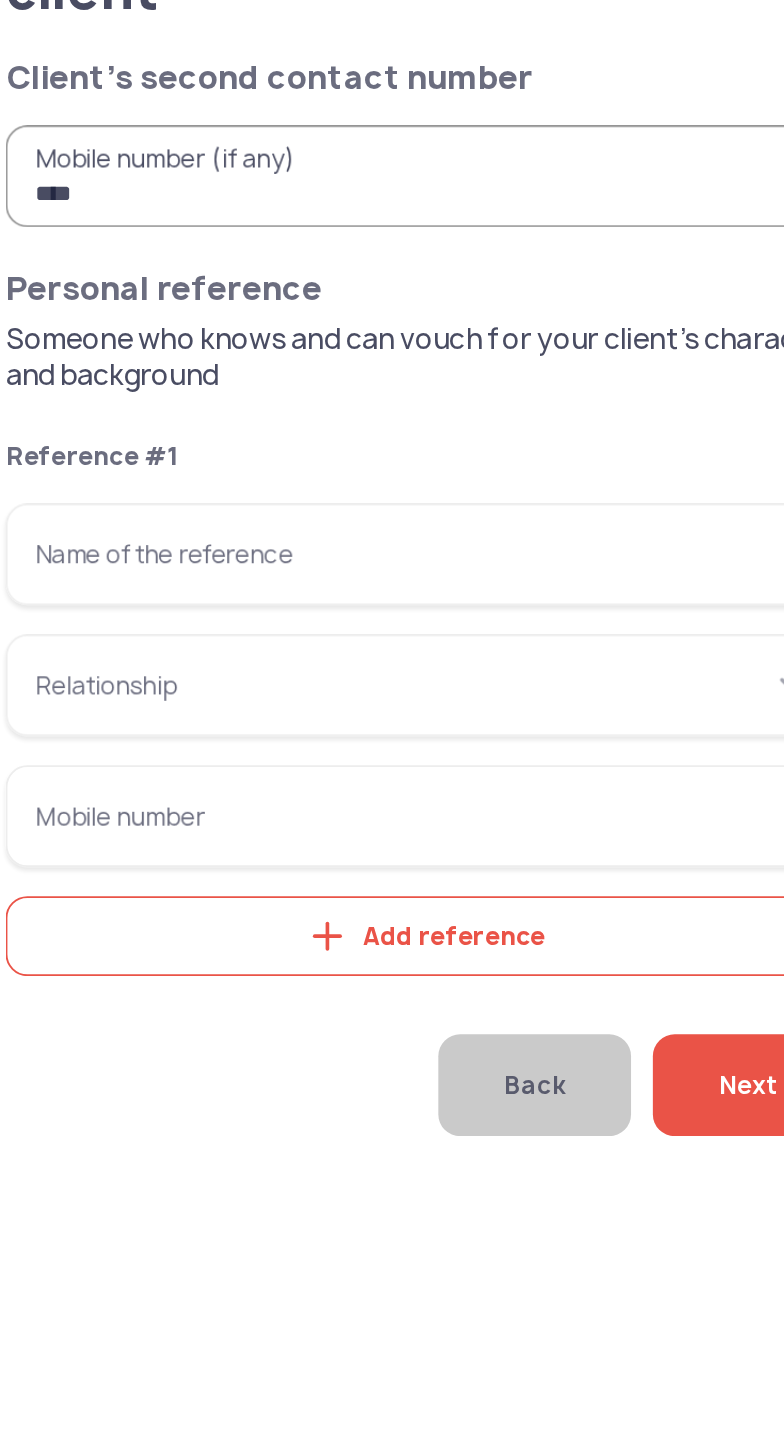 click on "Name of the reference" at bounding box center (266, 432) 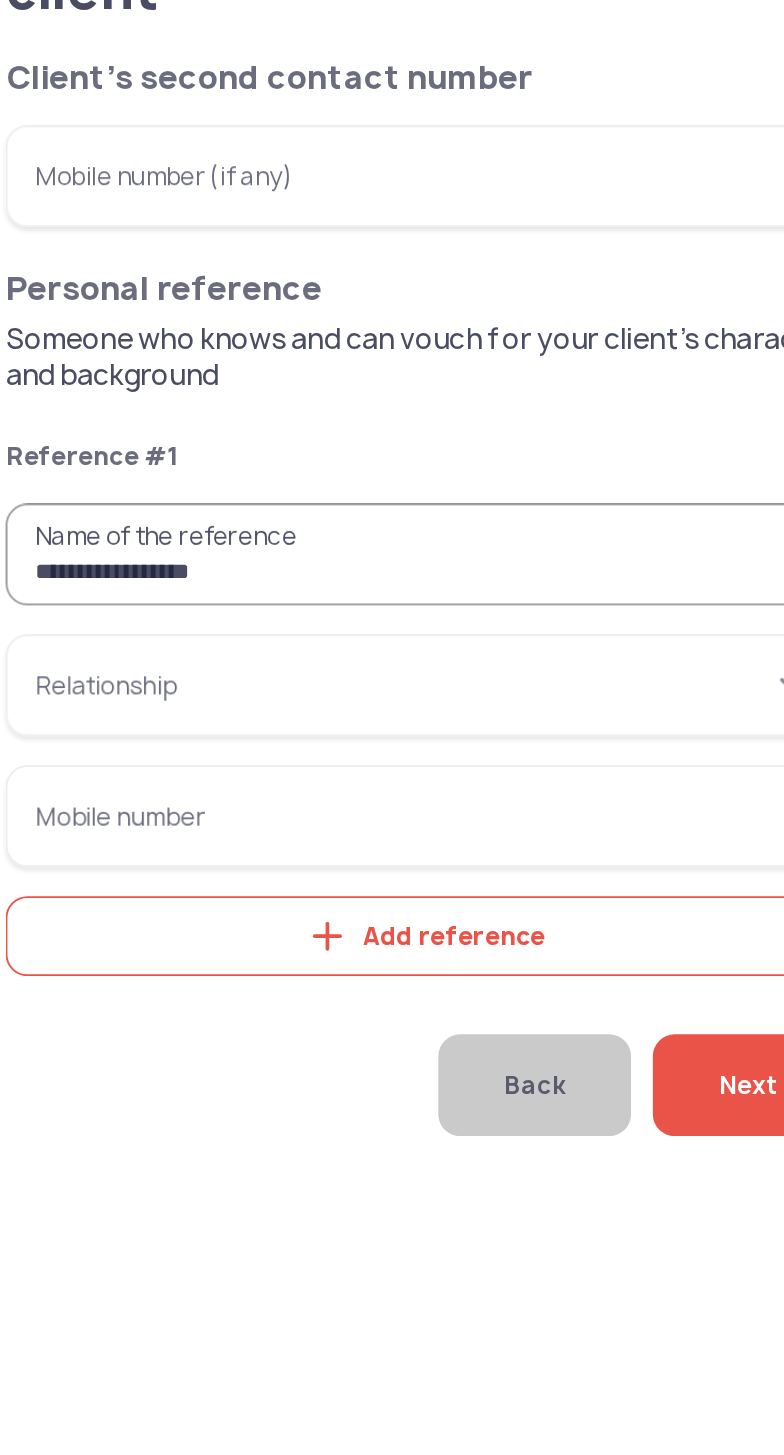 type on "**********" 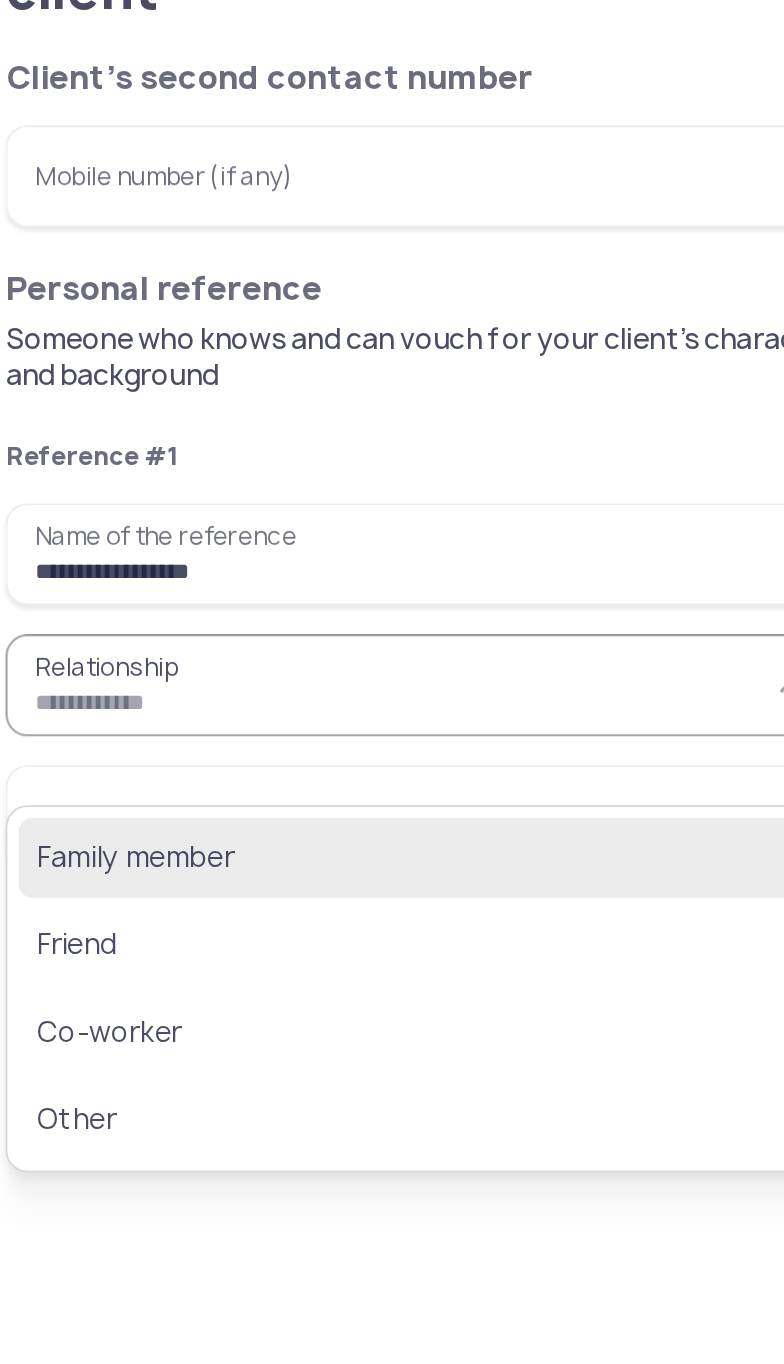 click on "Family member" 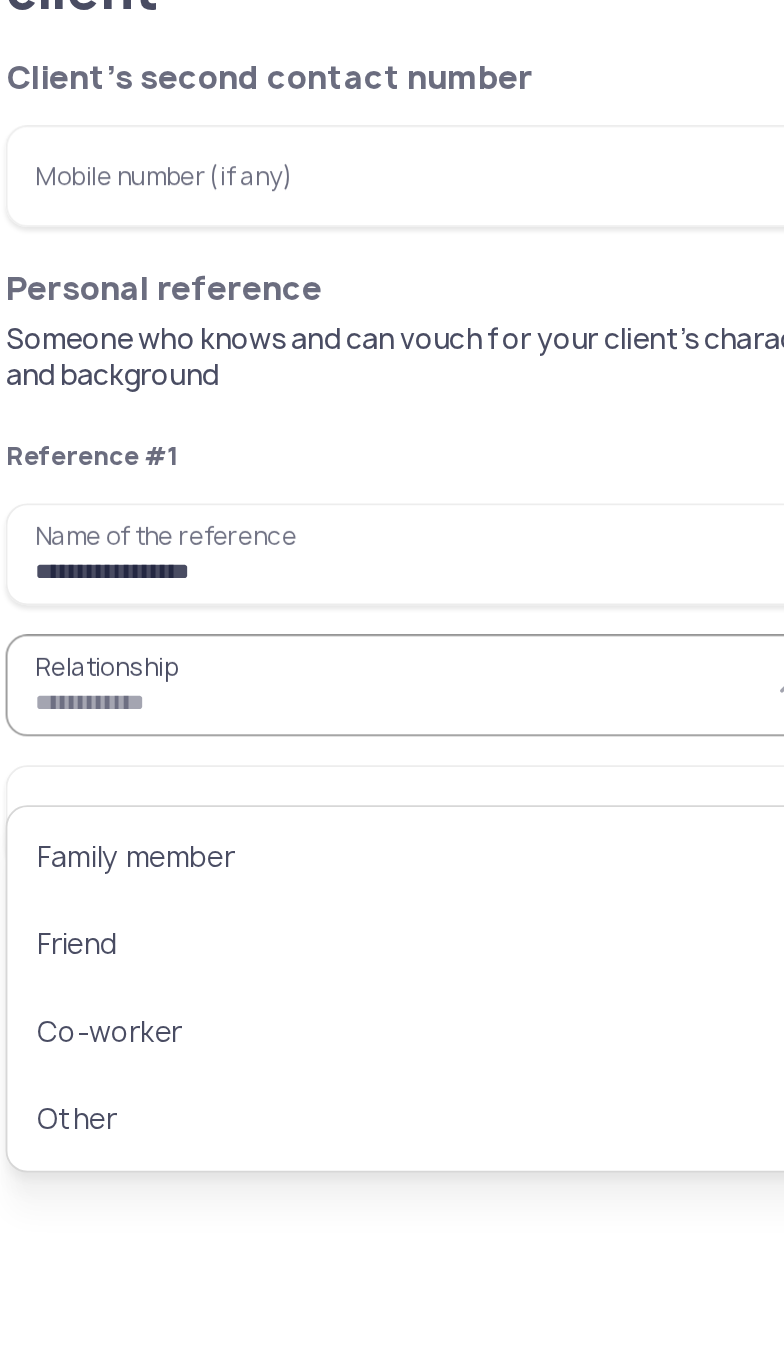 type on "**********" 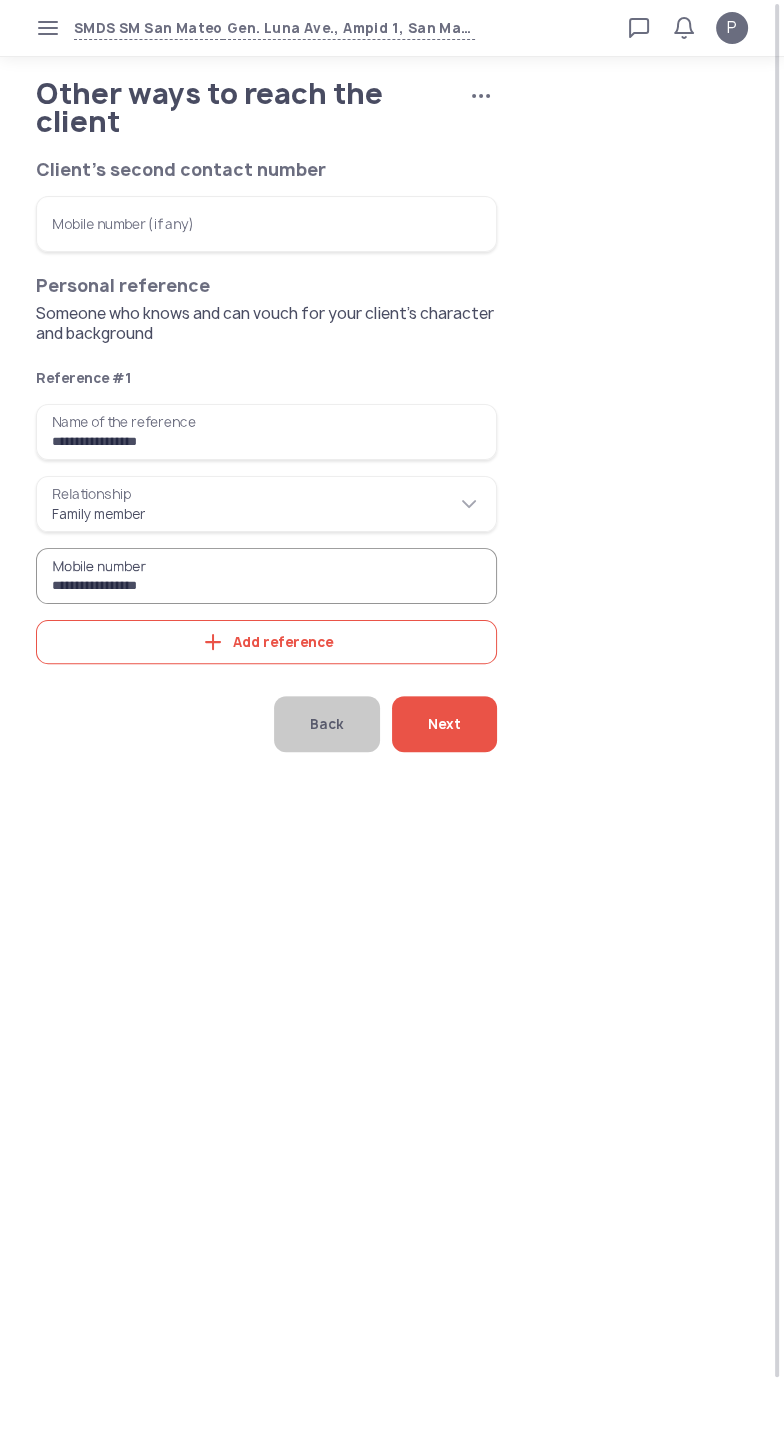 type on "**********" 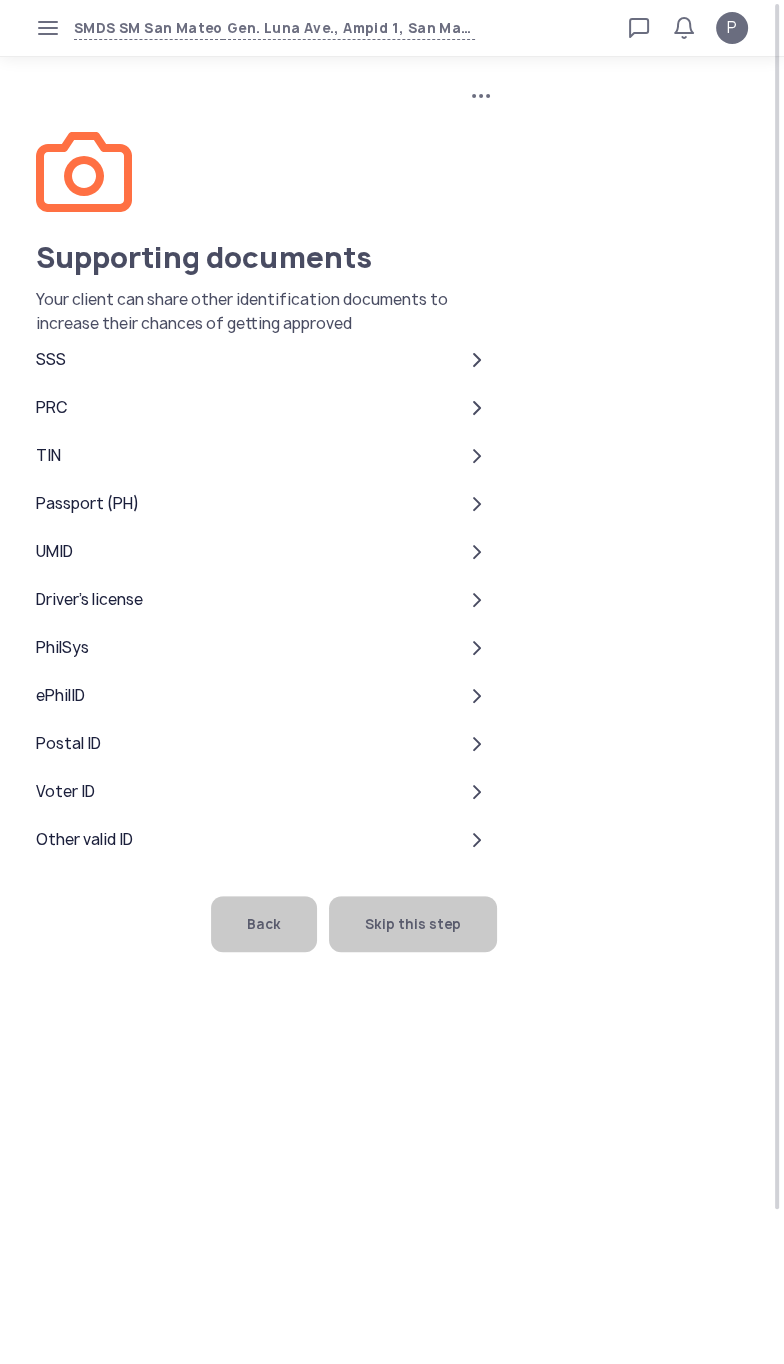 click on "Skip this step" 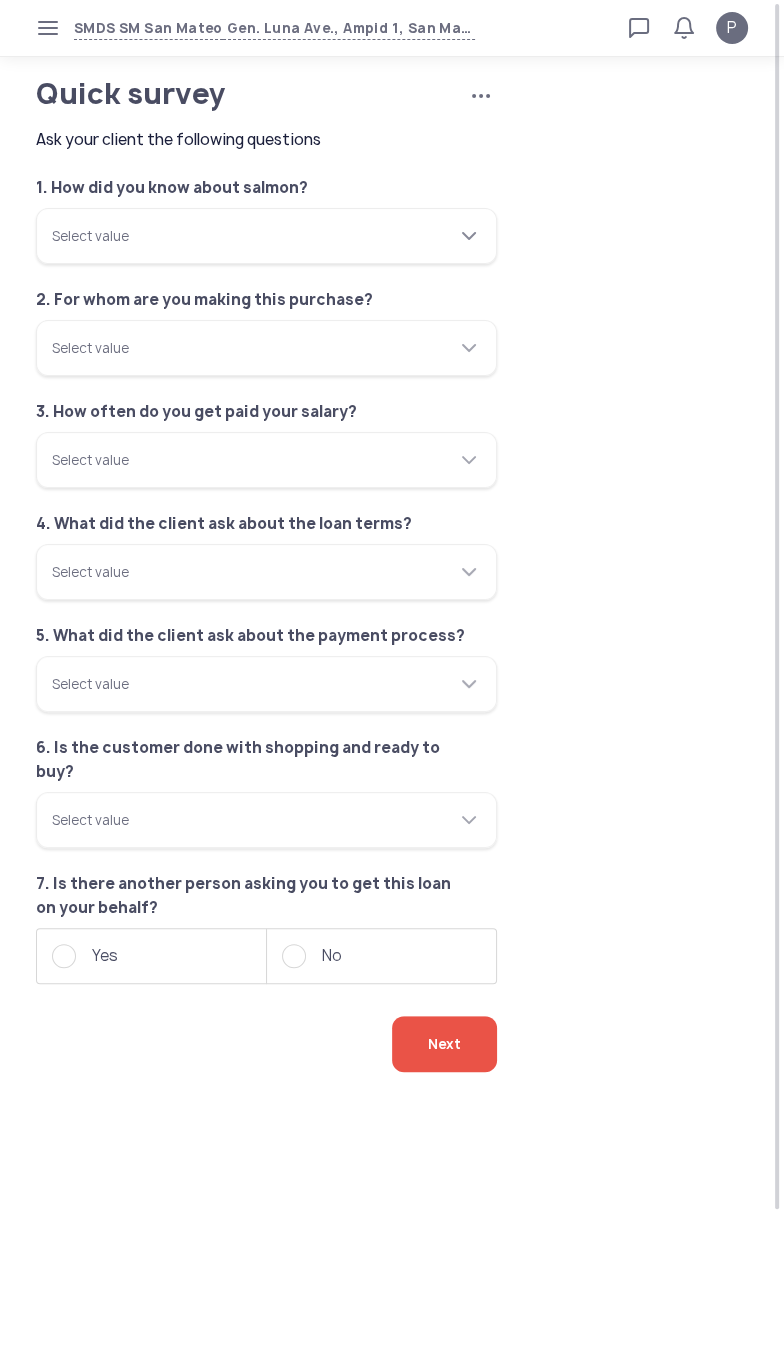click on "Select value" at bounding box center [266, 236] 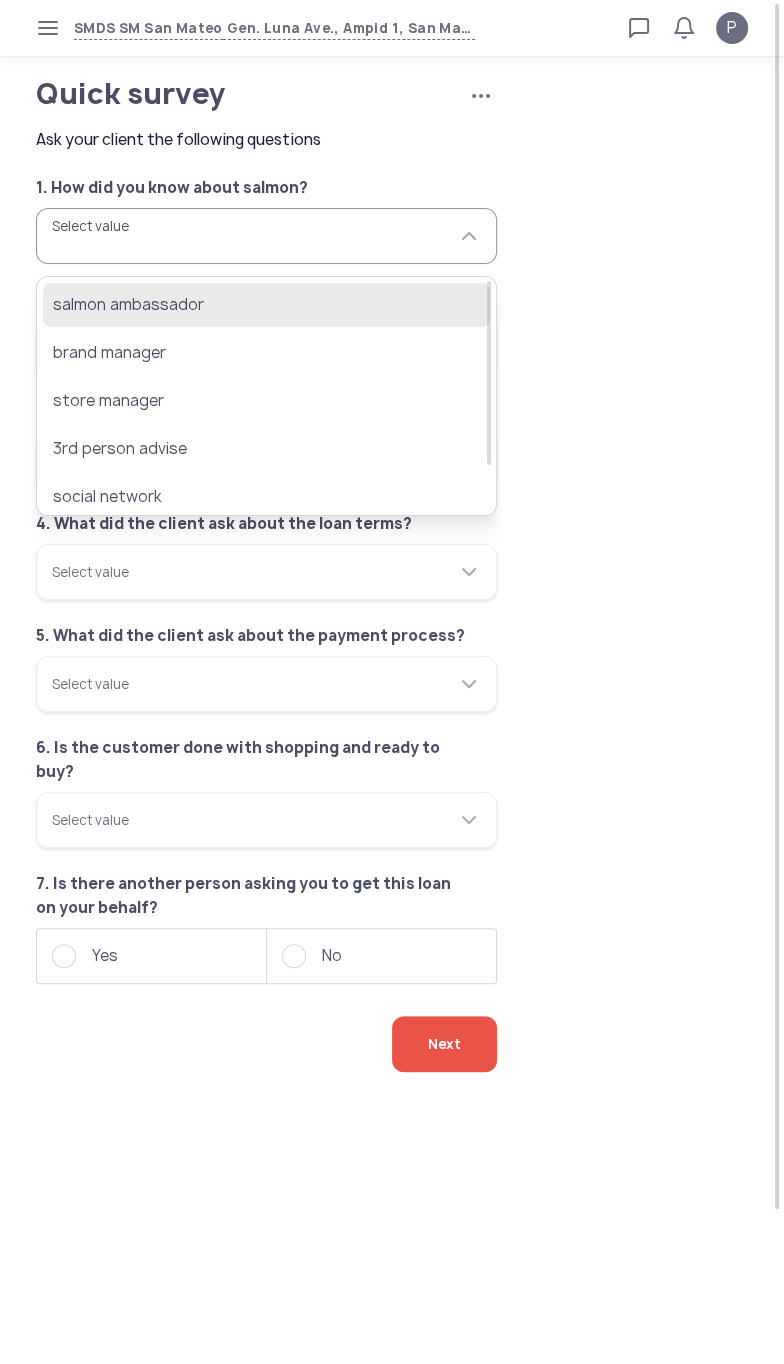 click on "salmon ambassador" 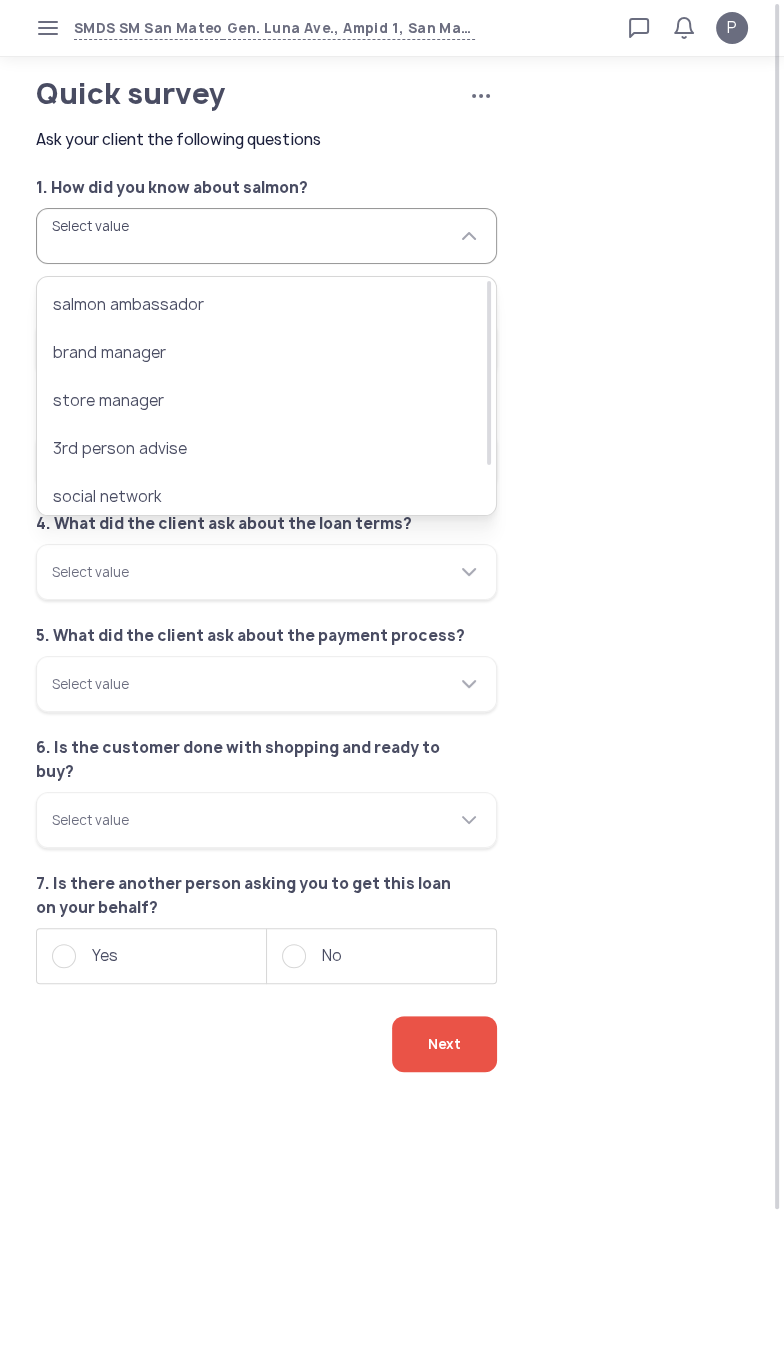 type on "**********" 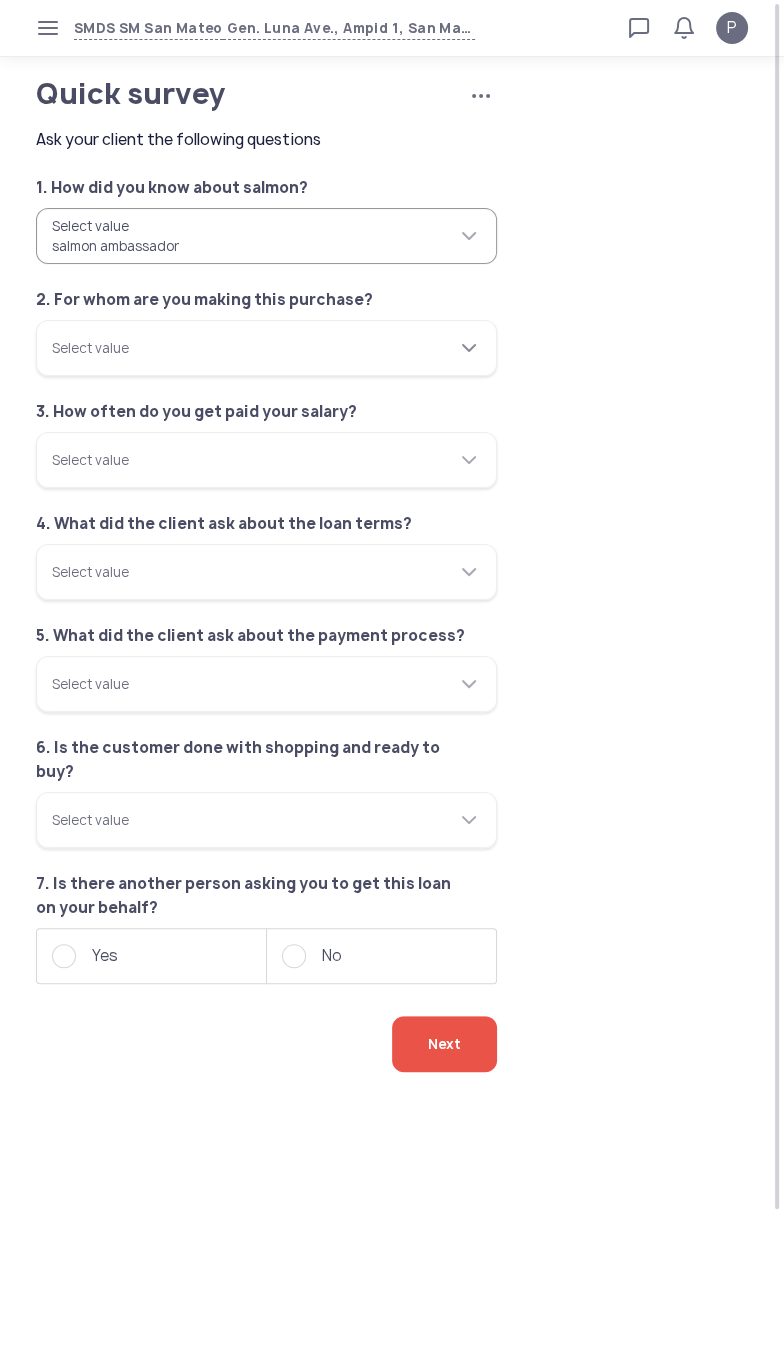 click on "Select value" at bounding box center [266, 348] 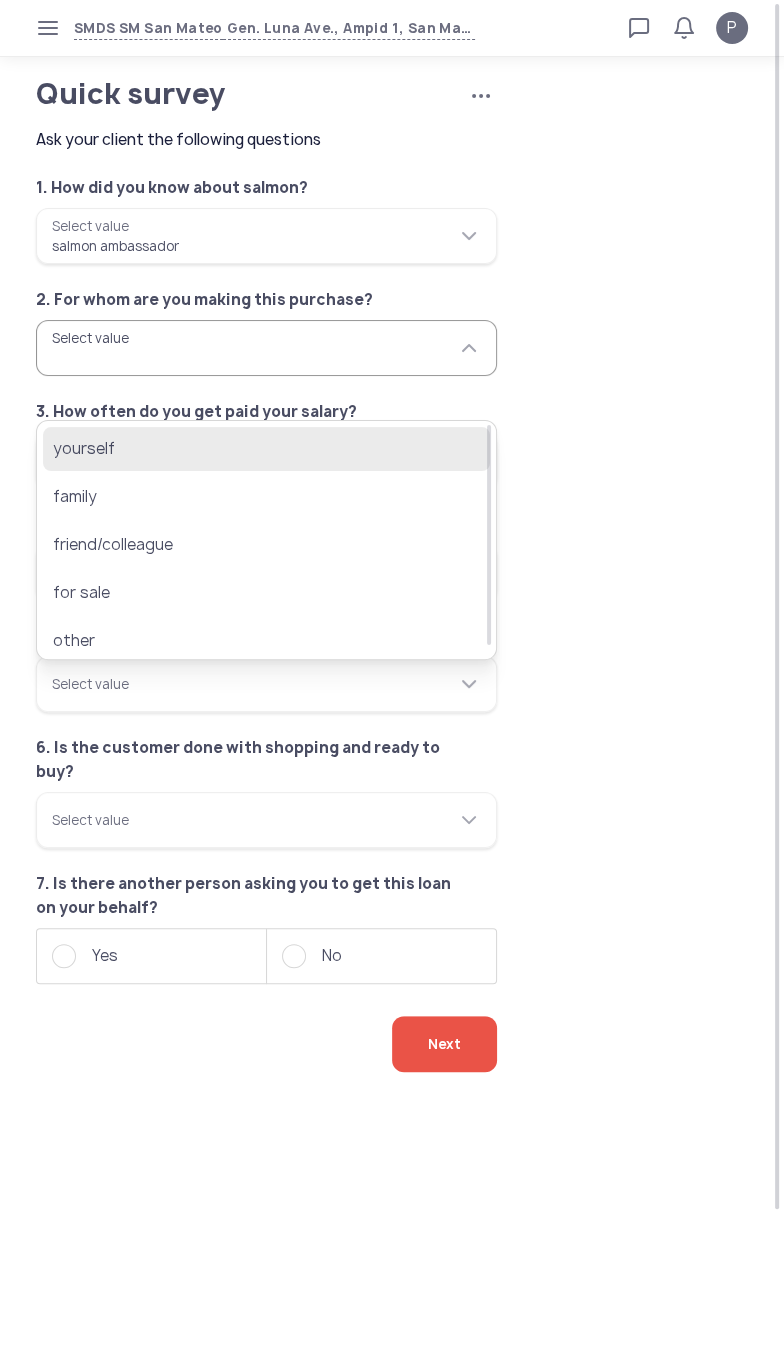 click on "yourself" 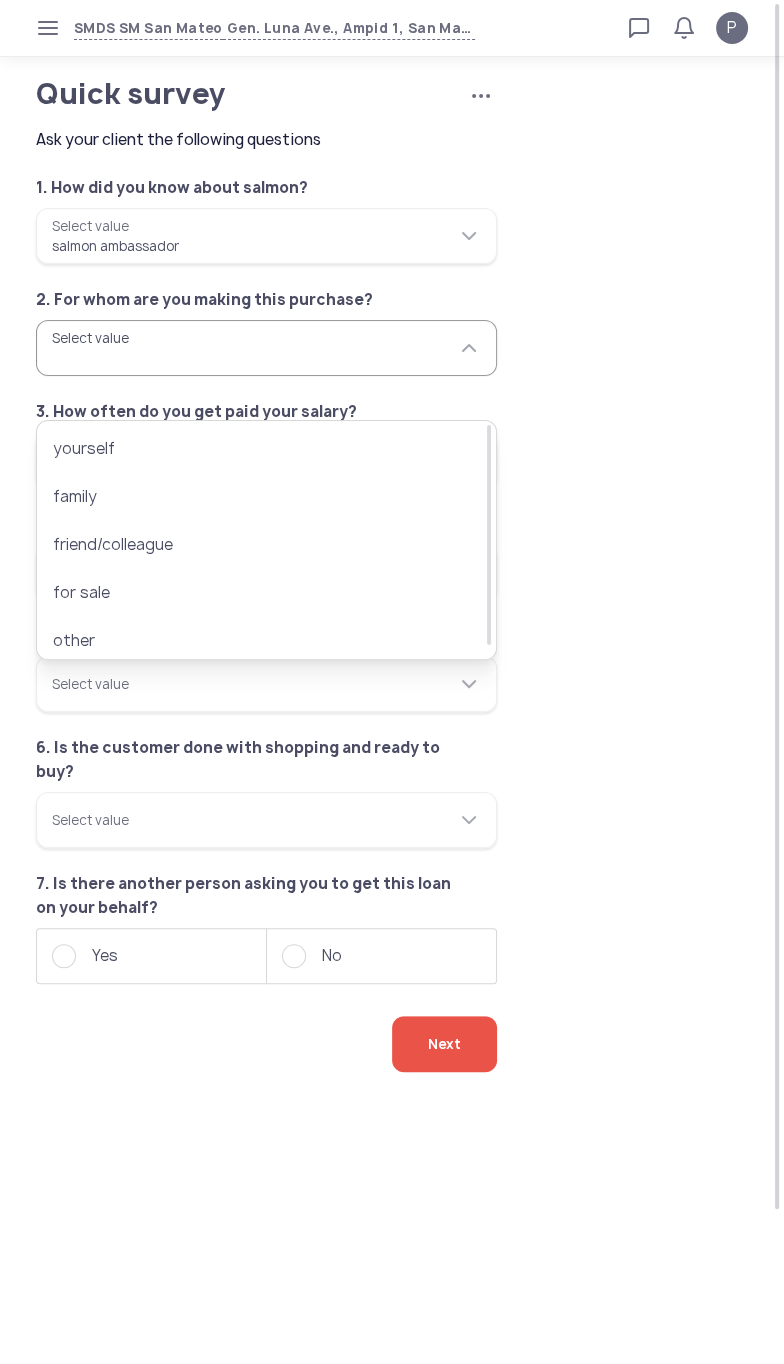 type on "********" 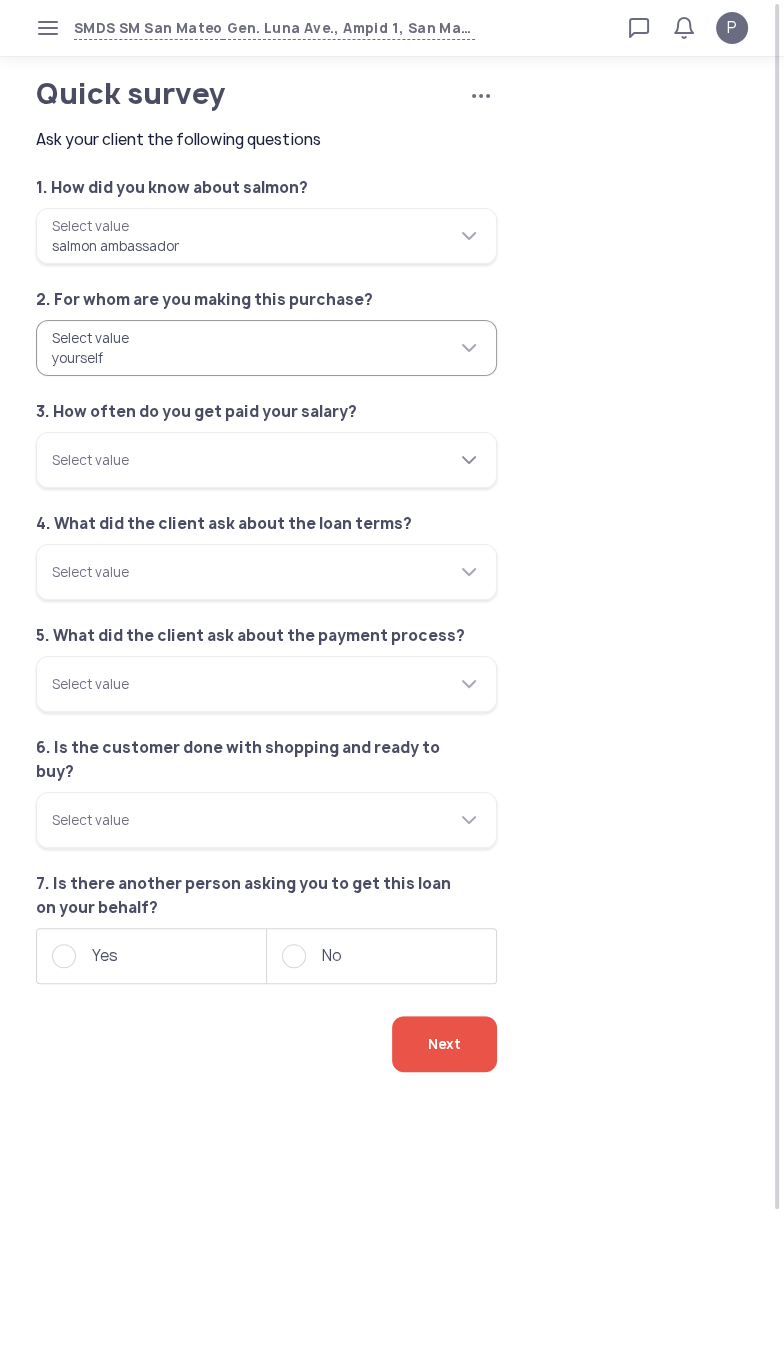 click on "Select value" at bounding box center [266, 460] 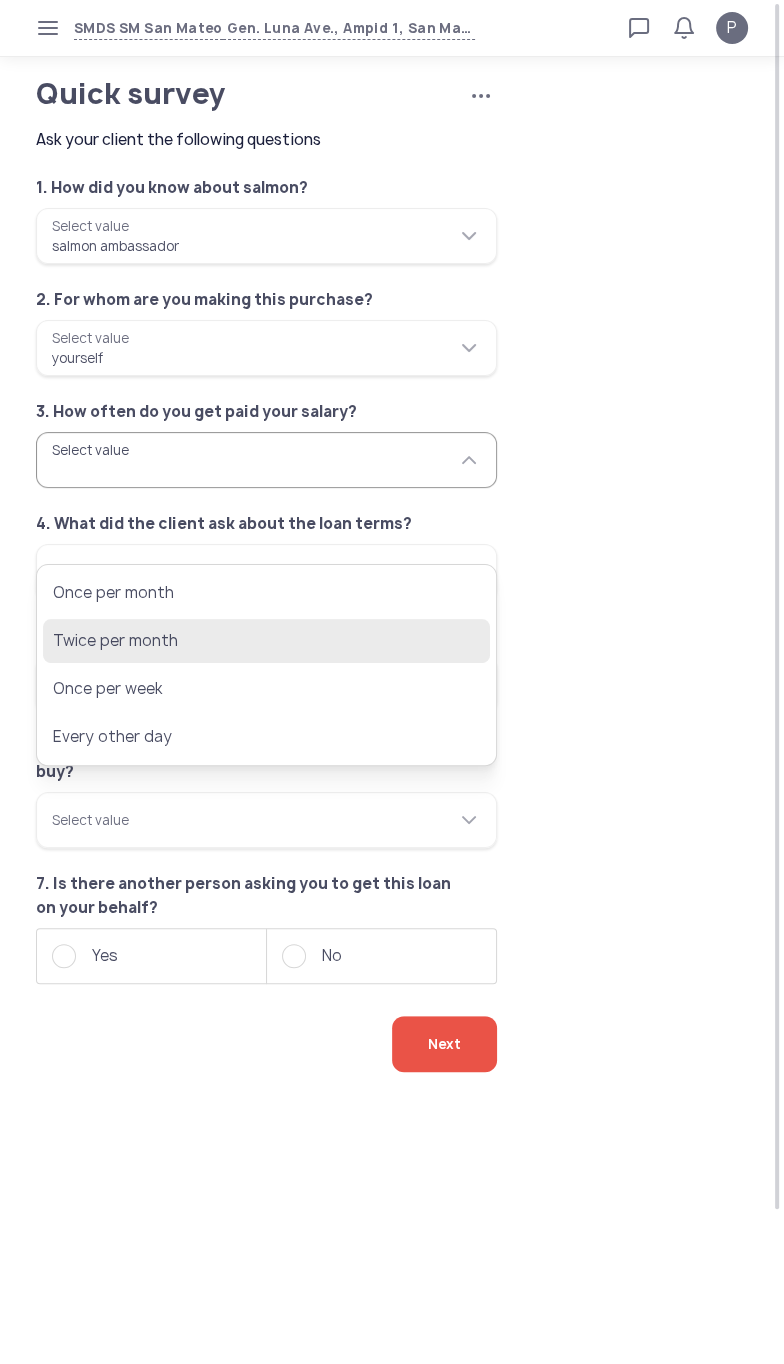 click on "Twice per month" 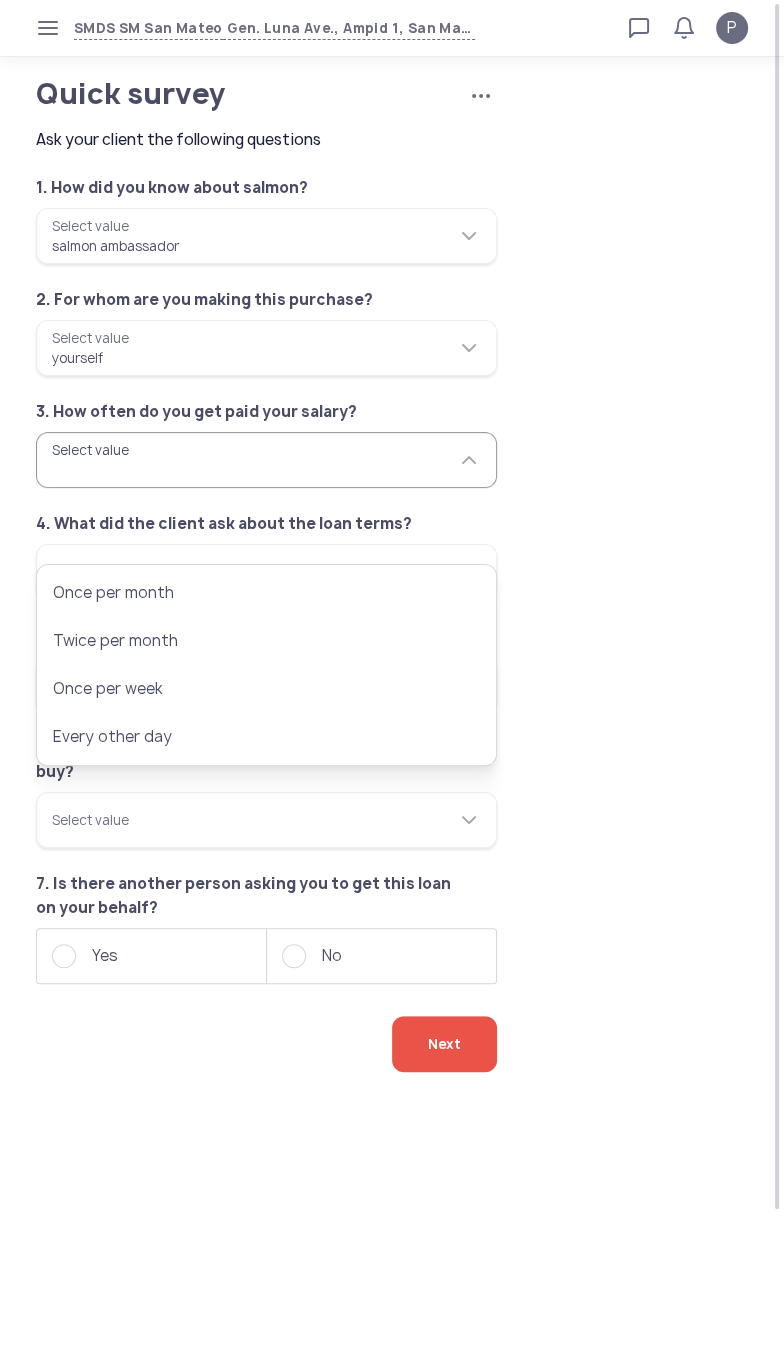 type on "**********" 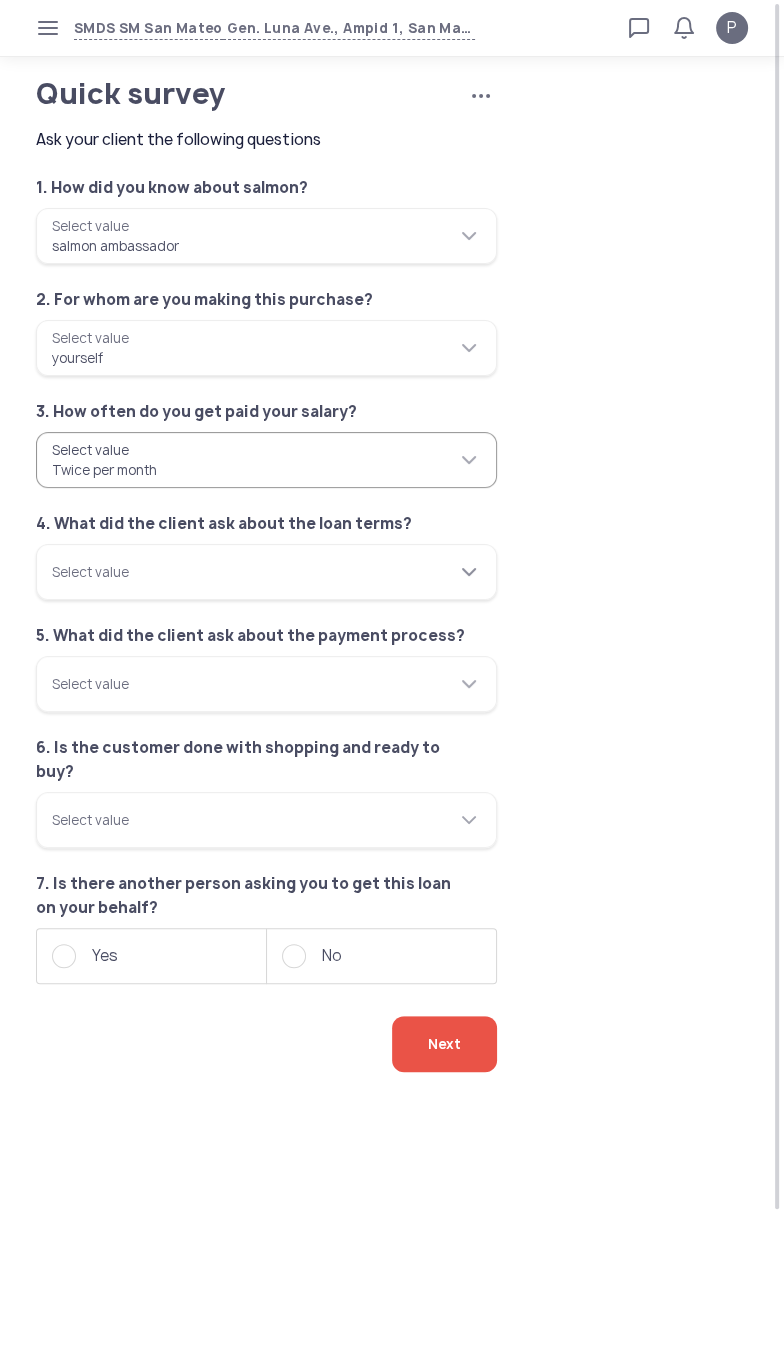 click 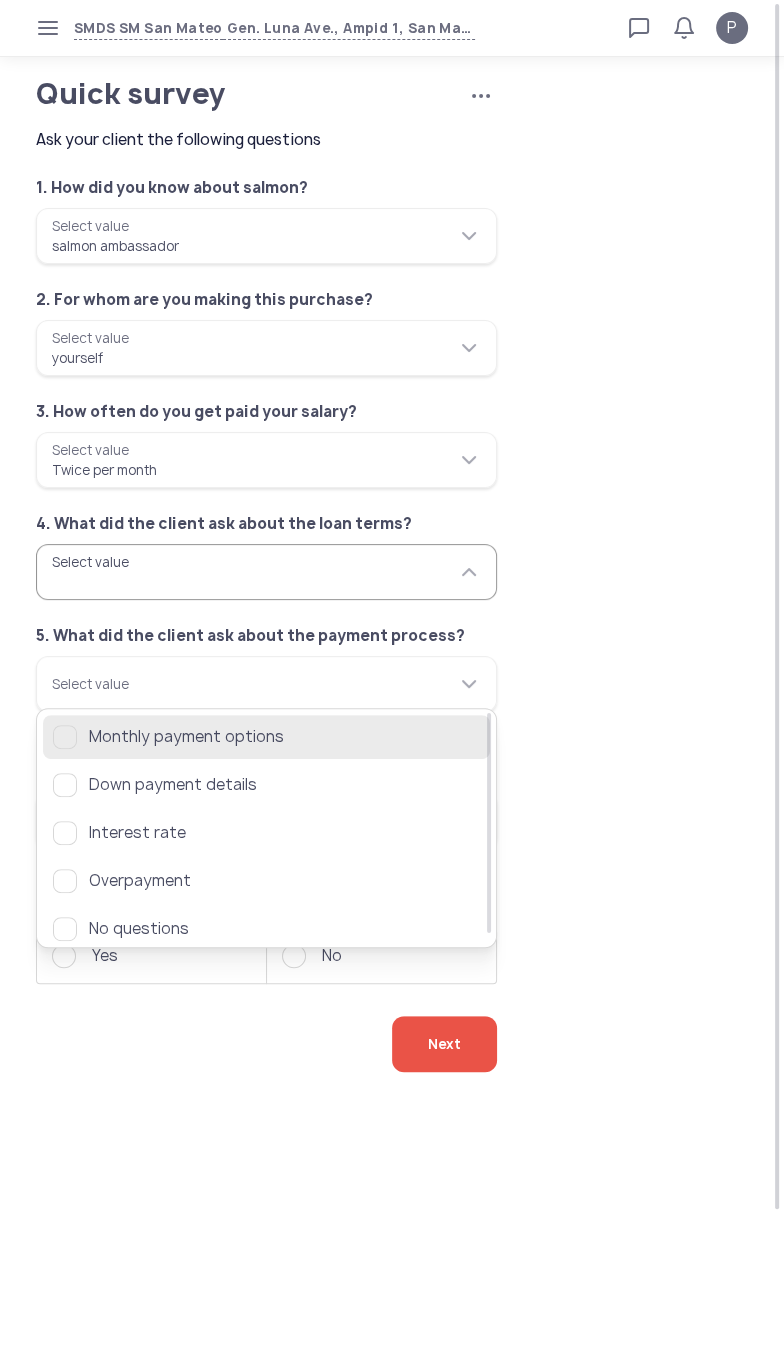 click 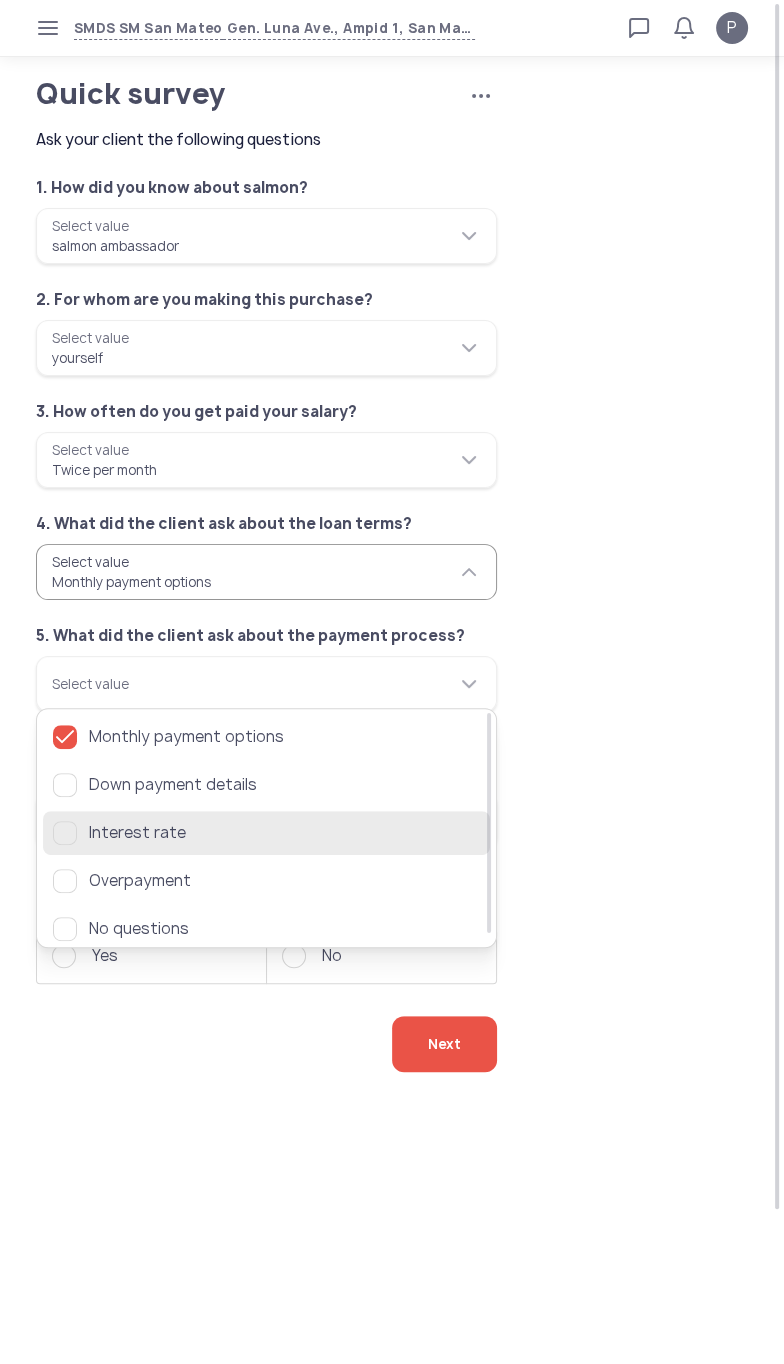 click 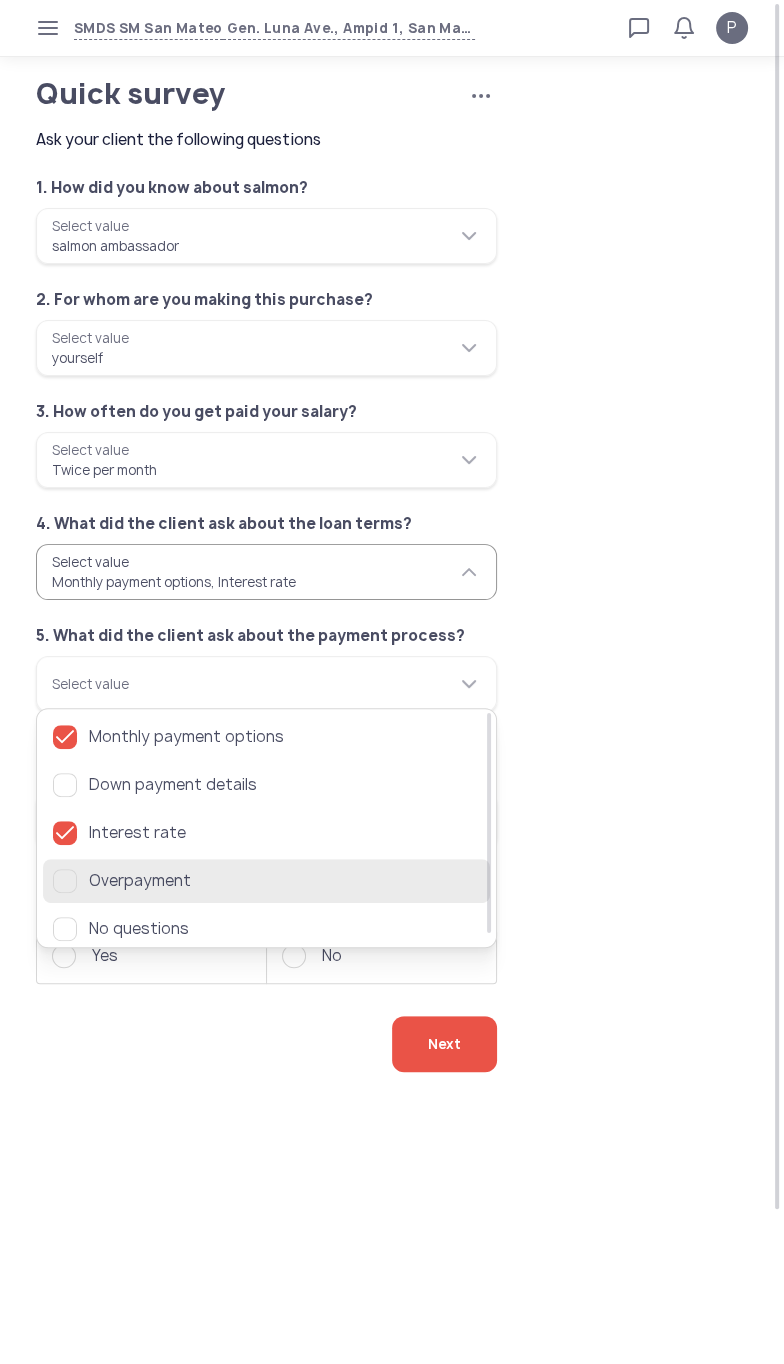 click 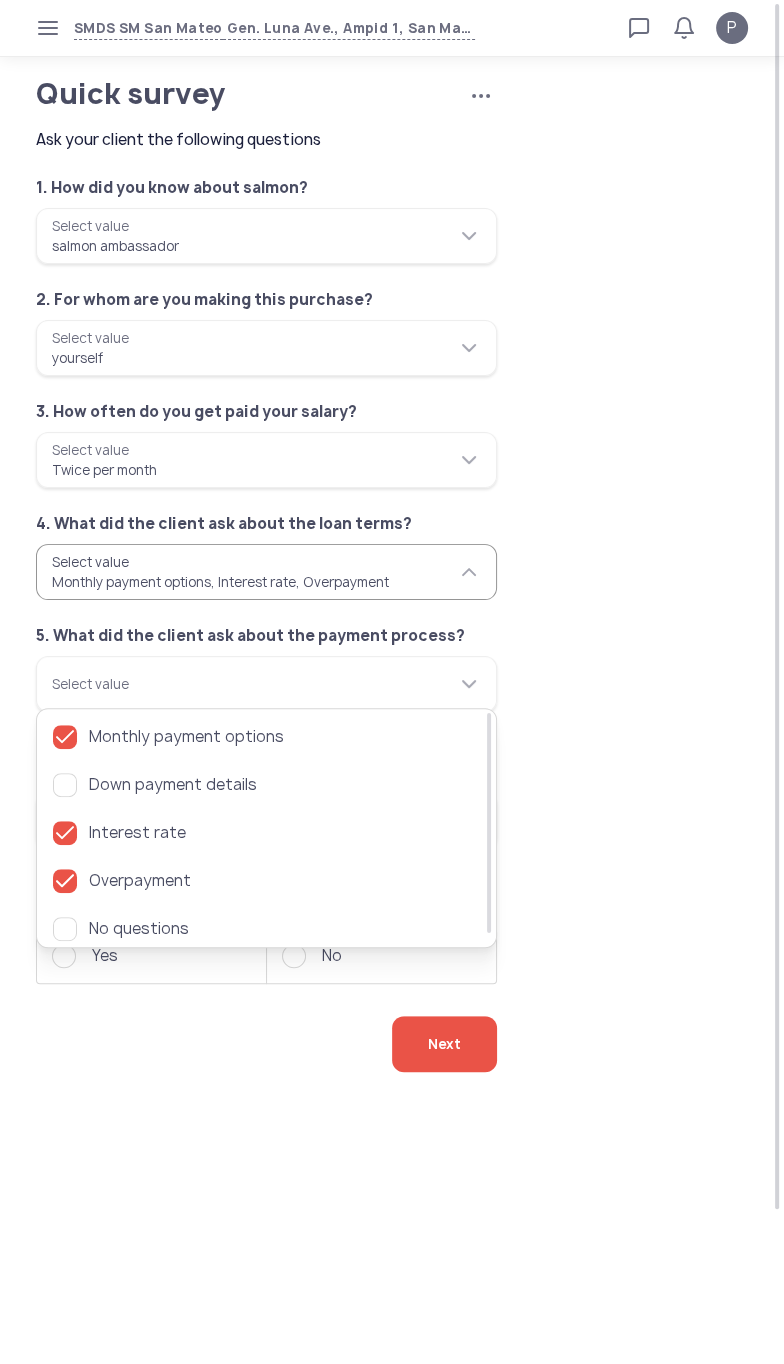 click on "**********" 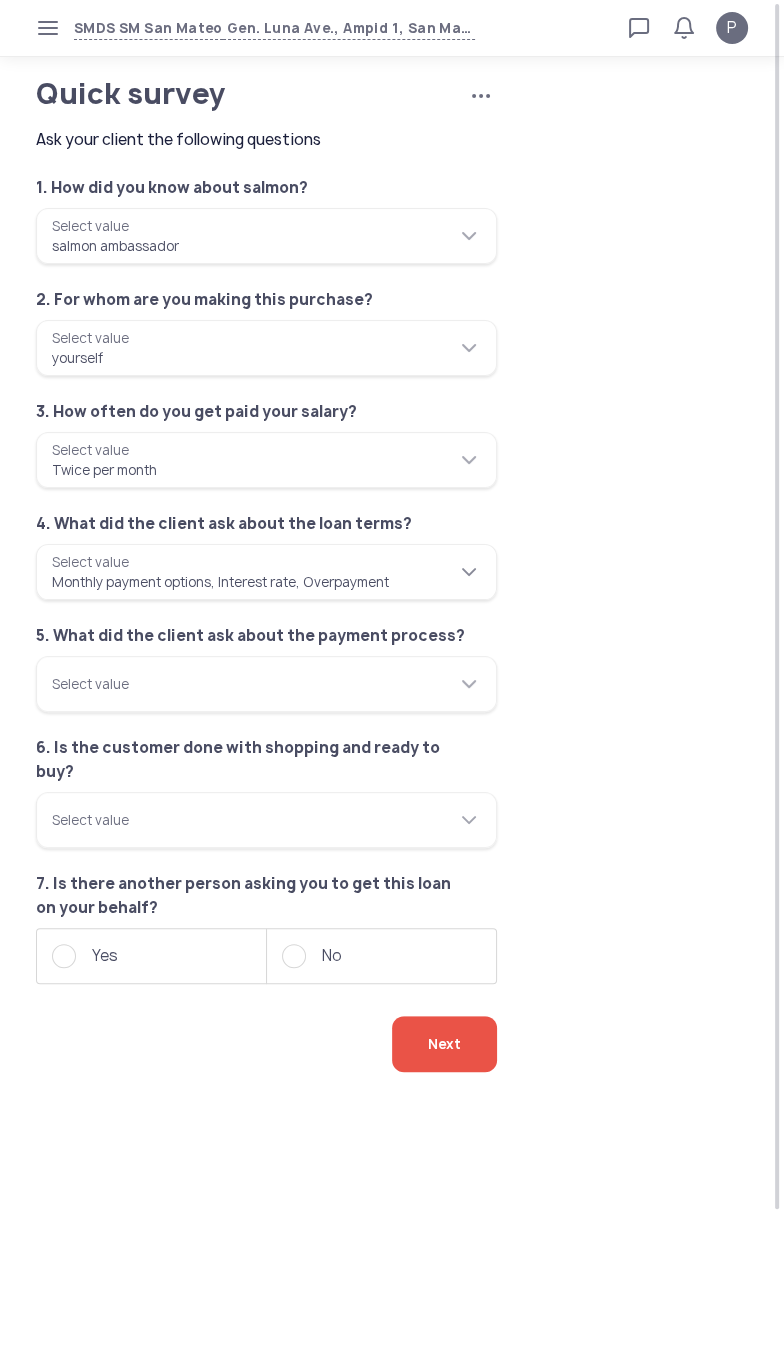click 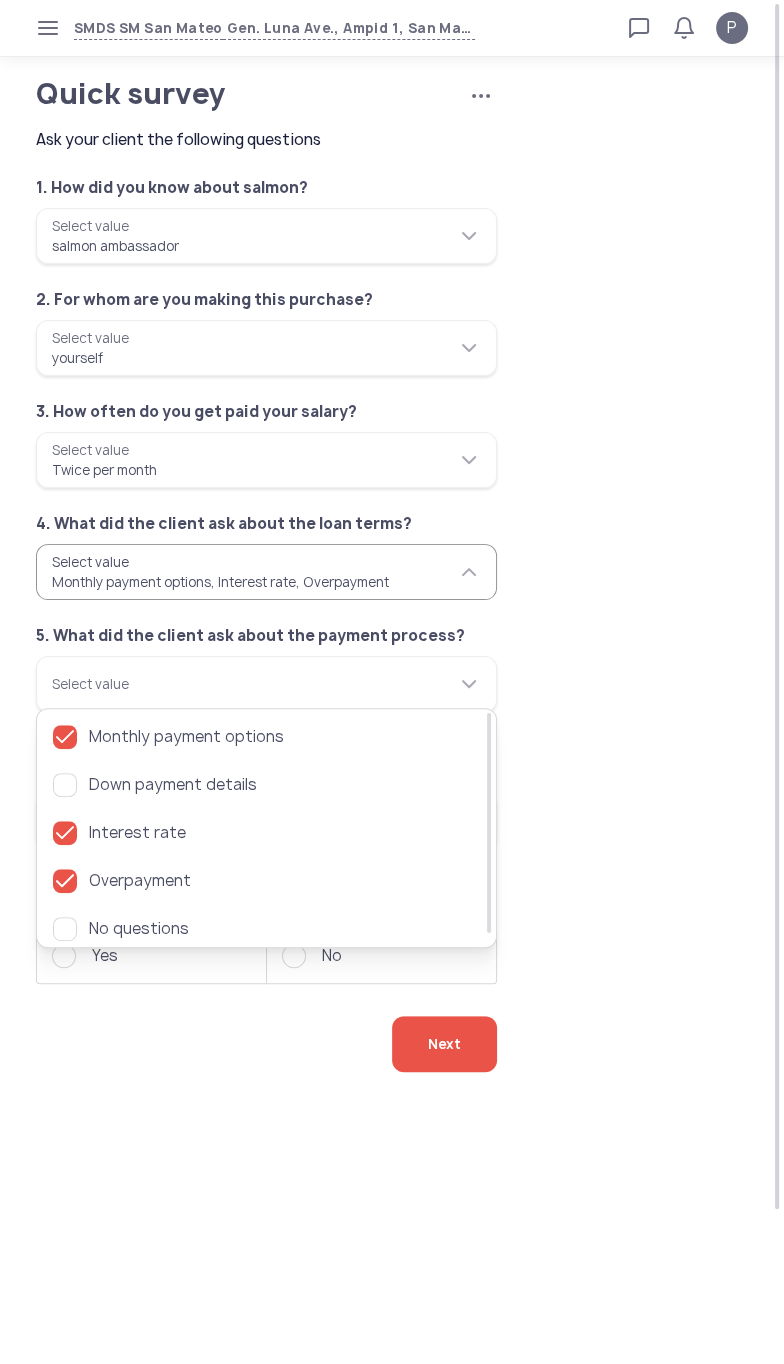 click on "**********" 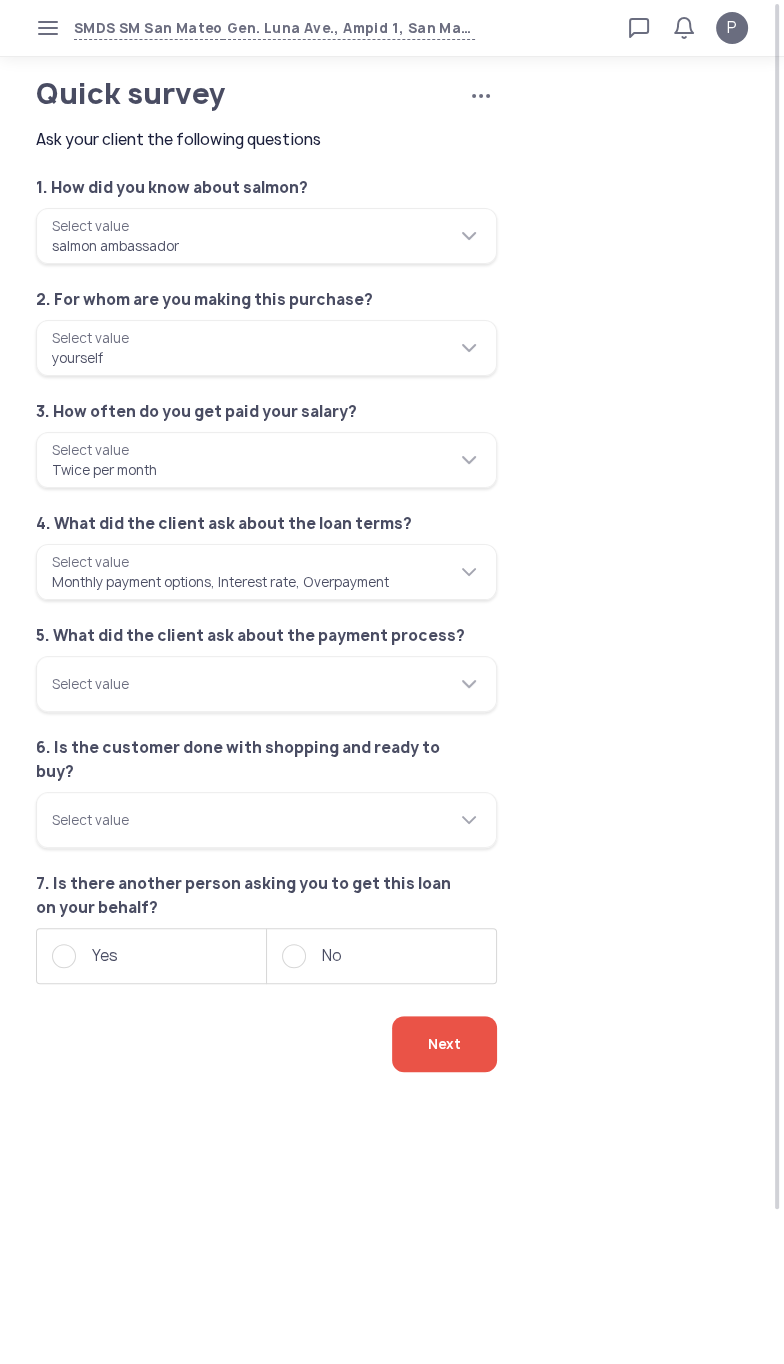 scroll, scrollTop: 0, scrollLeft: 0, axis: both 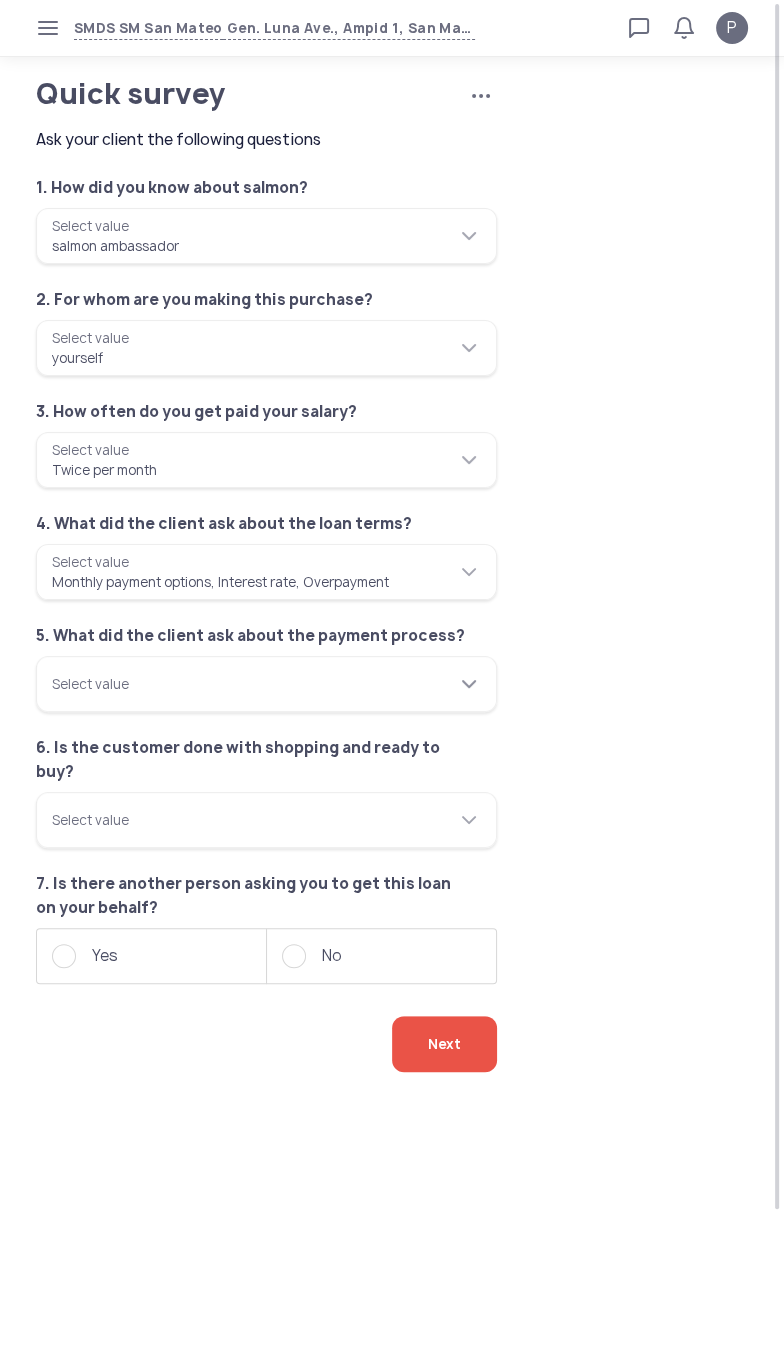 click 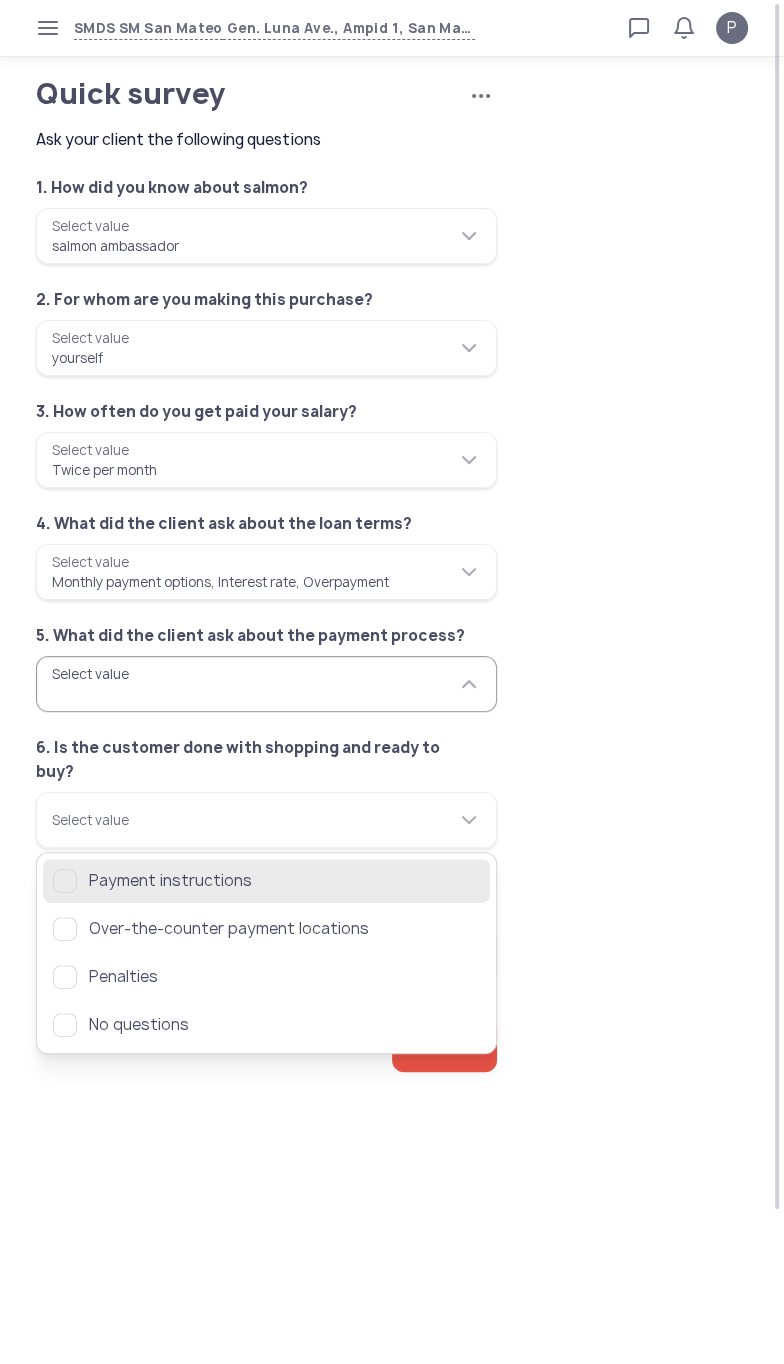 click 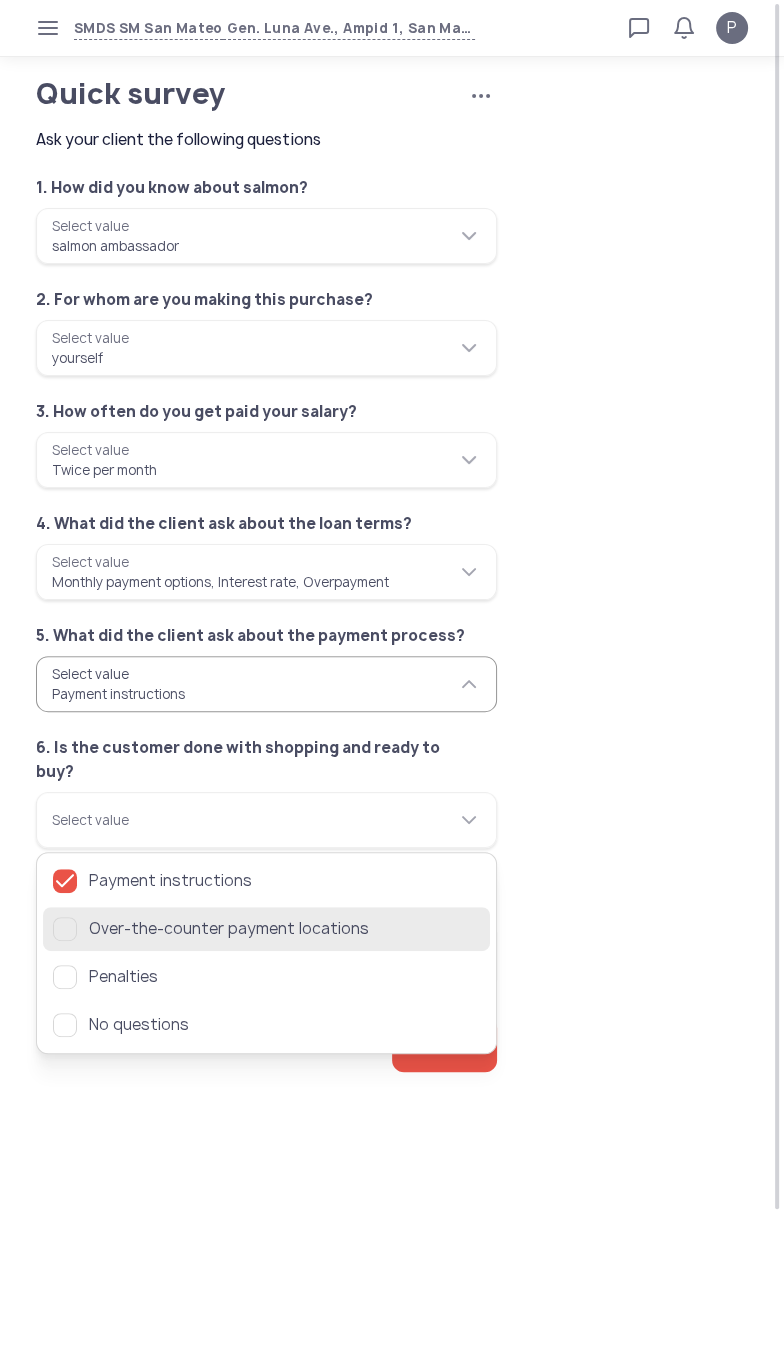 click 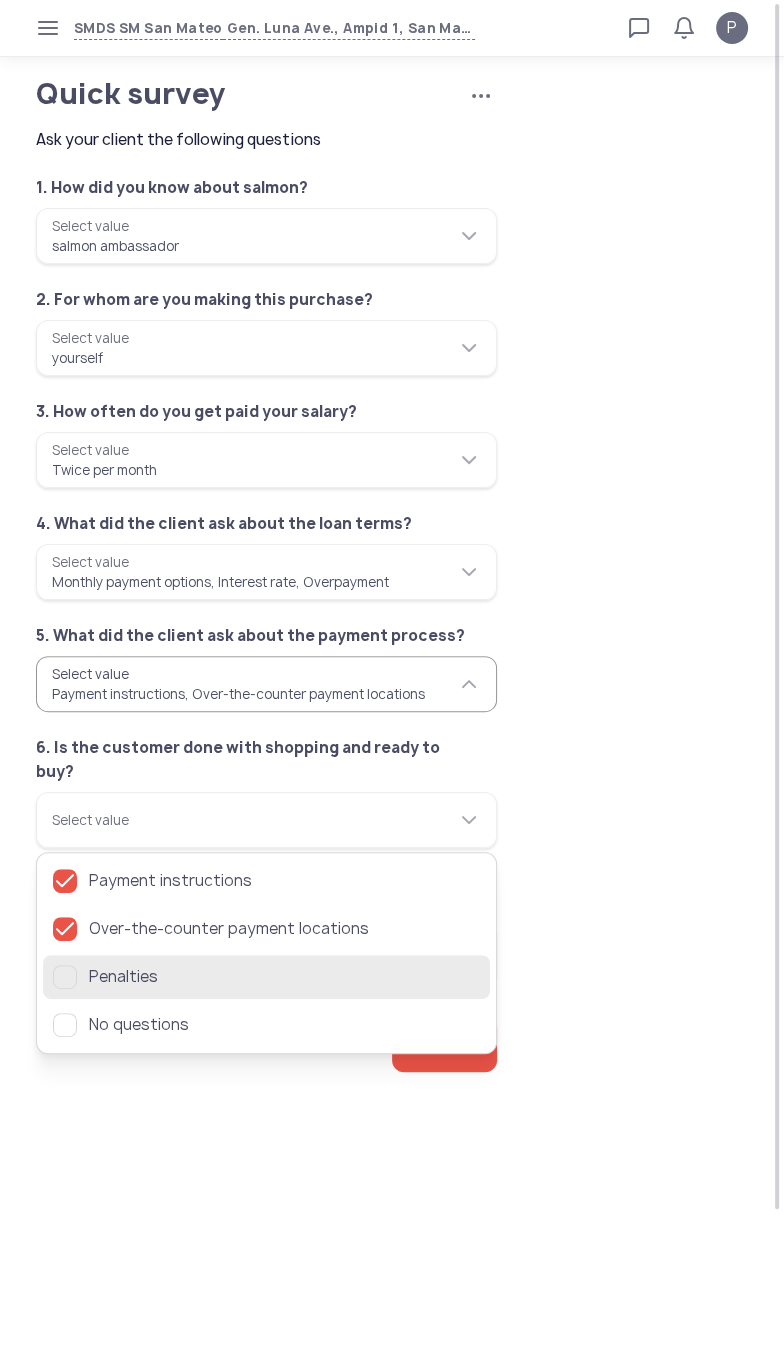 click 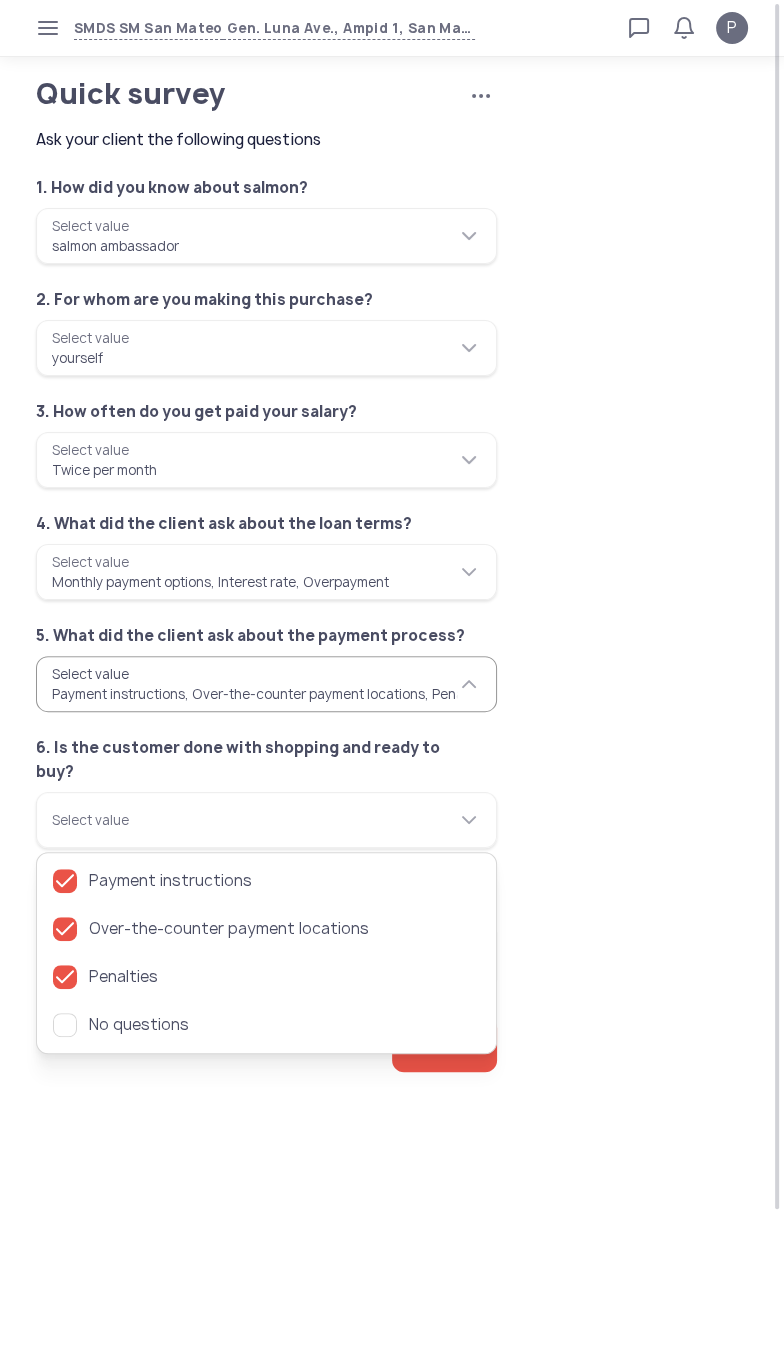 click on "**********" 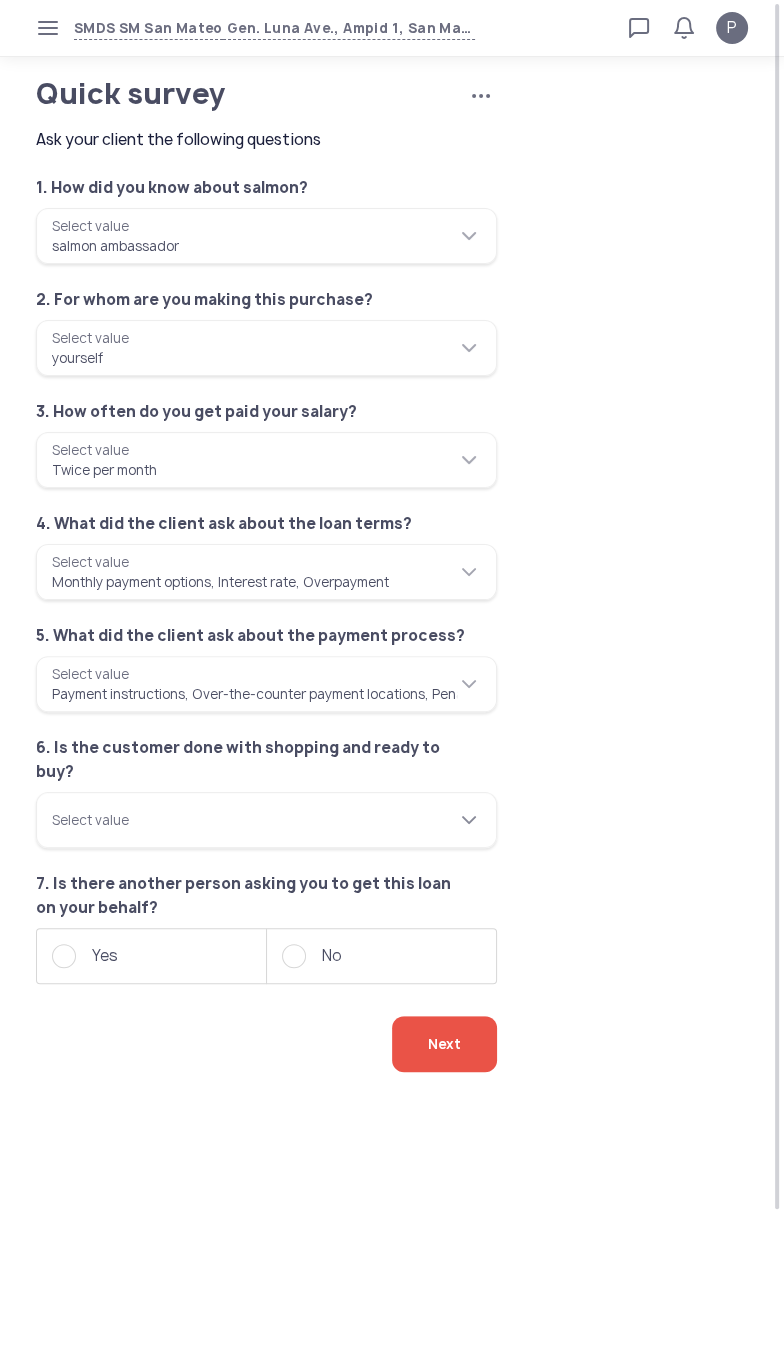 click on "Select value" at bounding box center [266, 820] 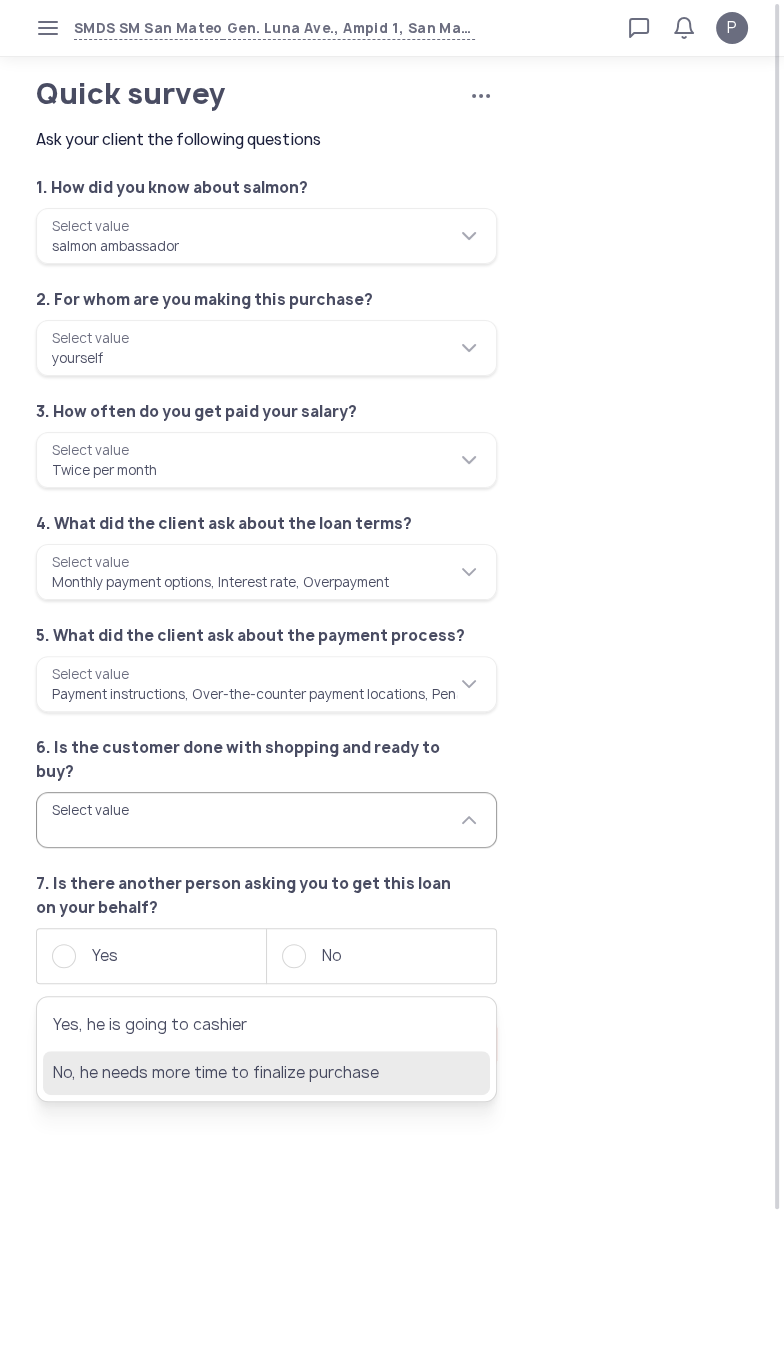 click on "No, he needs more time to finalize purchase" 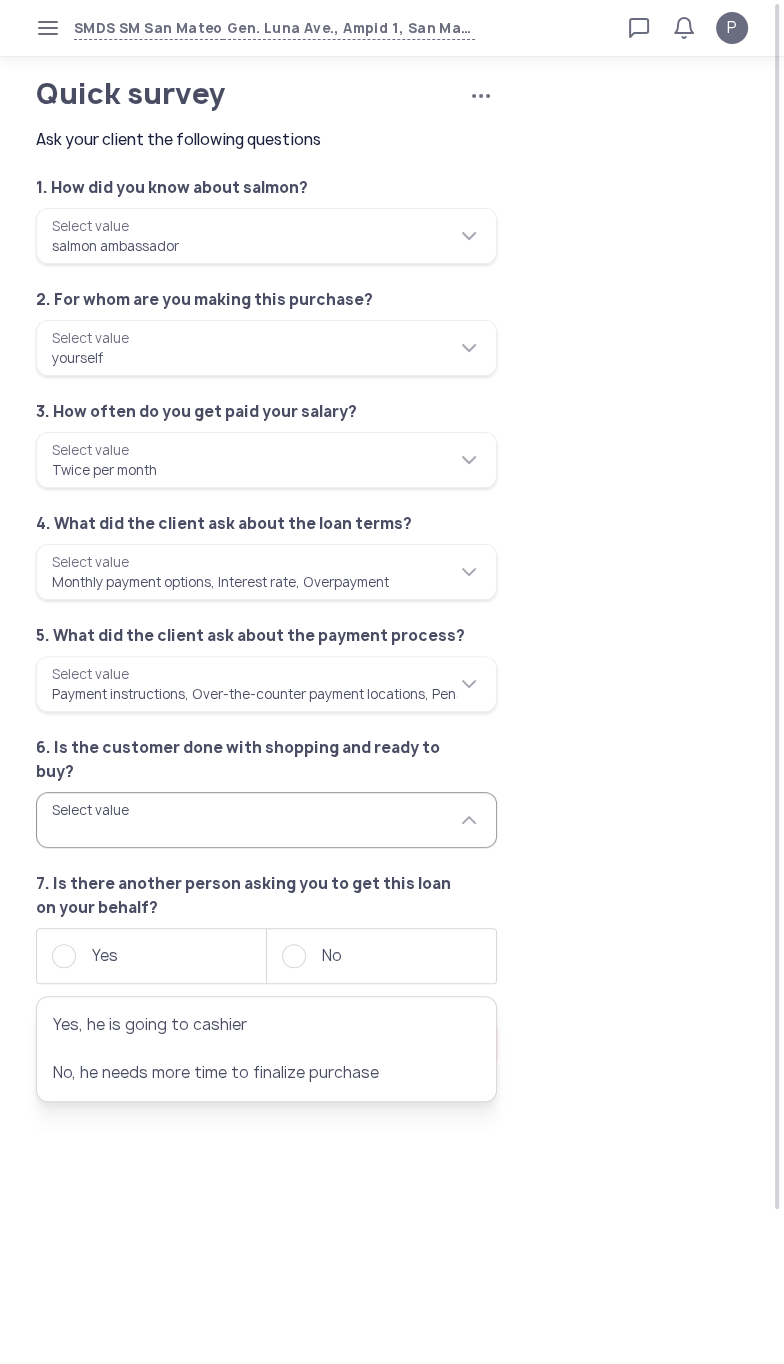 type on "**********" 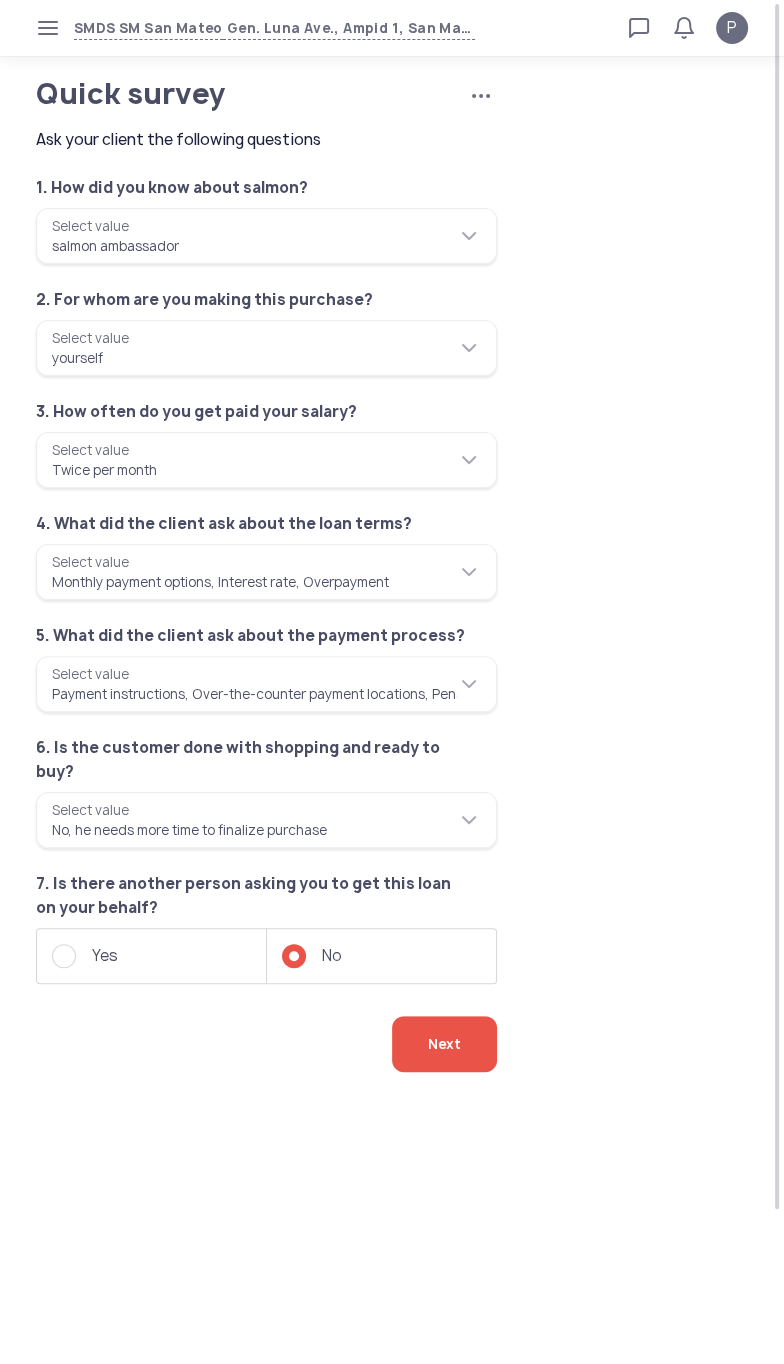click on "Next" 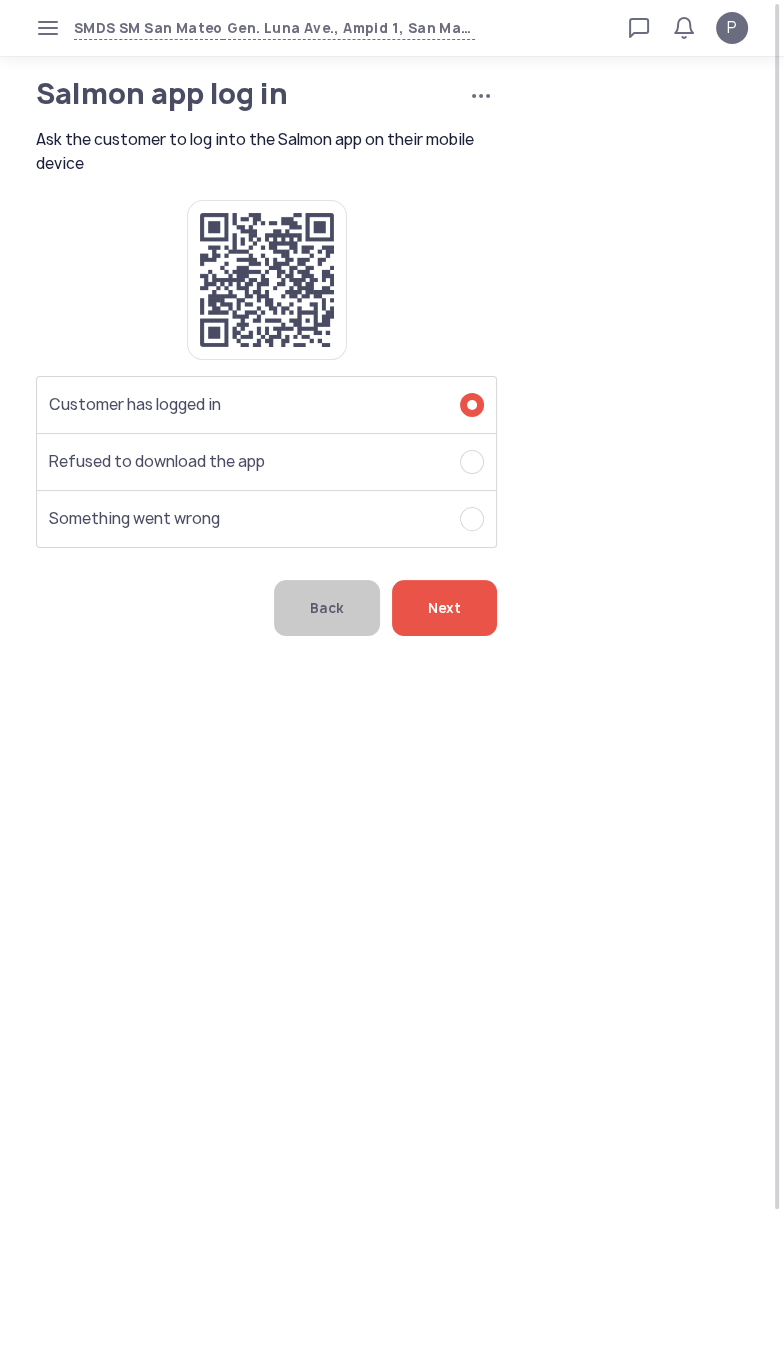 click on "Next" 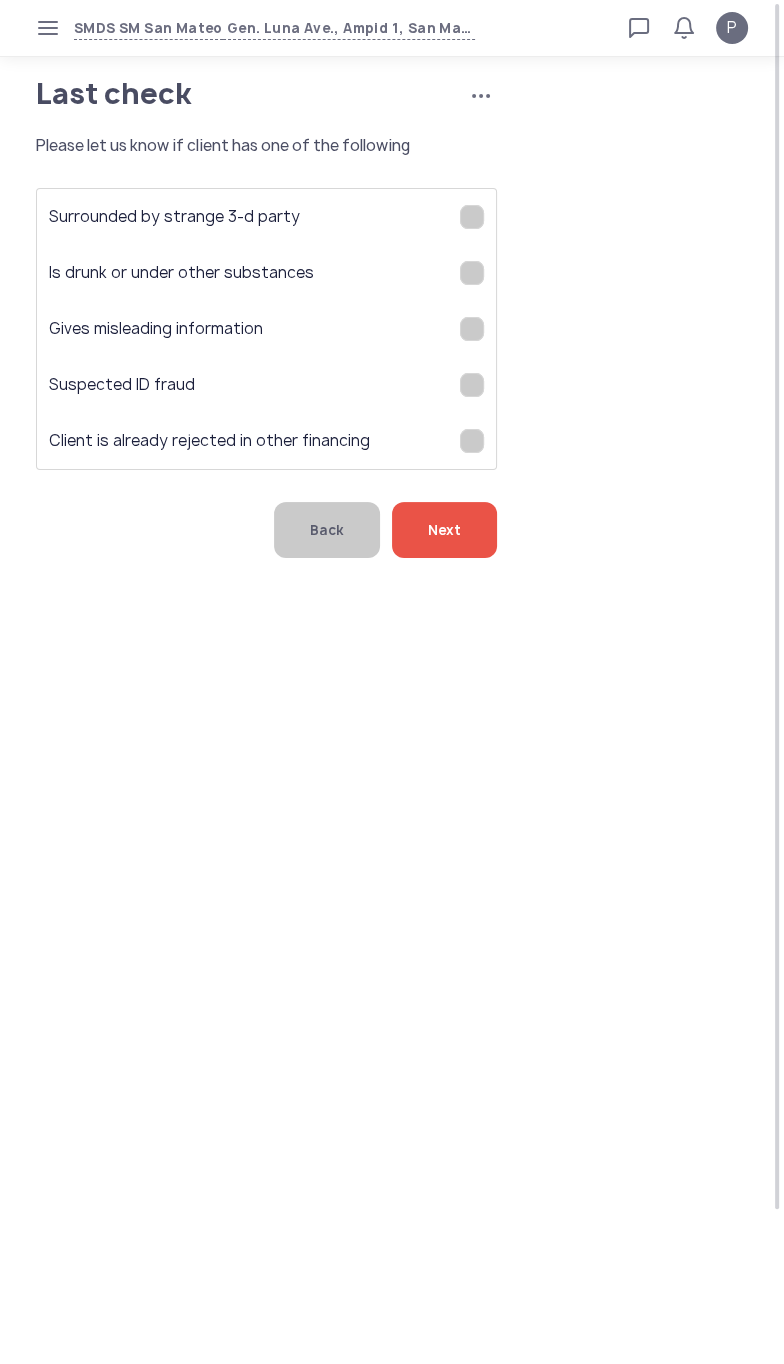 click on "Next" 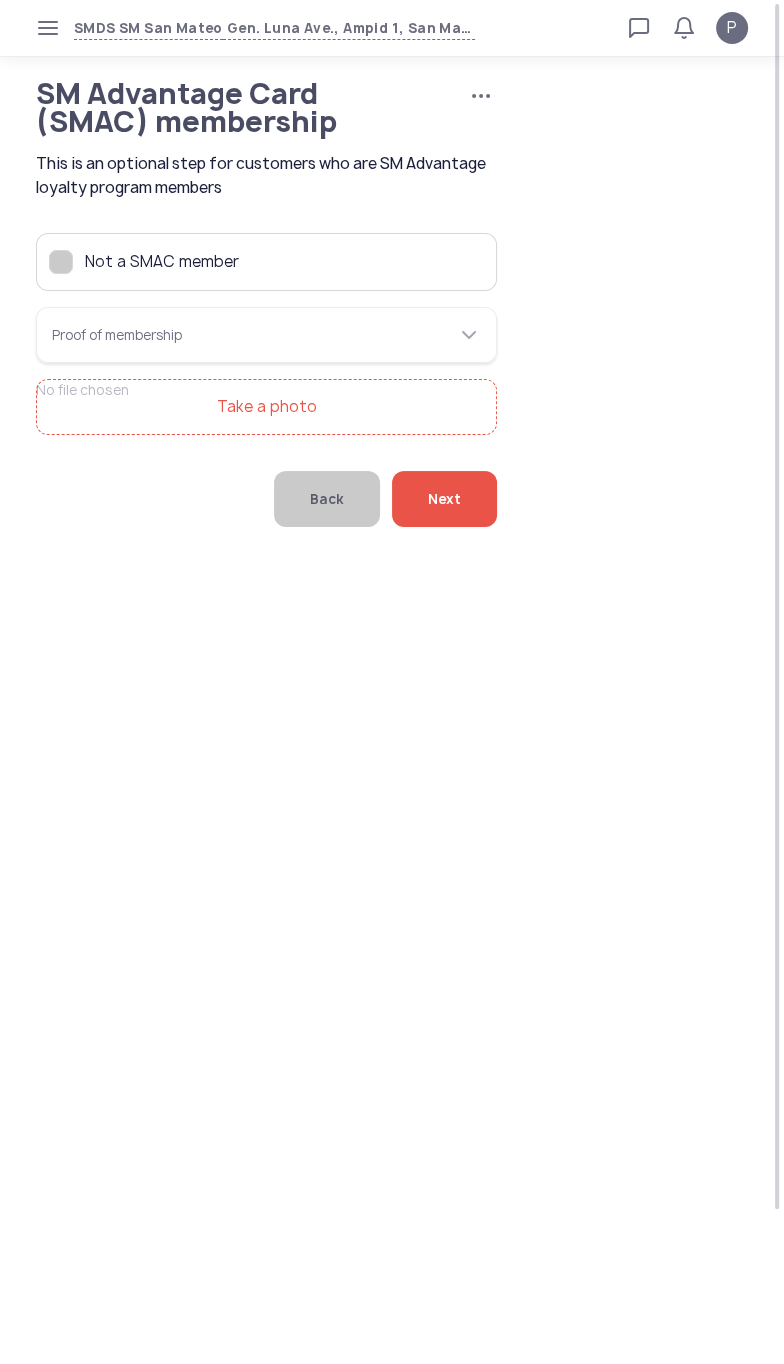 click on "Take a photo" at bounding box center [266, 407] 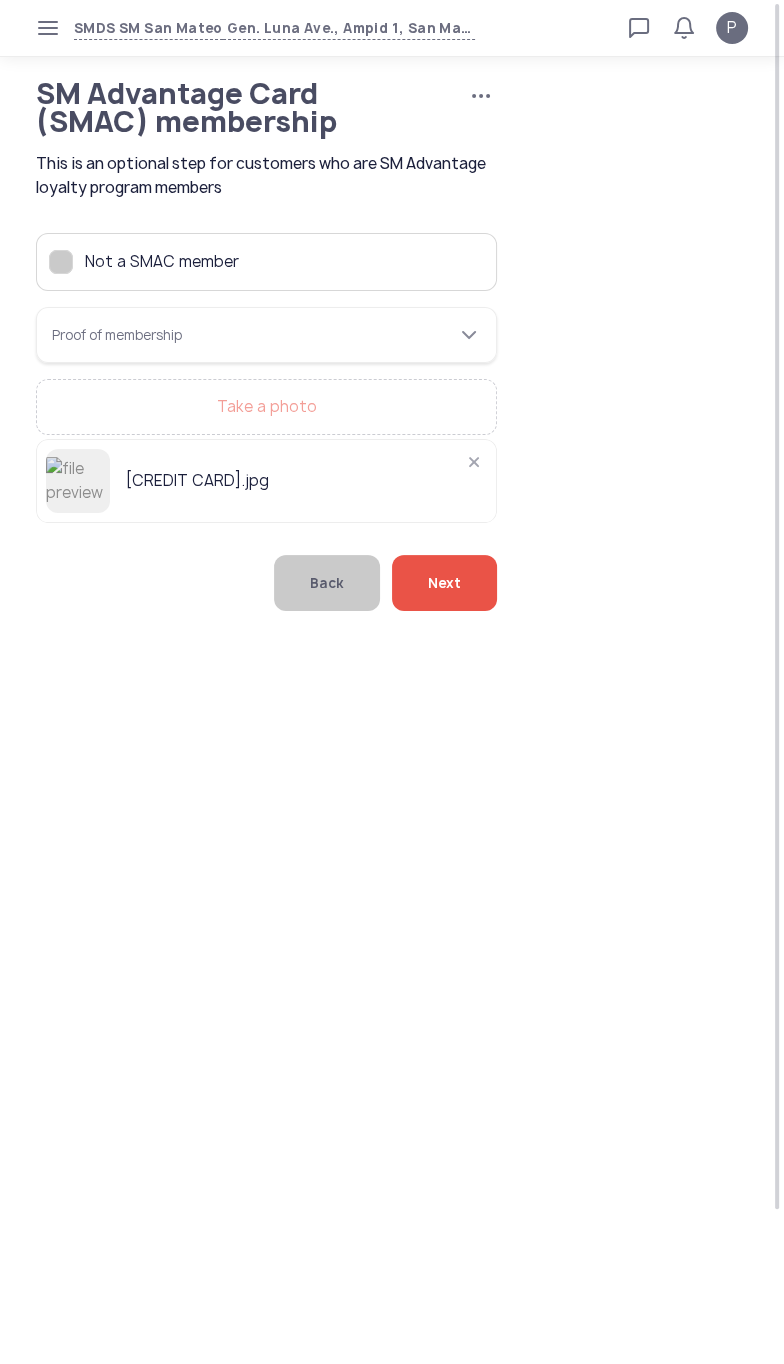 click on "Proof of membership" at bounding box center (266, 335) 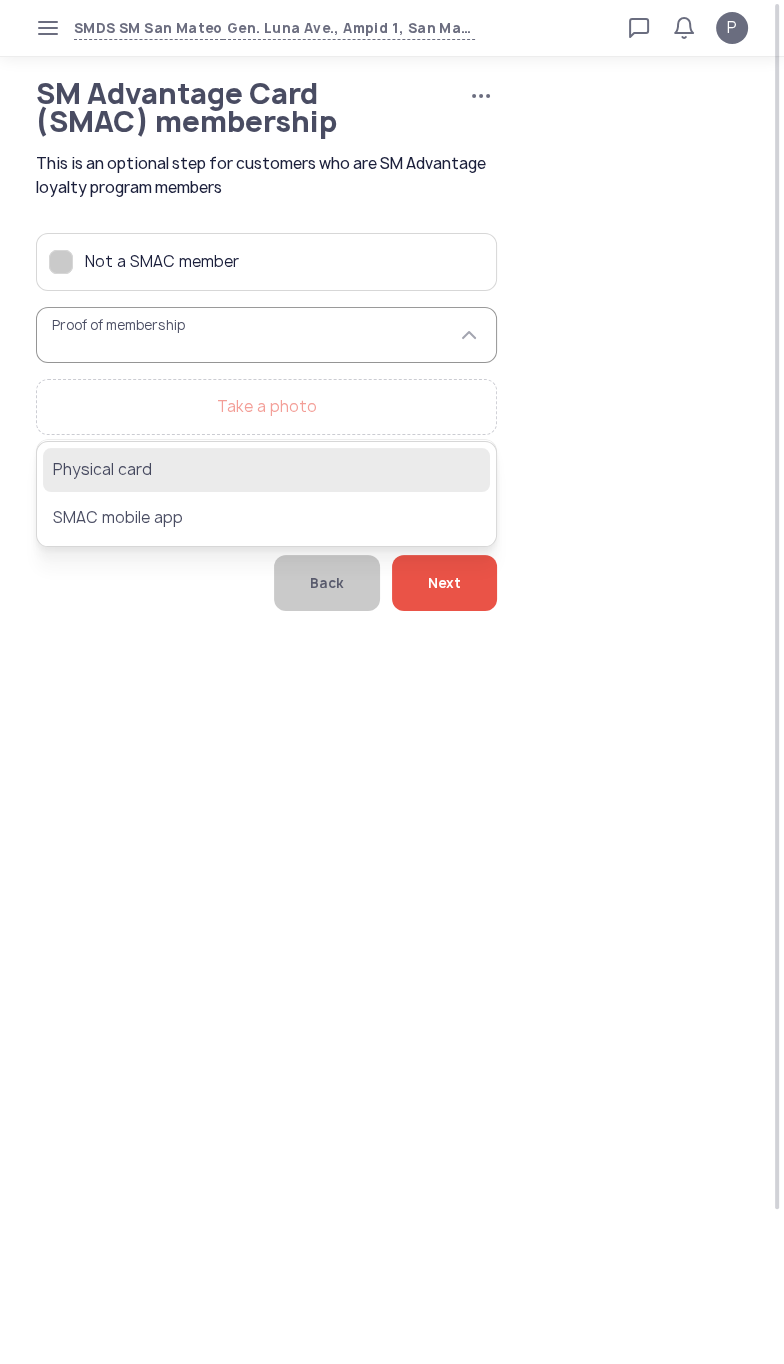 click on "Physical card" 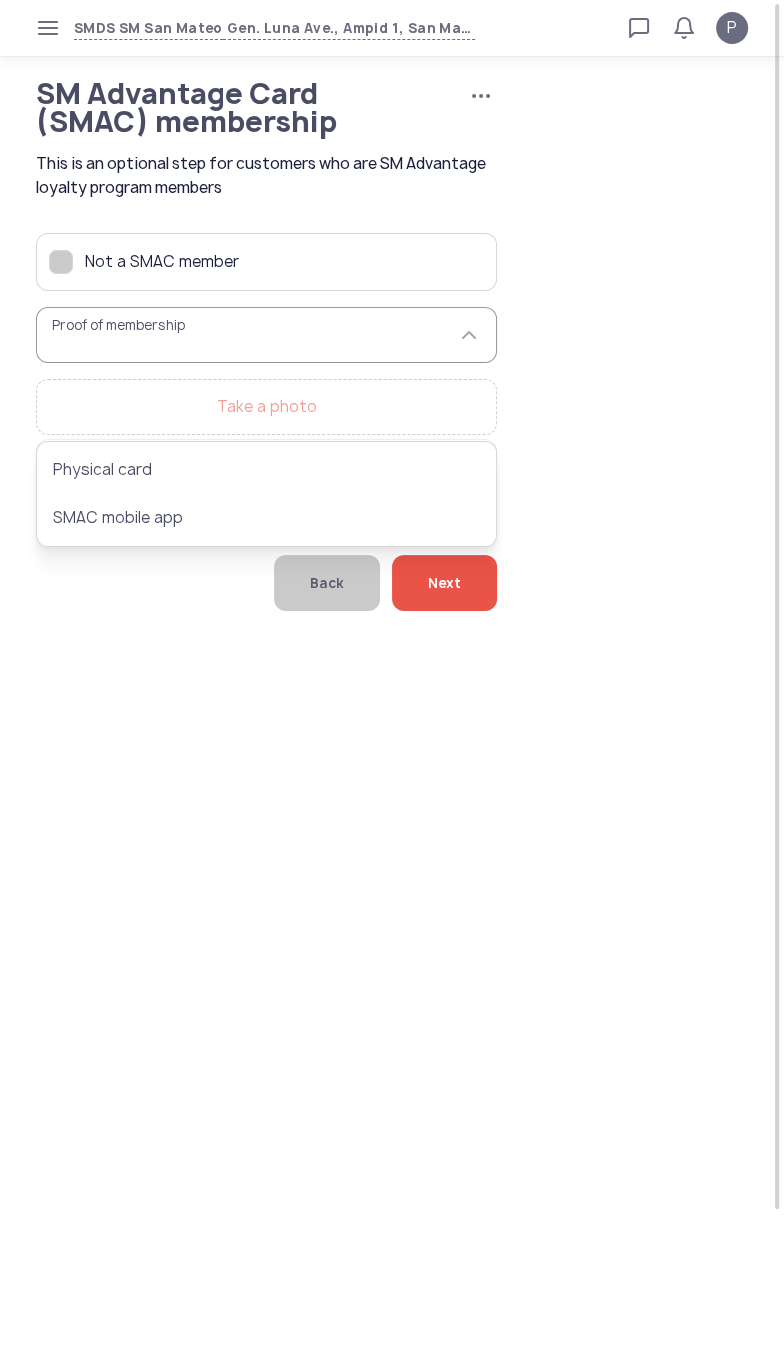 type on "**********" 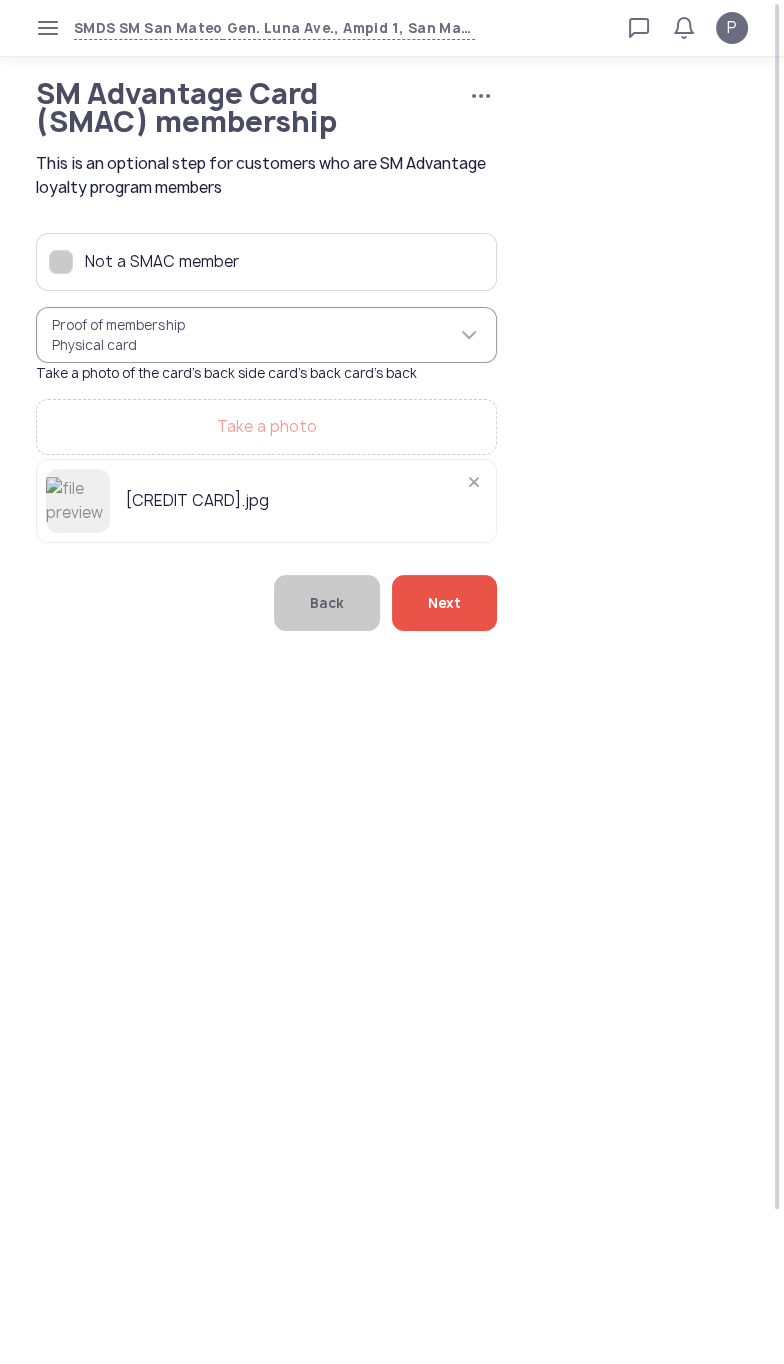 click on "Next" 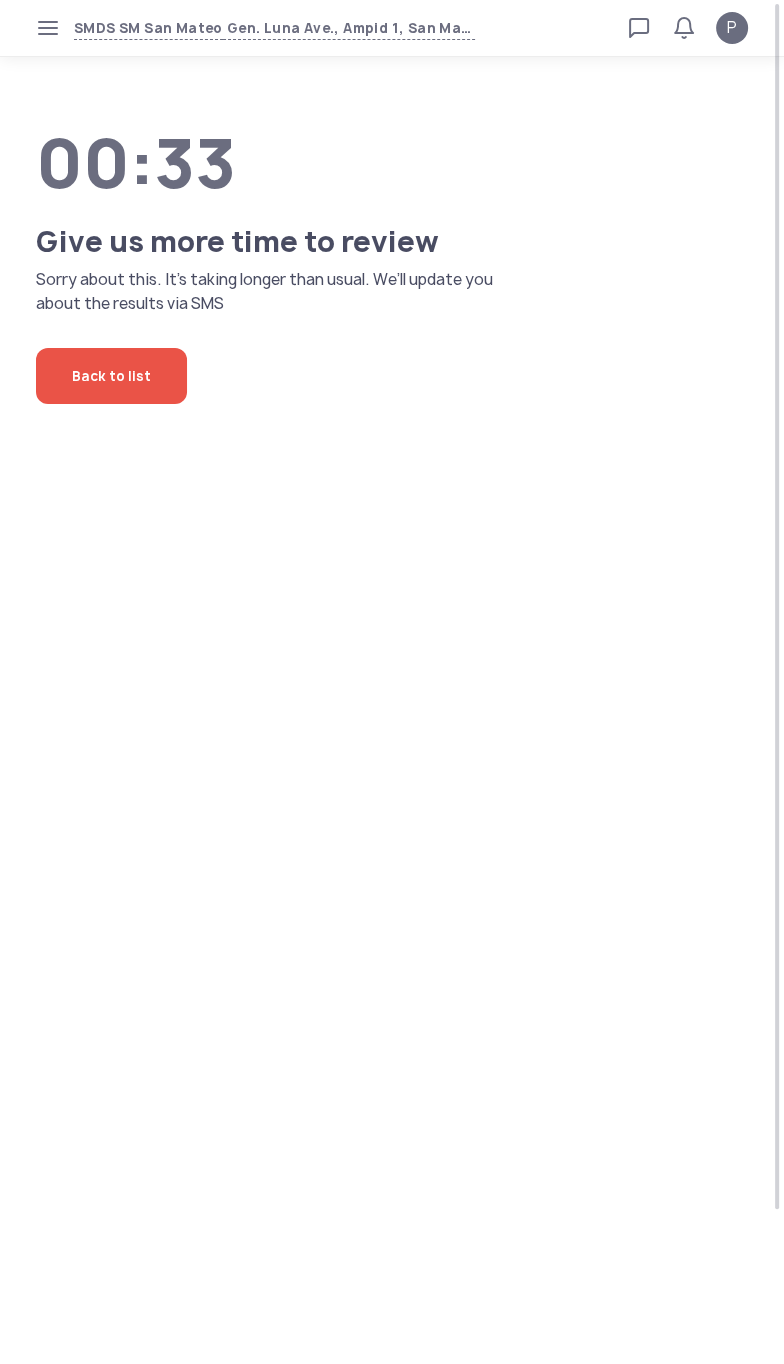click on "[ADDRESS] Loan calculator Loan applications FAQs Refund P P
Verified agent Full name [FIRST] [LAST] Telephone number [PHONE] E-mail [EMAIL] Log out  00:33  Give us more time to review Sorry about this. It’s taking longer than usual. We’ll update you about the results via SMS  Back to list" at bounding box center [392, 682] 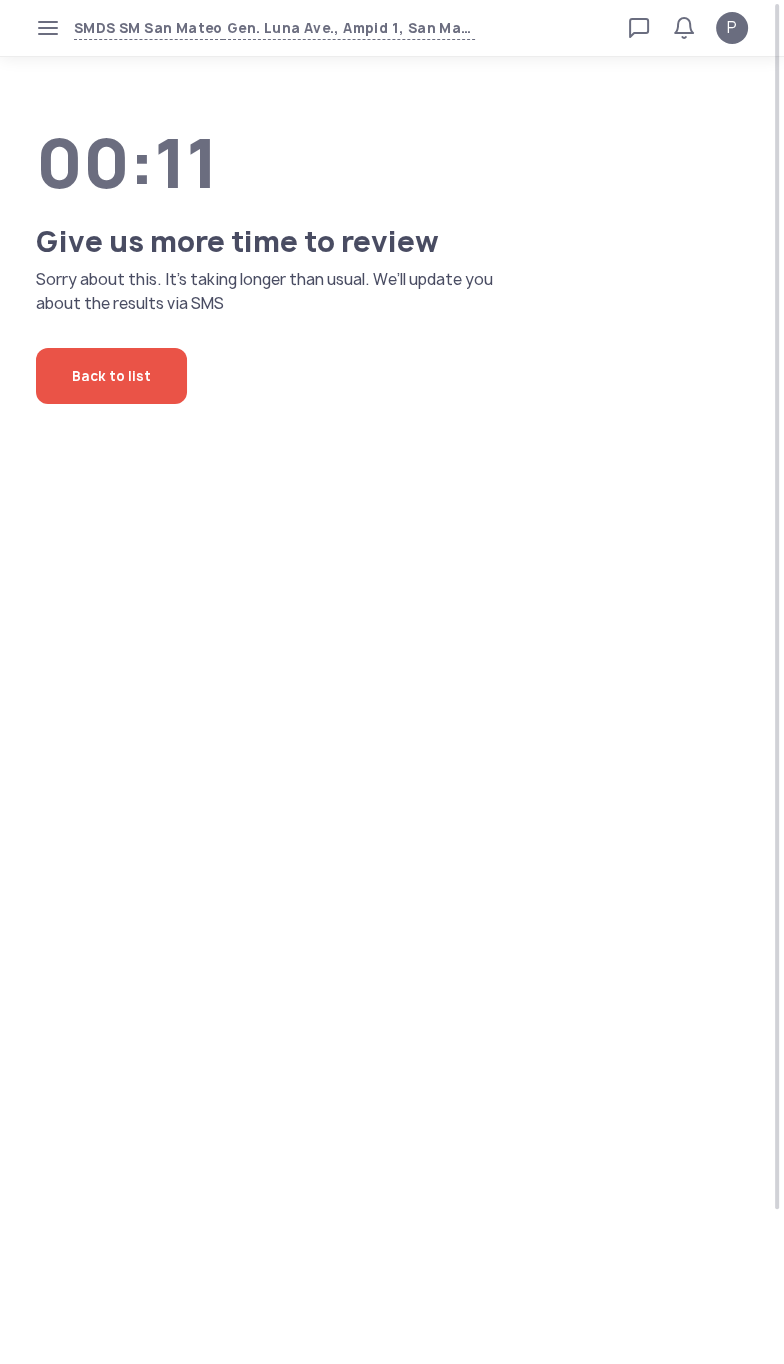 click on "[ADDRESS] Loan calculator Loan applications FAQs Refund P P
Verified agent Full name [FIRST] [LAST] Telephone number [PHONE] E-mail [EMAIL] Log out  00:11  Give us more time to review Sorry about this. It’s taking longer than usual. We’ll update you about the results via SMS  Back to list" at bounding box center [392, 682] 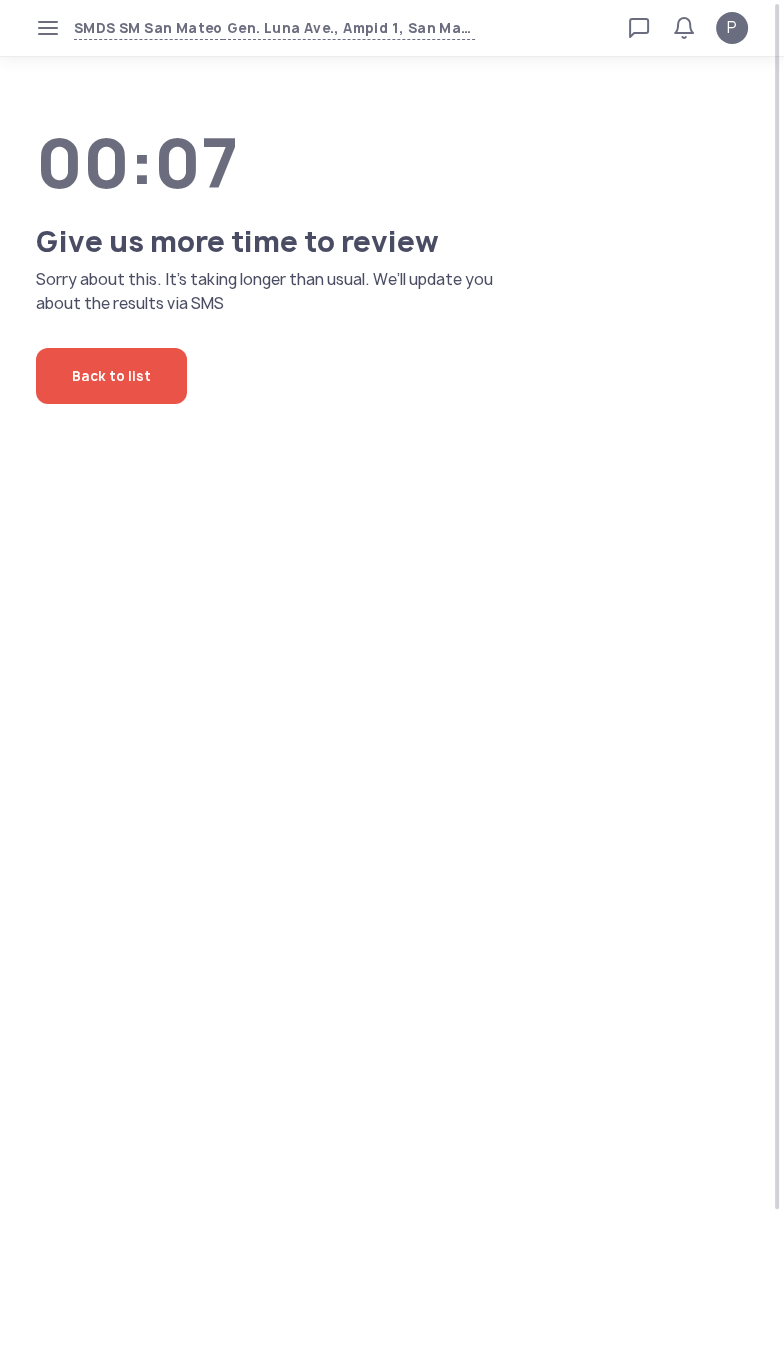 click on "[ADDRESS] Loan calculator Loan applications FAQs Refund P P
Verified agent Full name [FIRST] [LAST] Telephone number [PHONE] E-mail [EMAIL] Log out  00:07  Give us more time to review Sorry about this. It’s taking longer than usual. We’ll update you about the results via SMS  Back to list" at bounding box center (392, 682) 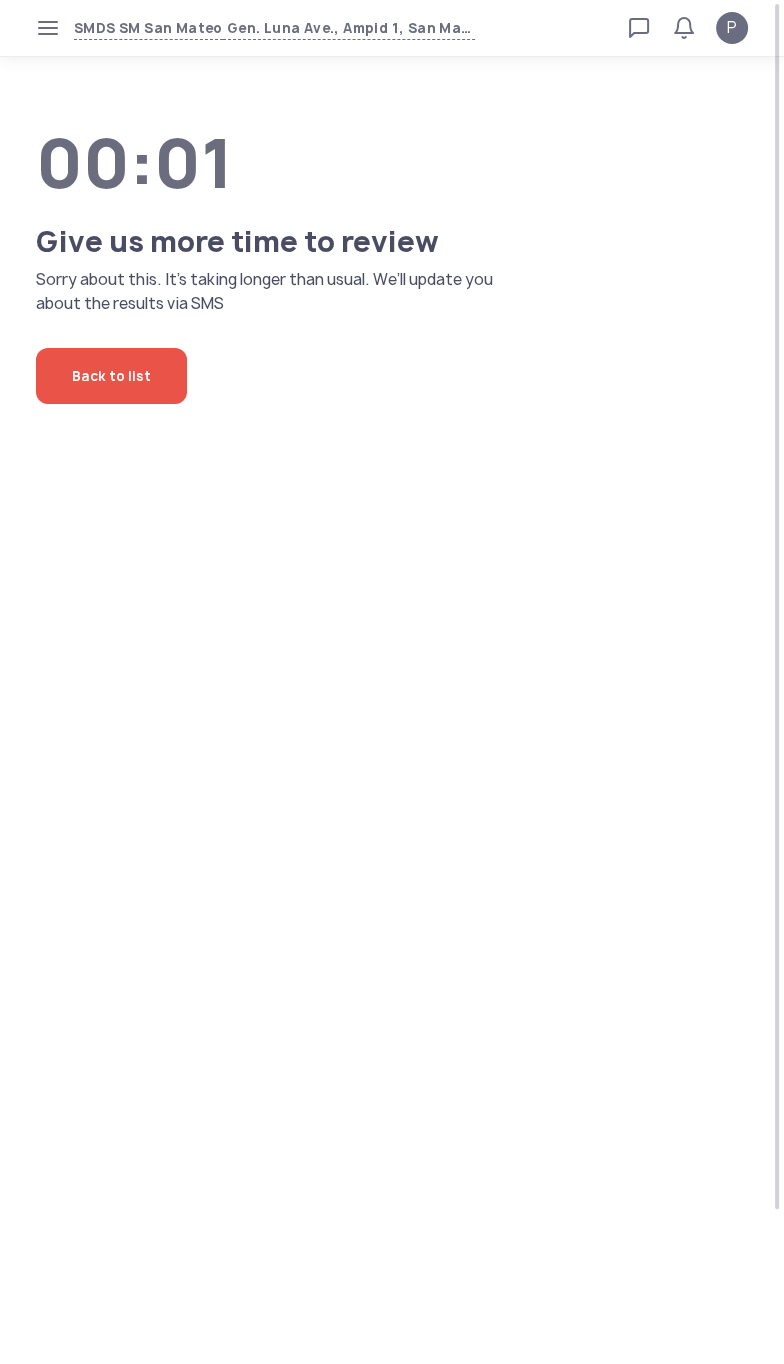 click on "[ADDRESS] Loan calculator Loan applications FAQs Refund P P
Verified agent Full name [FIRST] [LAST] Telephone number [PHONE] E-mail [EMAIL] Log out  00:01  Give us more time to review Sorry about this. It’s taking longer than usual. We’ll update you about the results via SMS  Back to list" at bounding box center [392, 682] 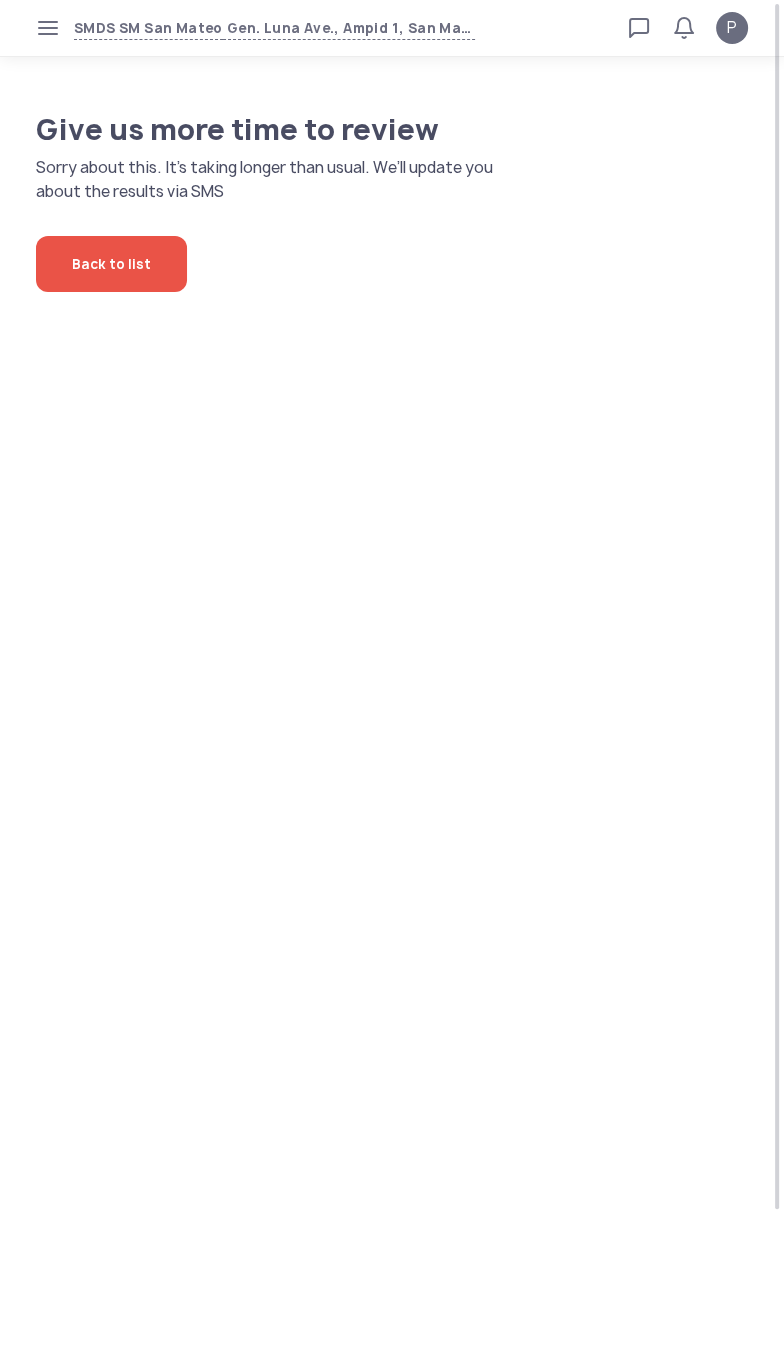 click on "[ADDRESS] Loan calculator Loan applications FAQs Refund P P
Verified agent Full name [FIRST] [LAST] Telephone number [PHONE] E-mail [EMAIL] Log out Give us more time to review Sorry about this. It’s taking longer than usual. We’ll update you about the results via SMS  Back to list" at bounding box center (392, 682) 